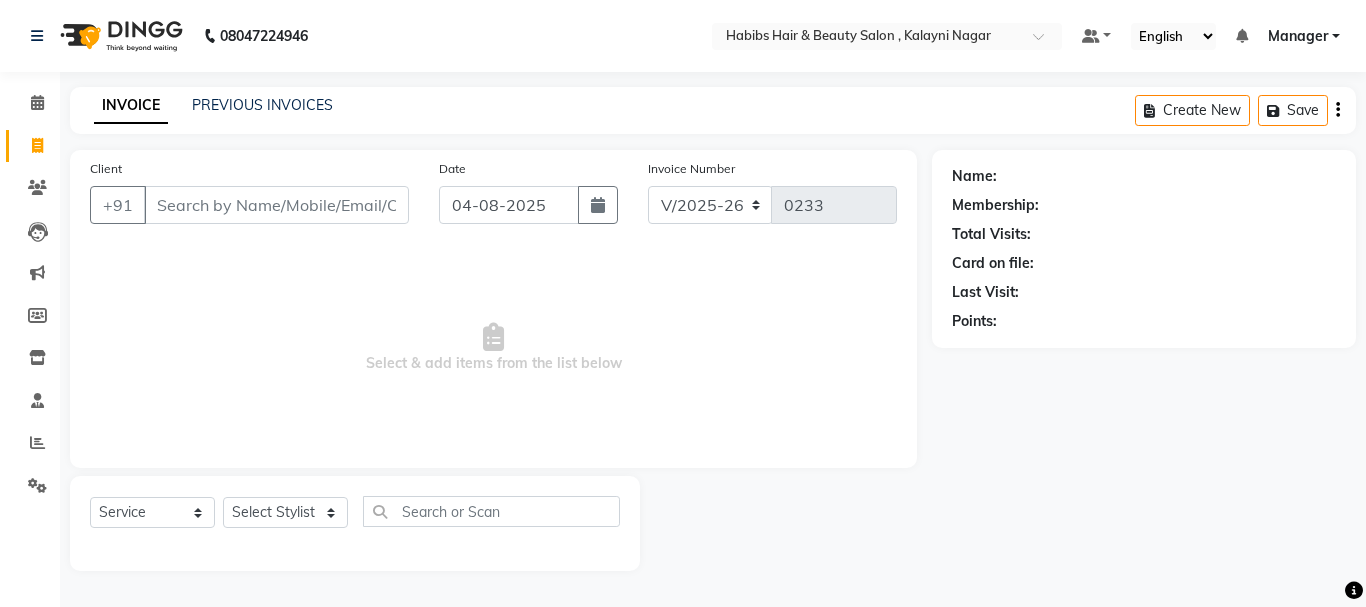 select on "4842" 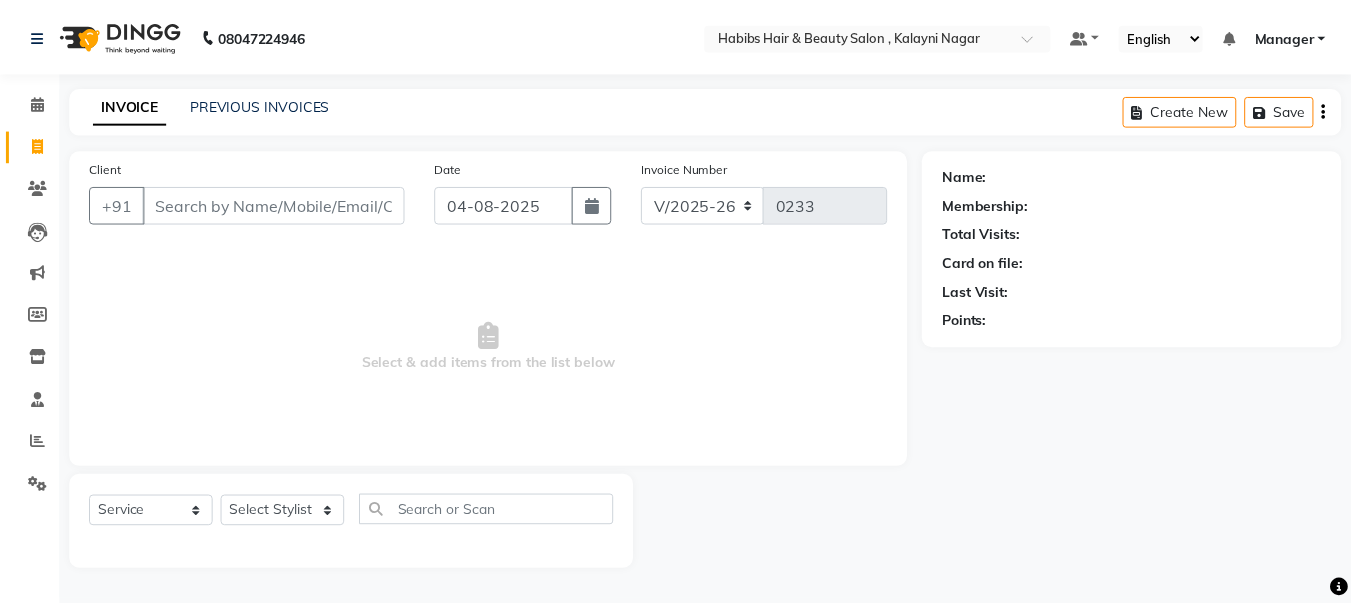scroll, scrollTop: 0, scrollLeft: 0, axis: both 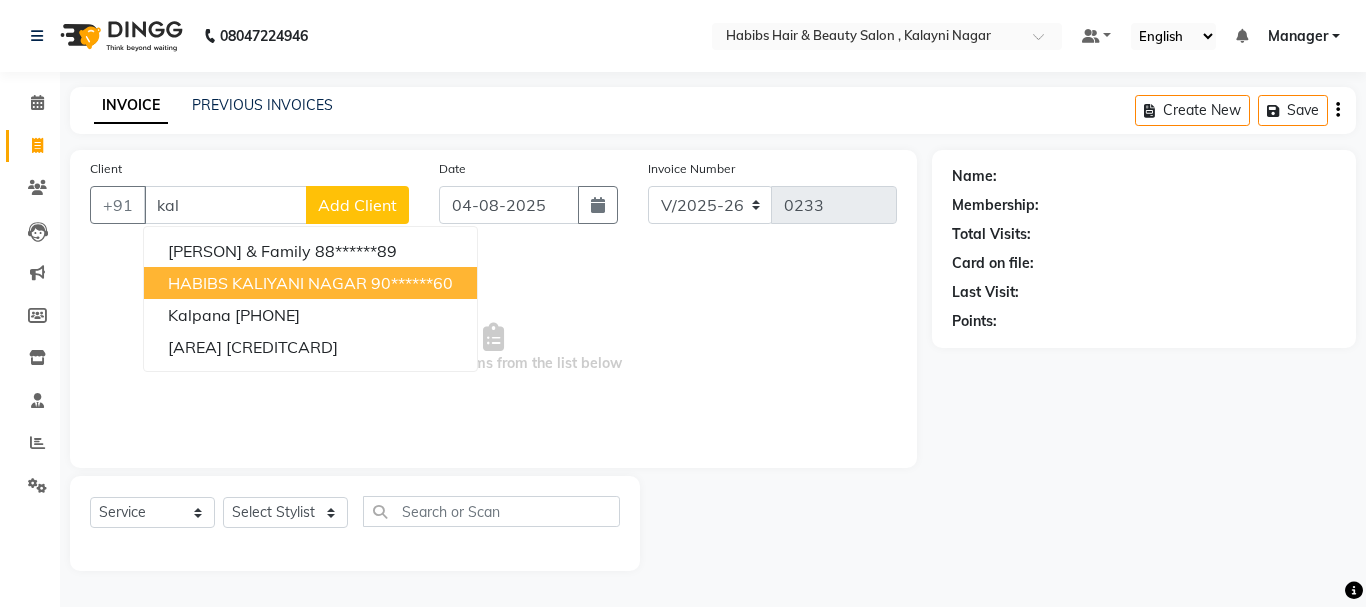 click on "90******60" at bounding box center (412, 283) 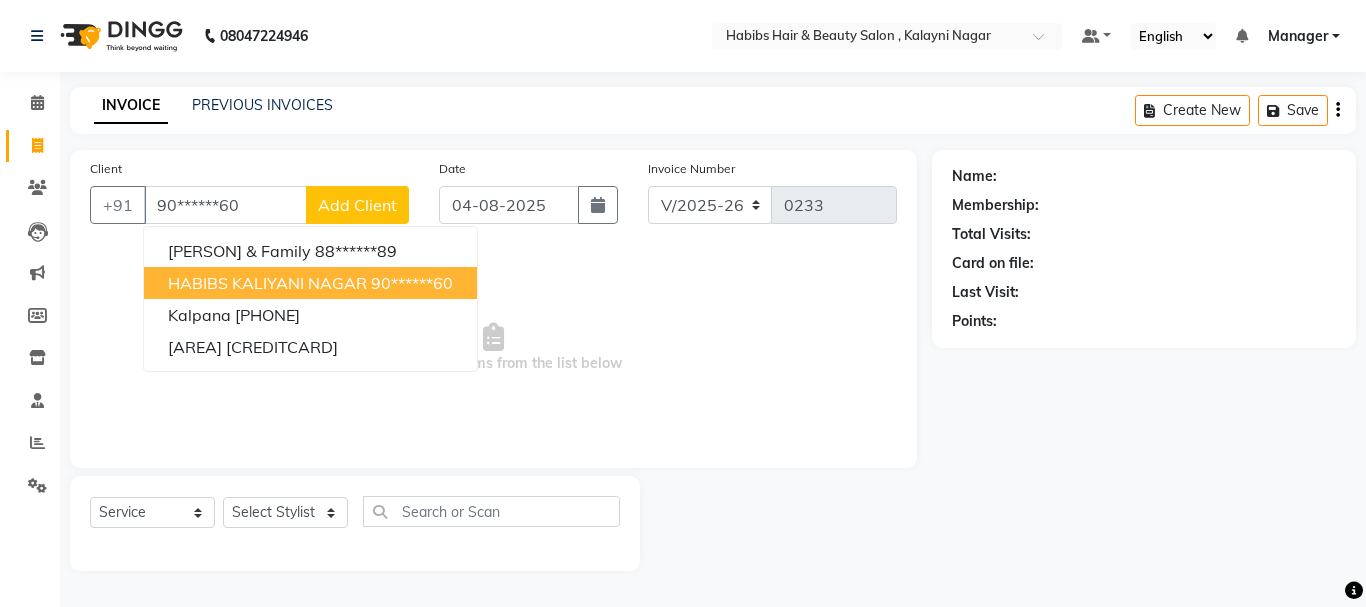 type on "90******60" 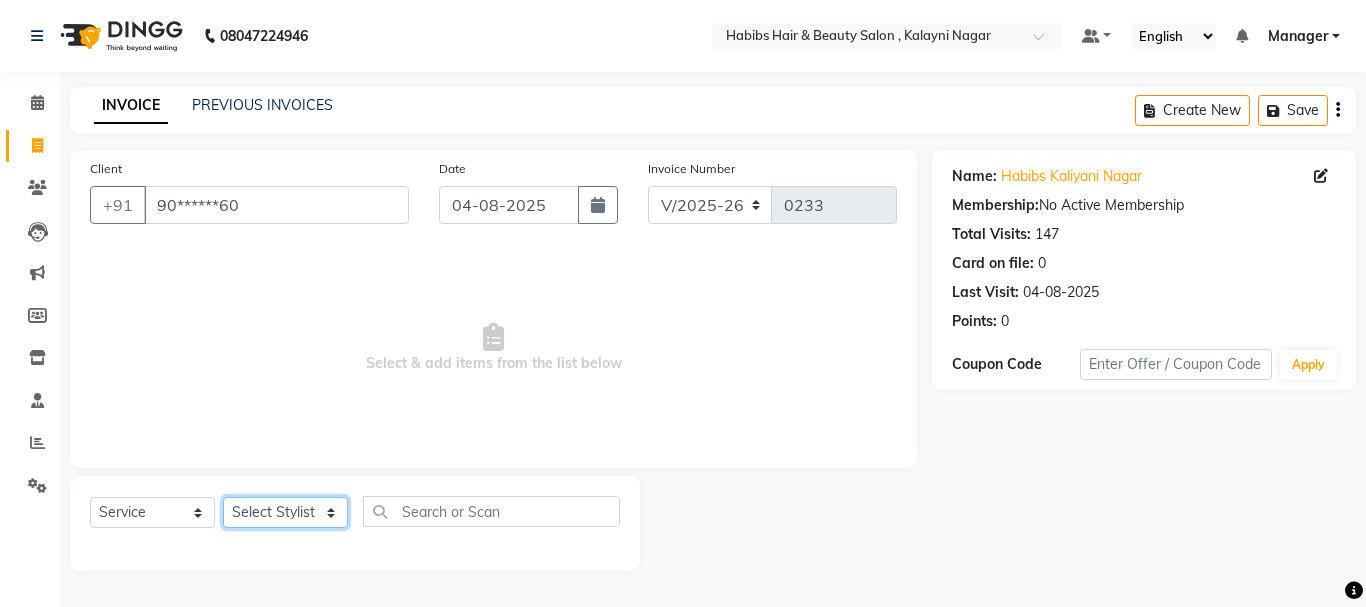 drag, startPoint x: 296, startPoint y: 512, endPoint x: 294, endPoint y: 502, distance: 10.198039 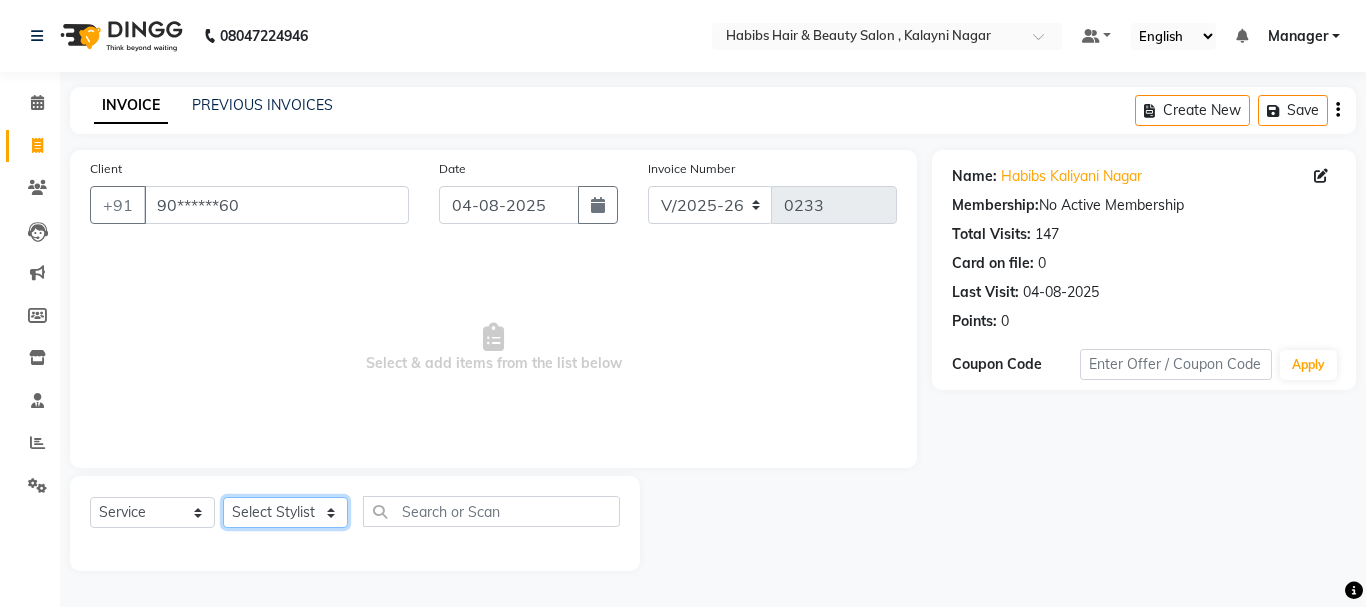select on "30048" 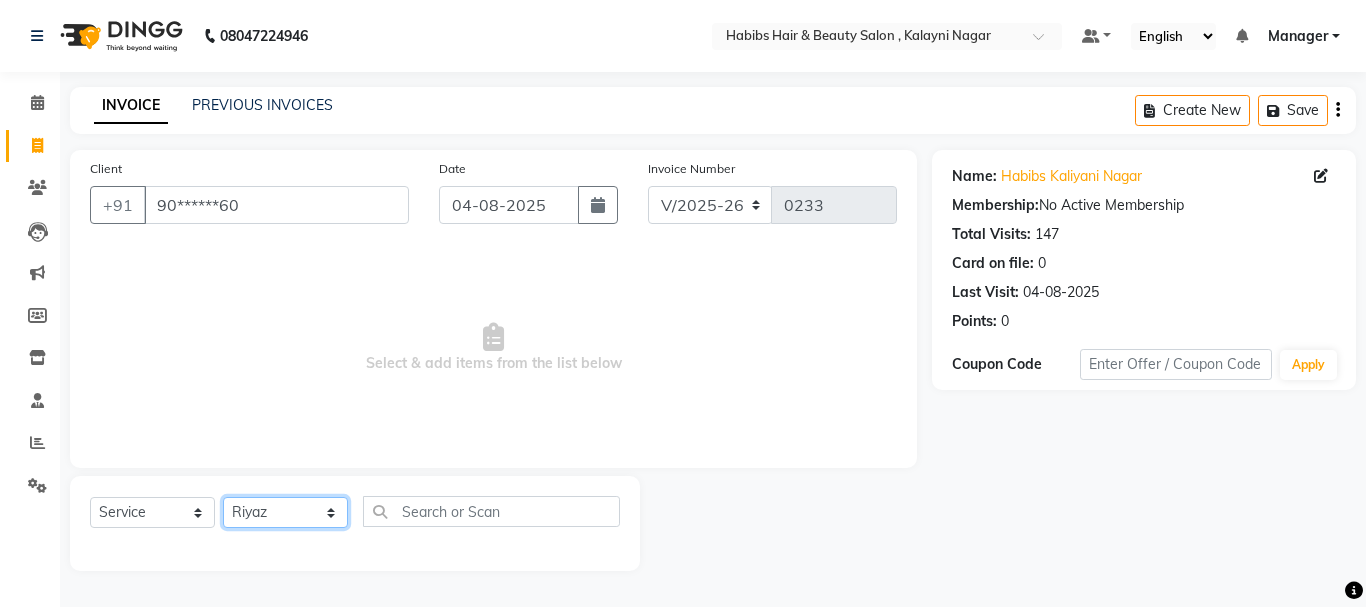 click on "Select Stylist Manager [PERSON] [PERSON] [PERSON] [PERSON]  [PERSON]  [PERSON]   [PERSON] [PERSON]" 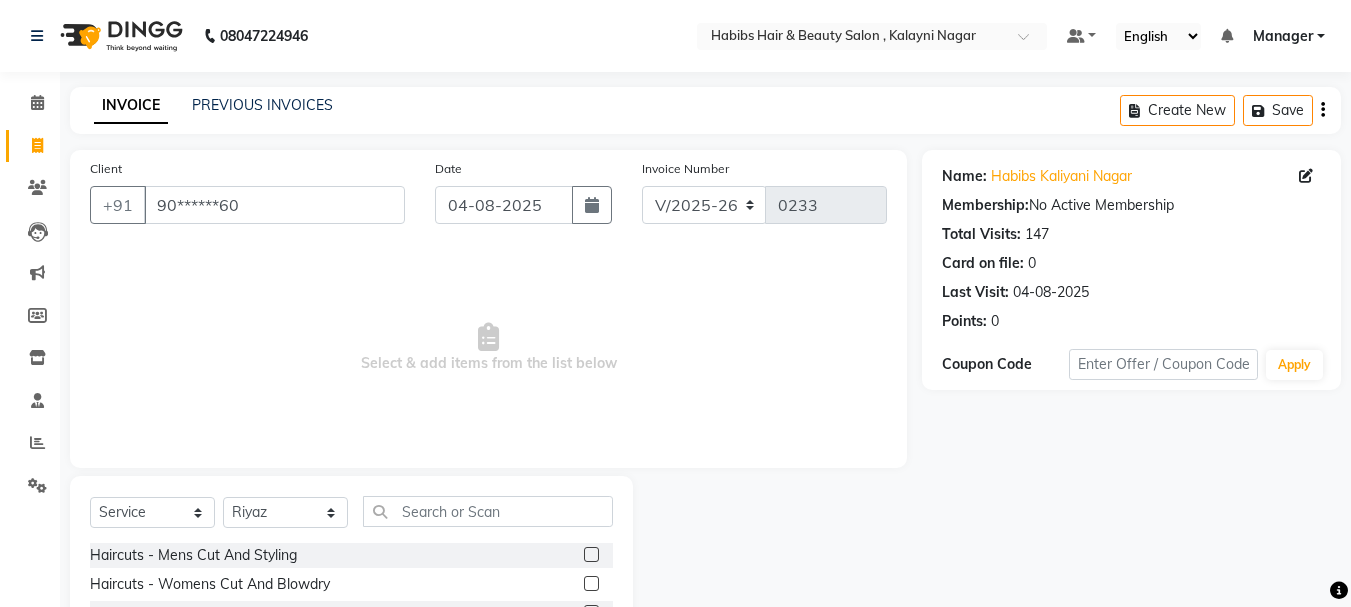 click 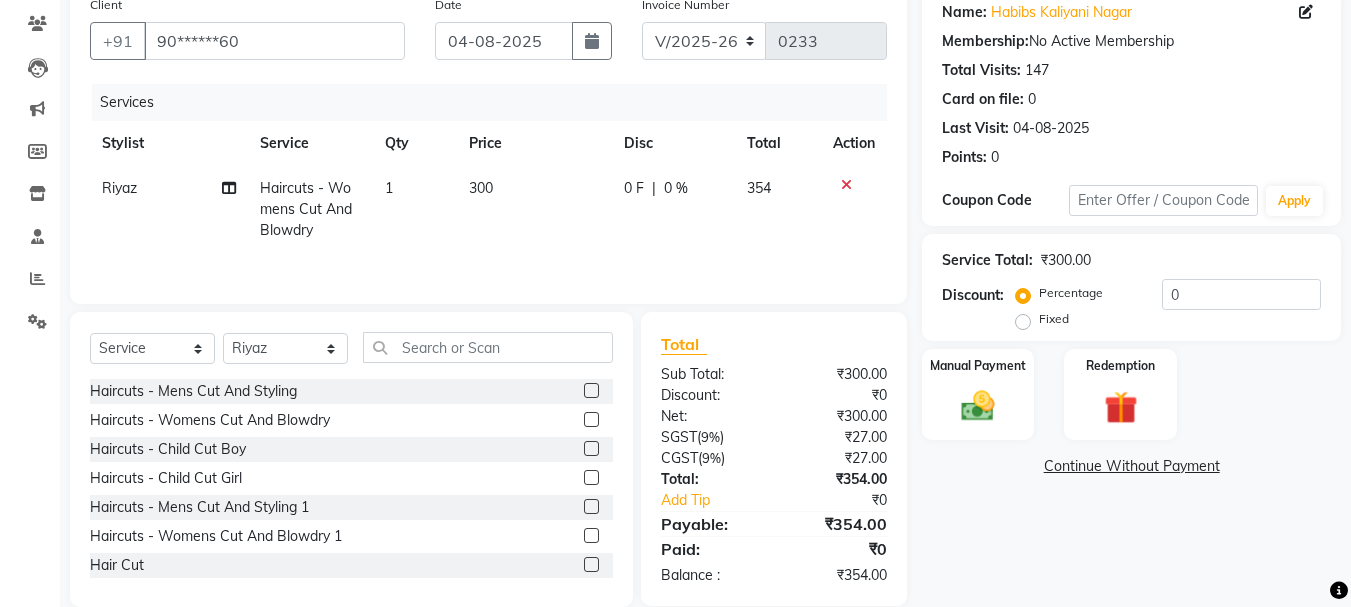 scroll, scrollTop: 194, scrollLeft: 0, axis: vertical 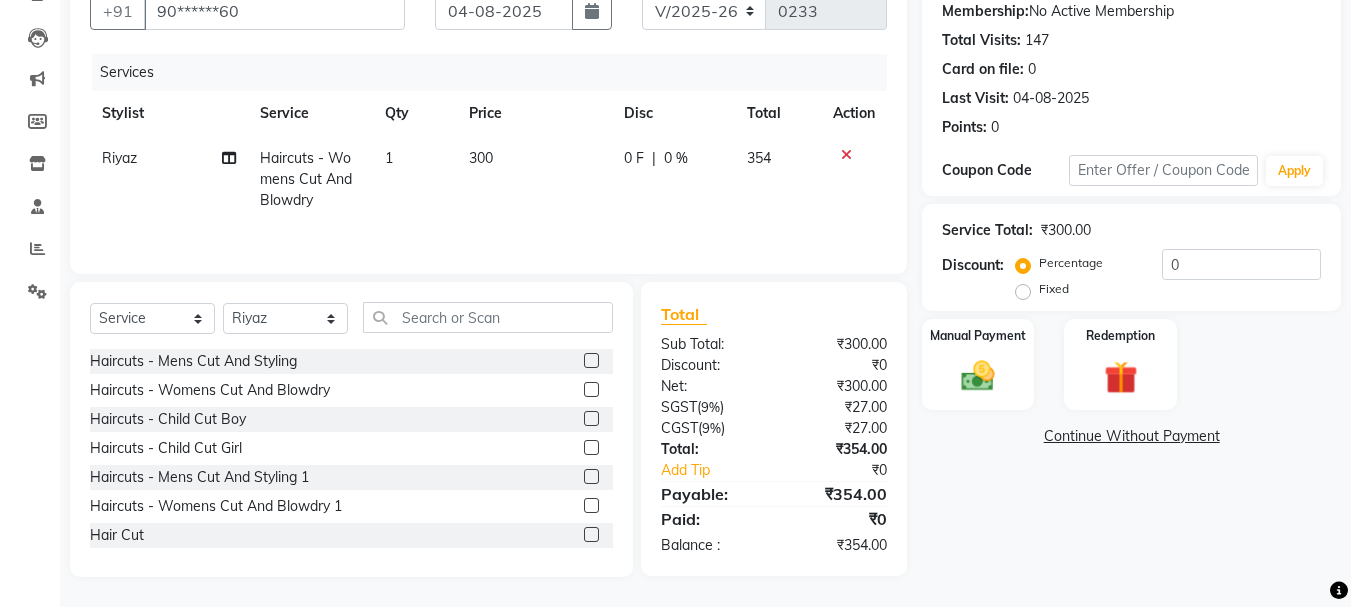 click 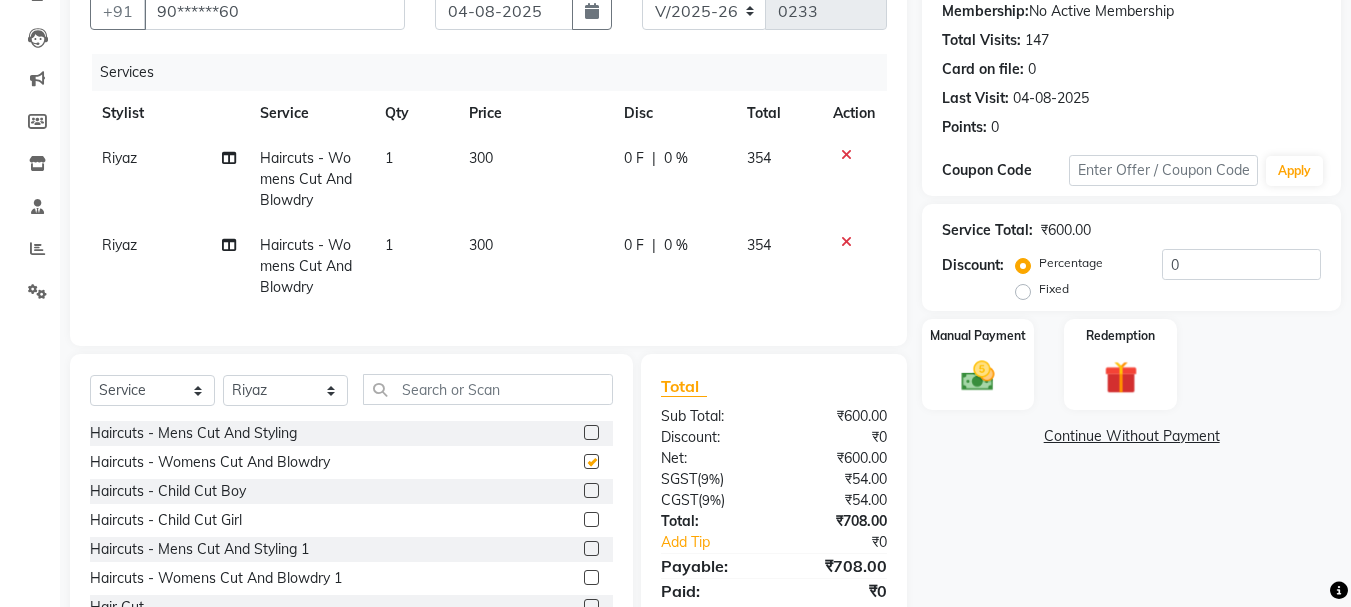 checkbox on "false" 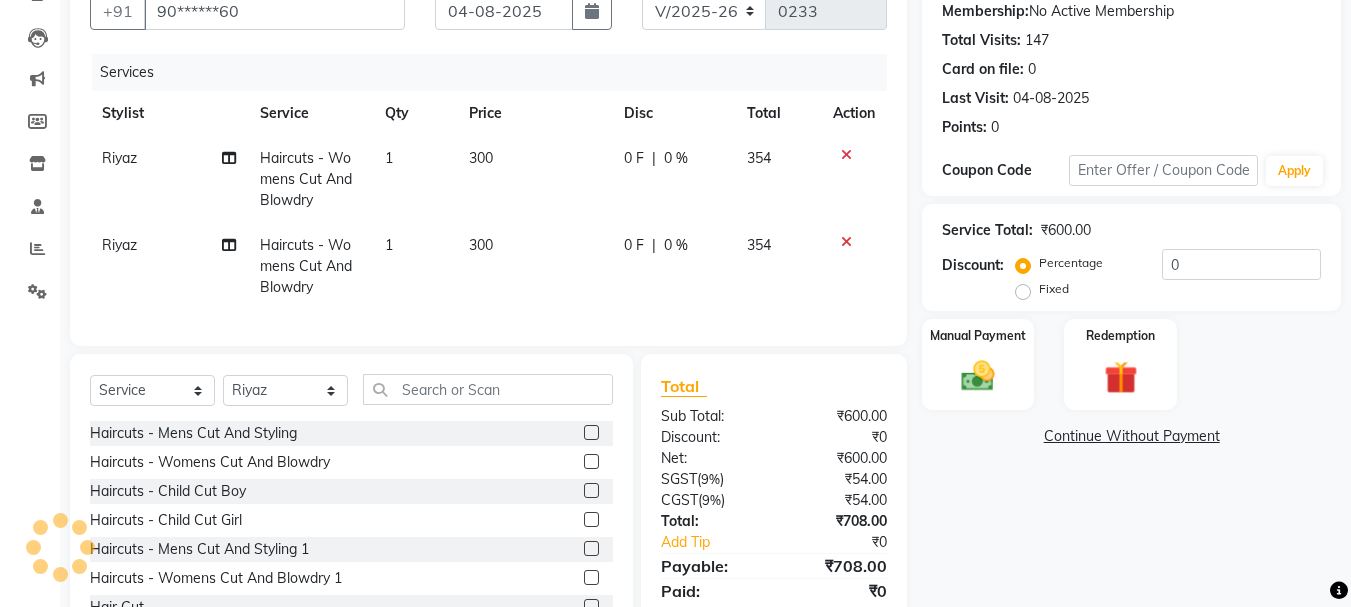 click on "300" 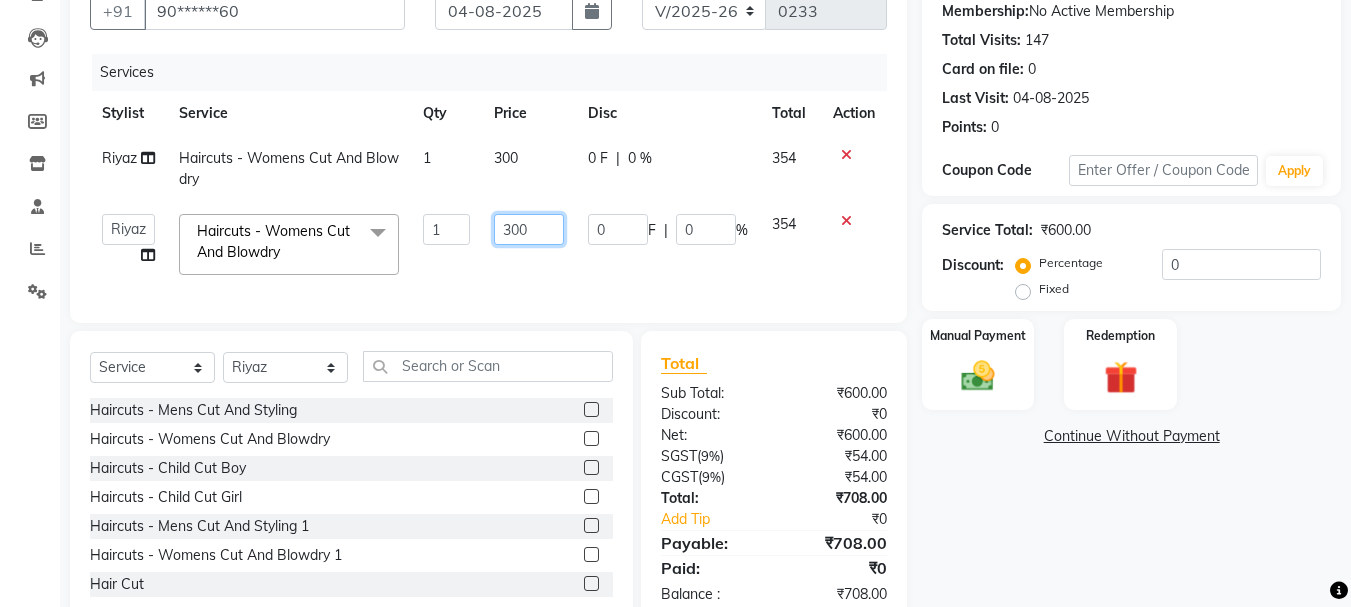 drag, startPoint x: 525, startPoint y: 224, endPoint x: 482, endPoint y: 221, distance: 43.104523 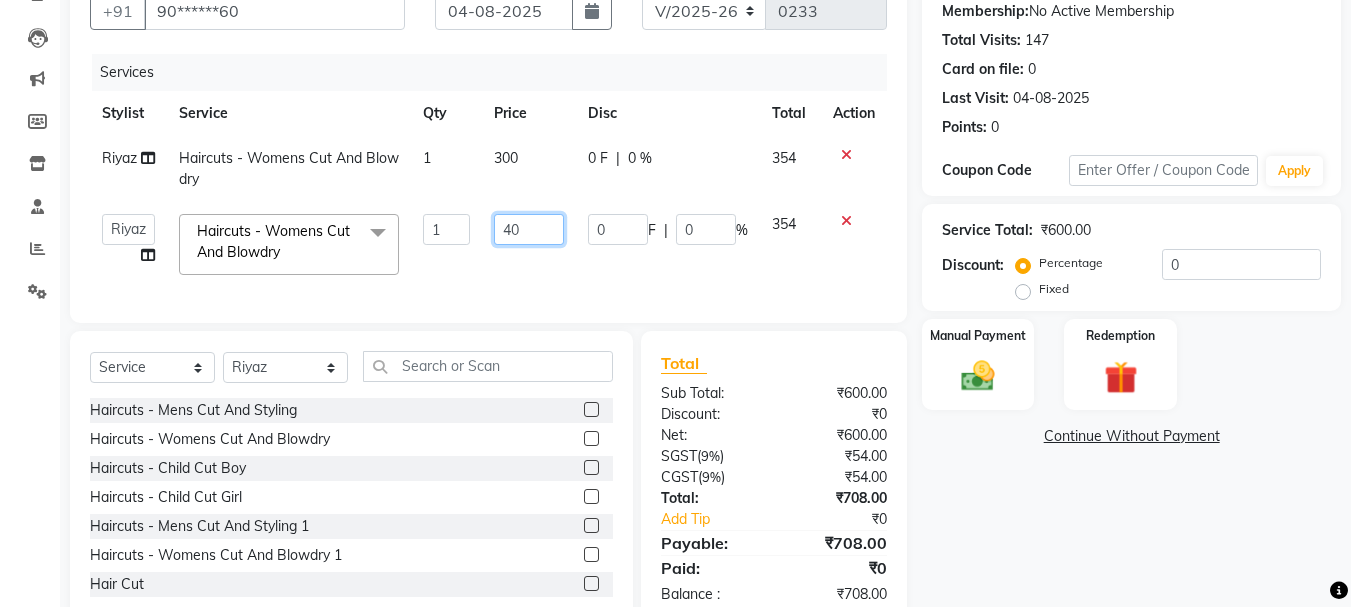 type on "400" 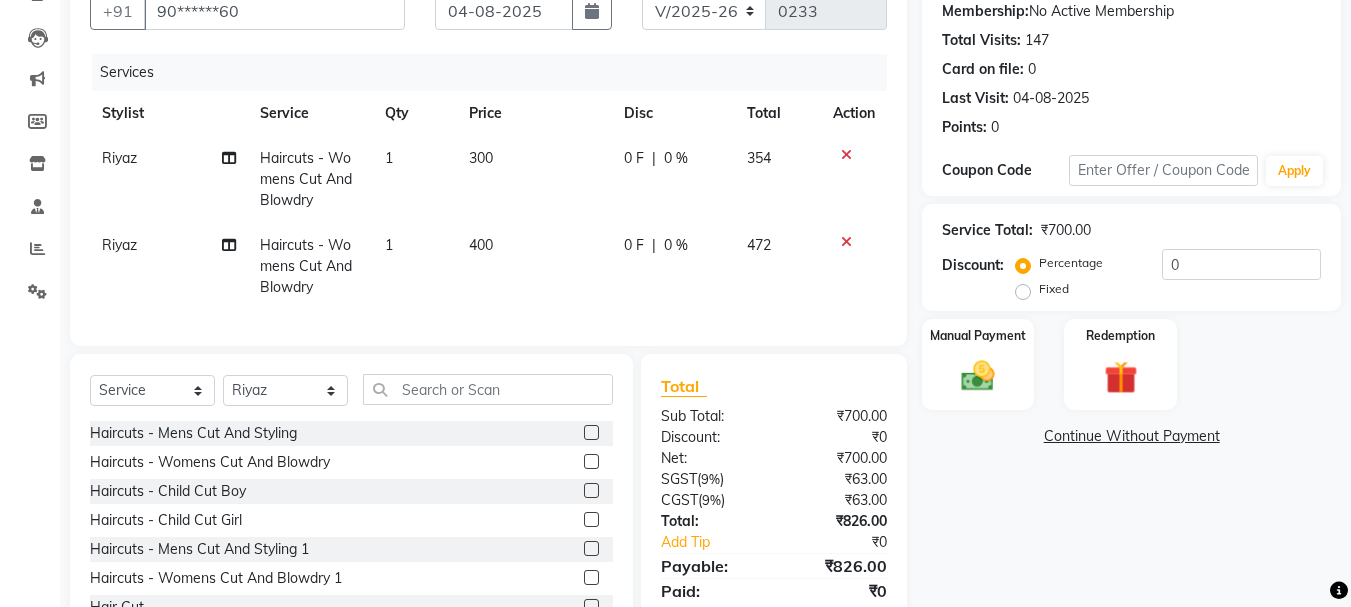 click on "300" 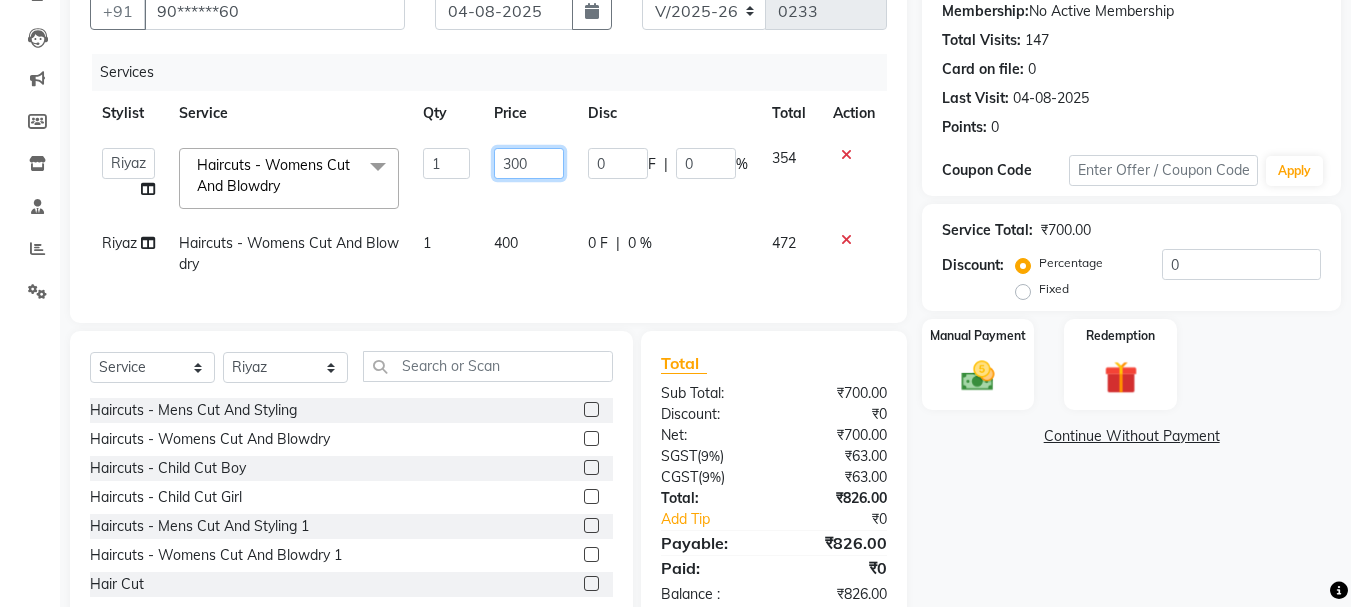 drag, startPoint x: 530, startPoint y: 163, endPoint x: 471, endPoint y: 124, distance: 70.724815 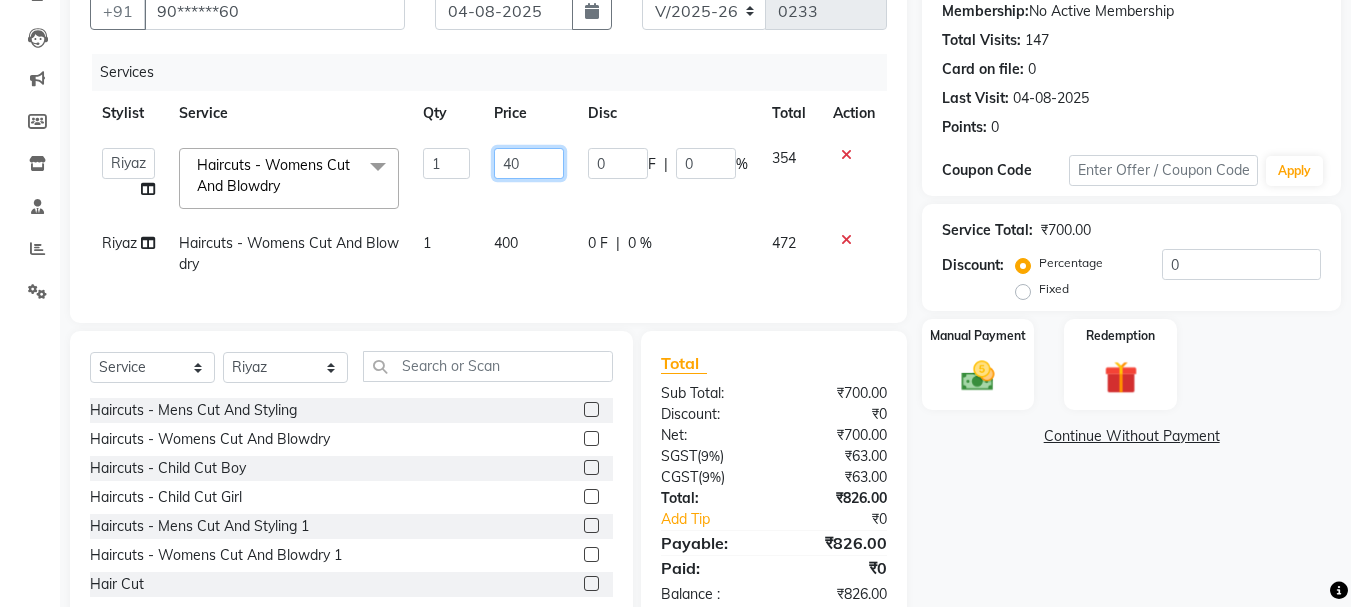 type on "400" 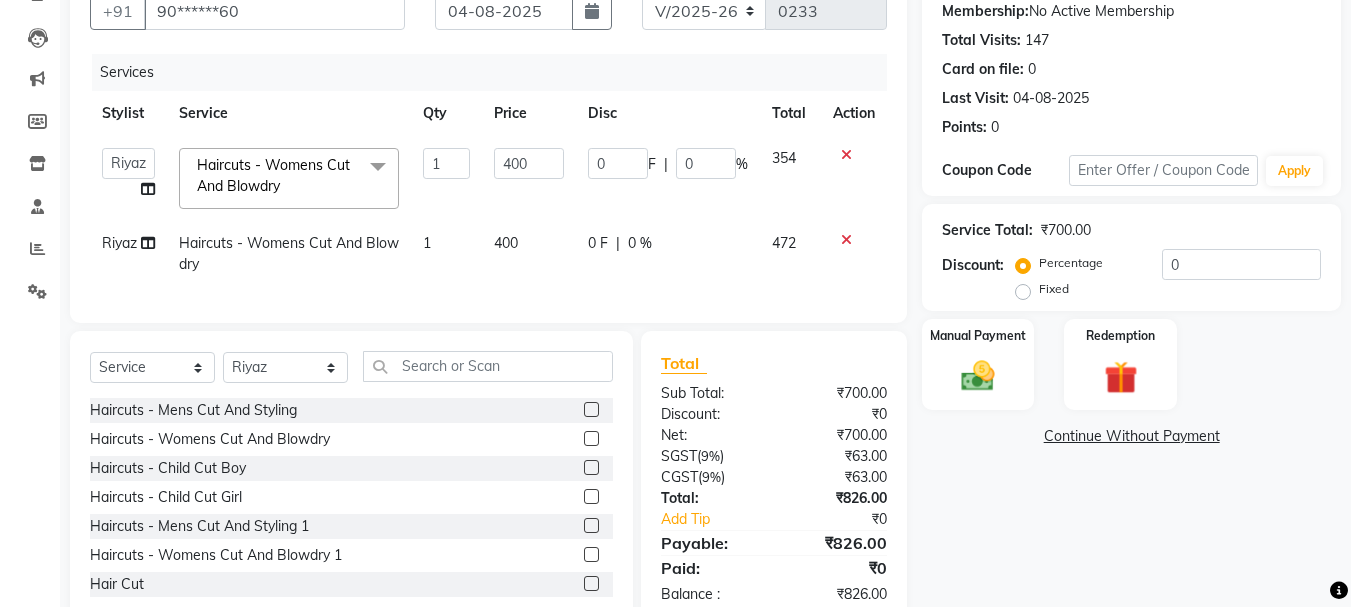 click on "400" 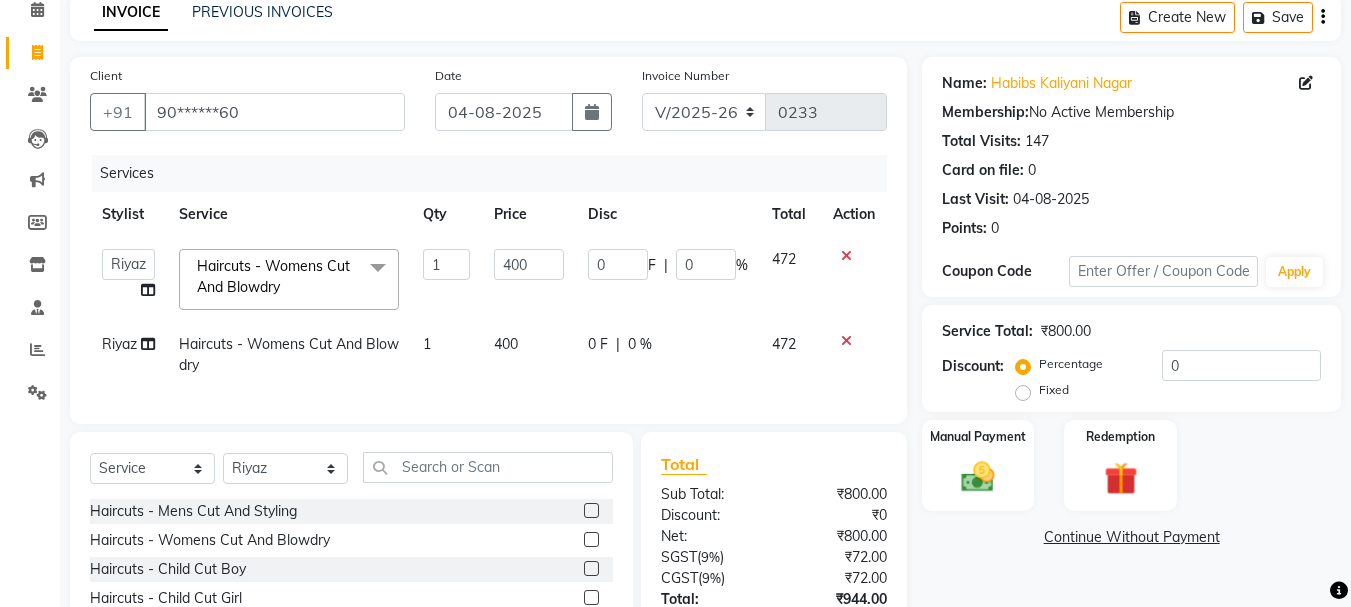 scroll, scrollTop: 0, scrollLeft: 0, axis: both 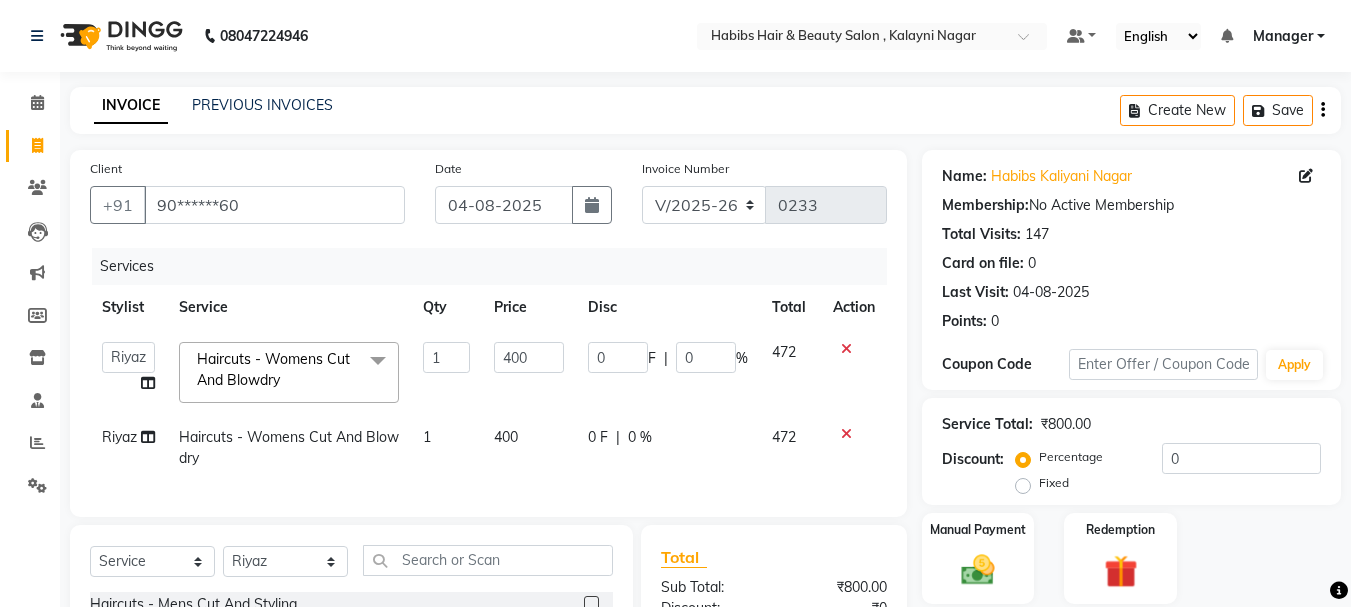click 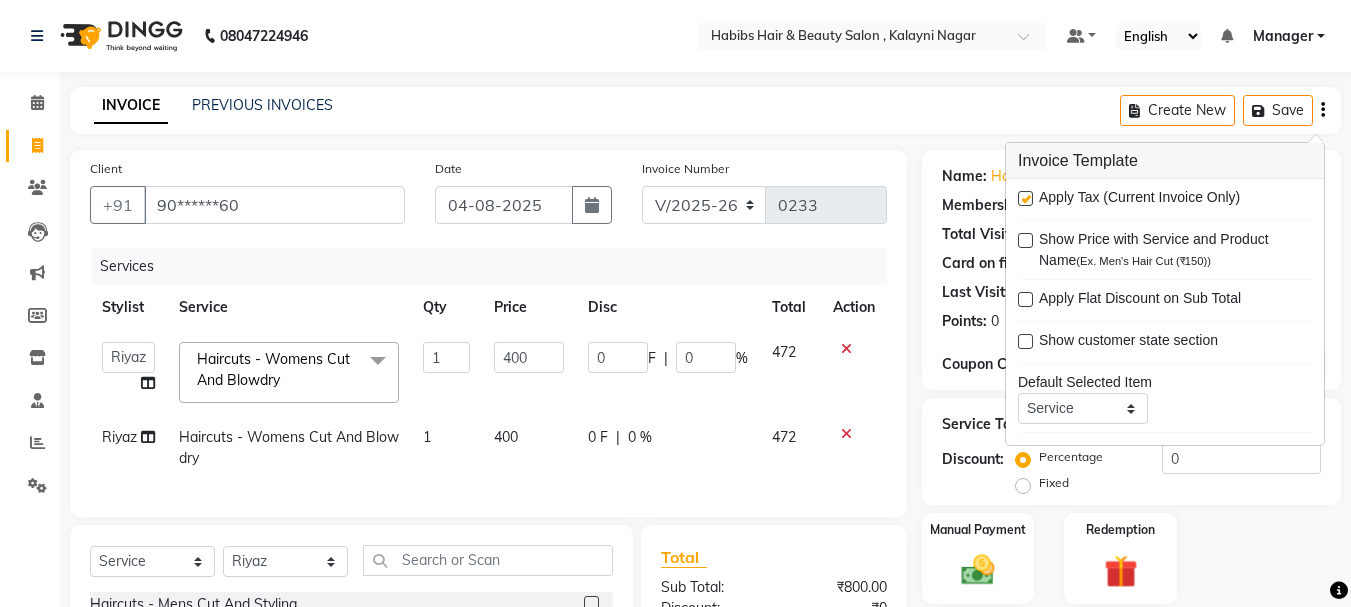 click on "Apply Tax (Current Invoice Only)" at bounding box center (1165, 199) 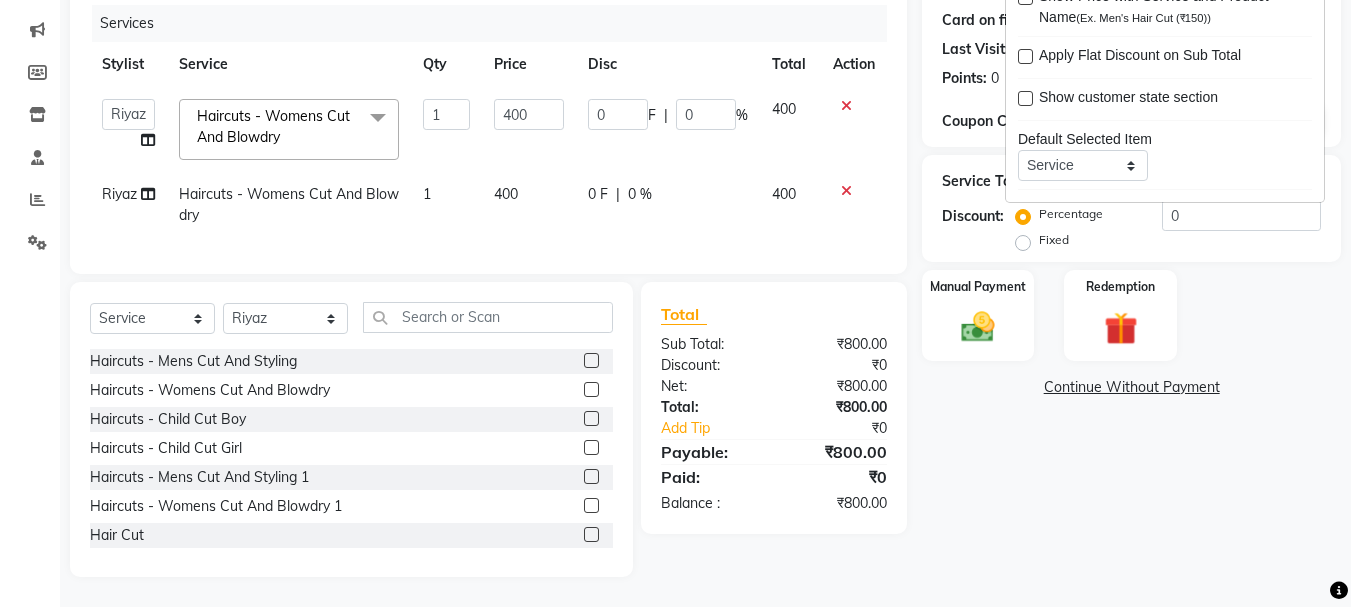 scroll, scrollTop: 258, scrollLeft: 0, axis: vertical 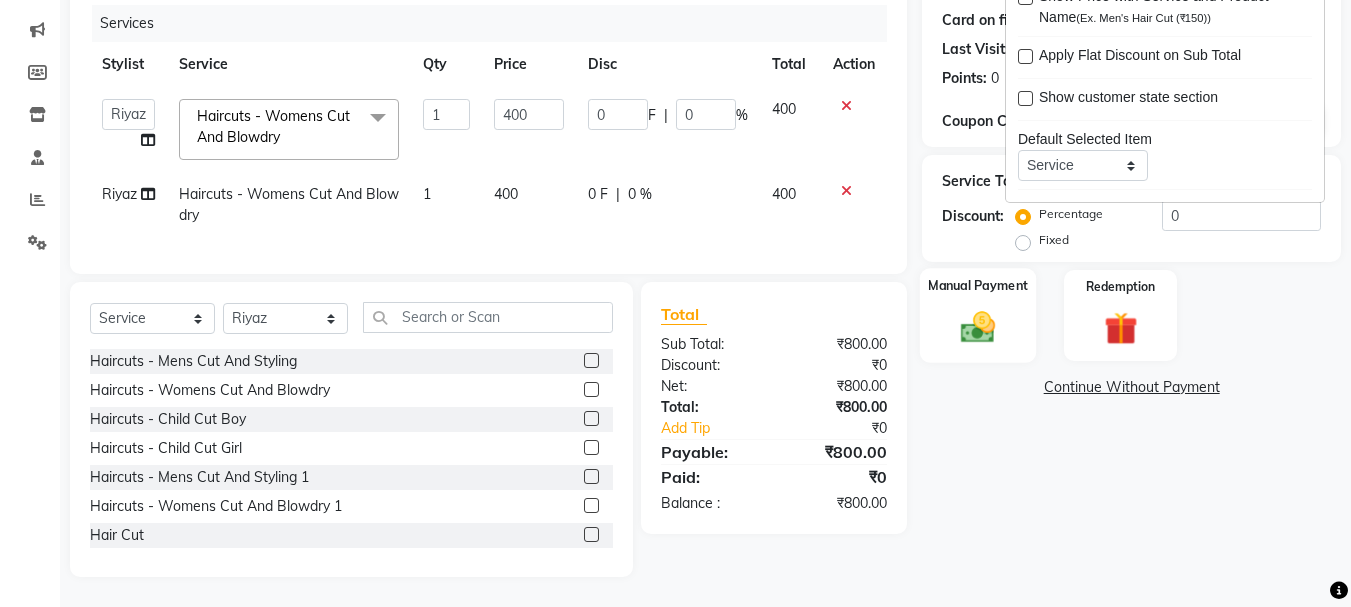 click 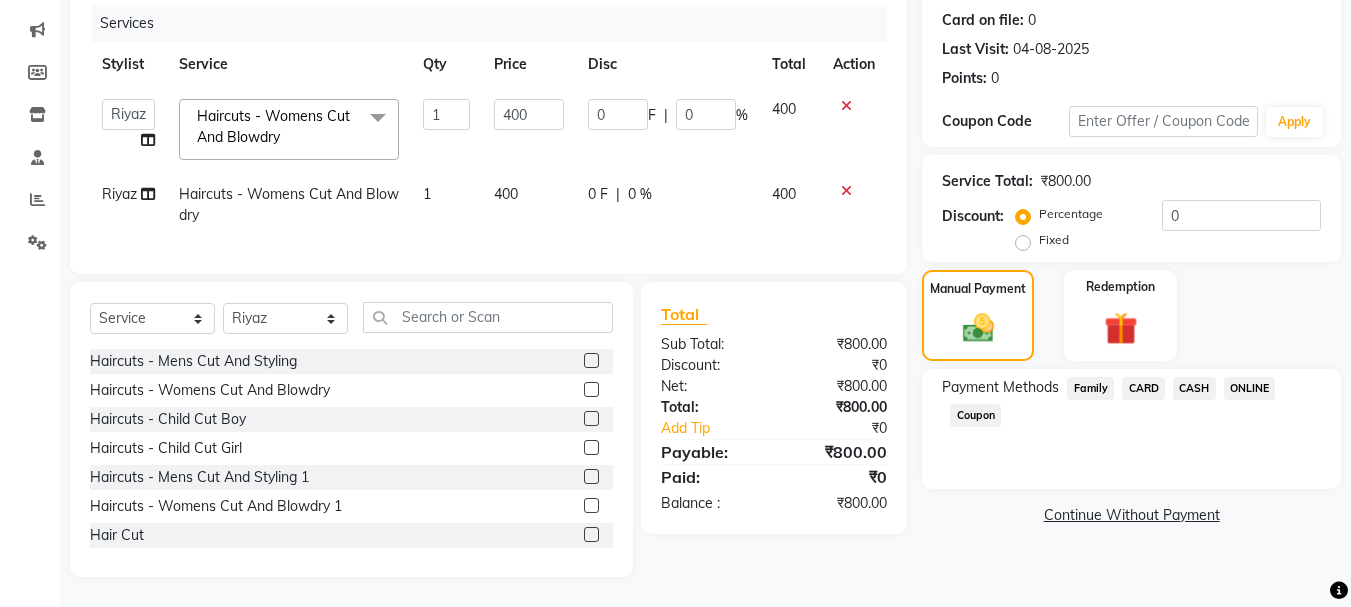 click on "CARD" 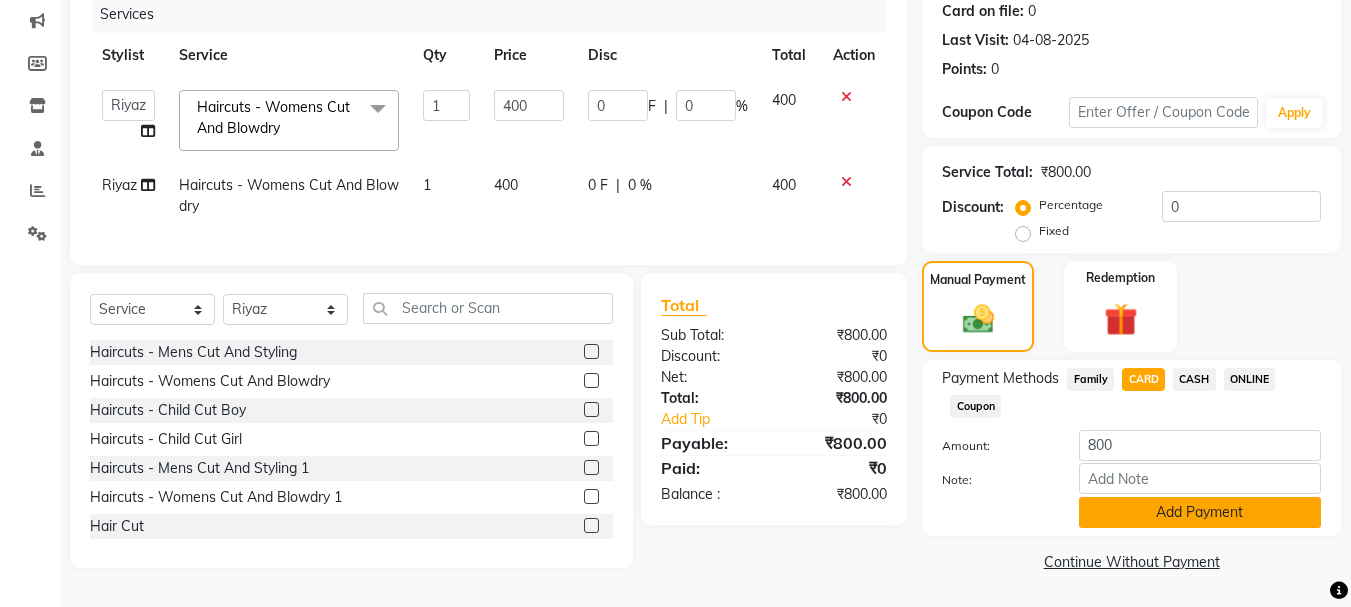 click on "Add Payment" 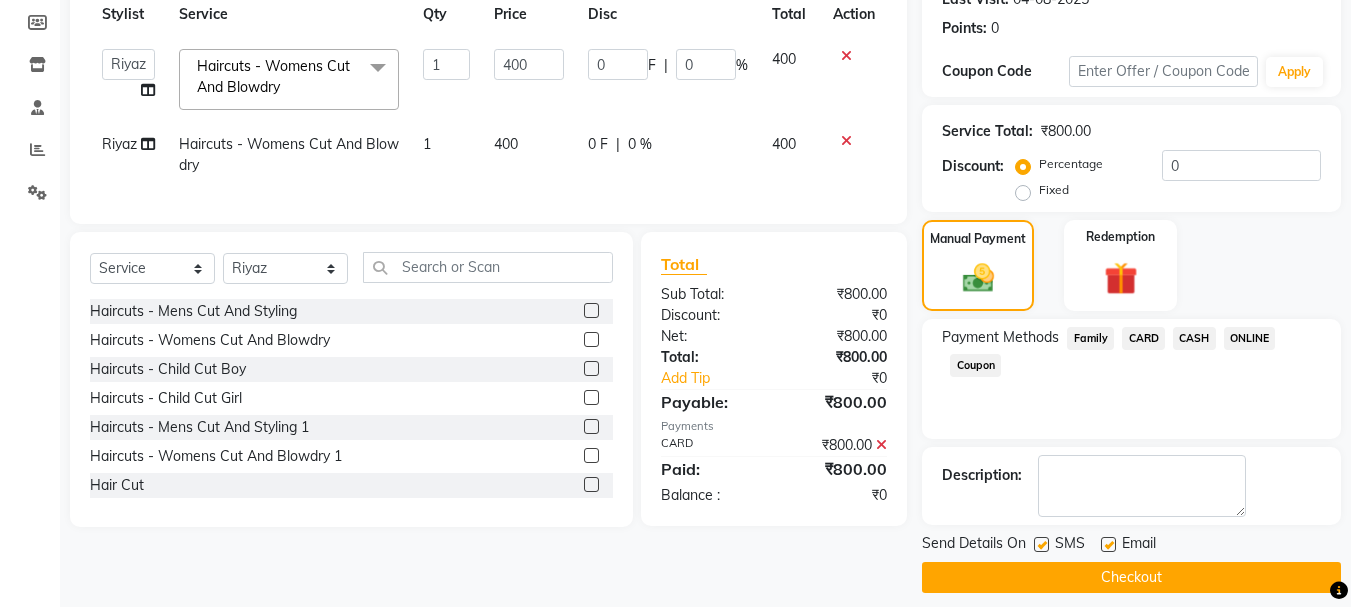 scroll, scrollTop: 309, scrollLeft: 0, axis: vertical 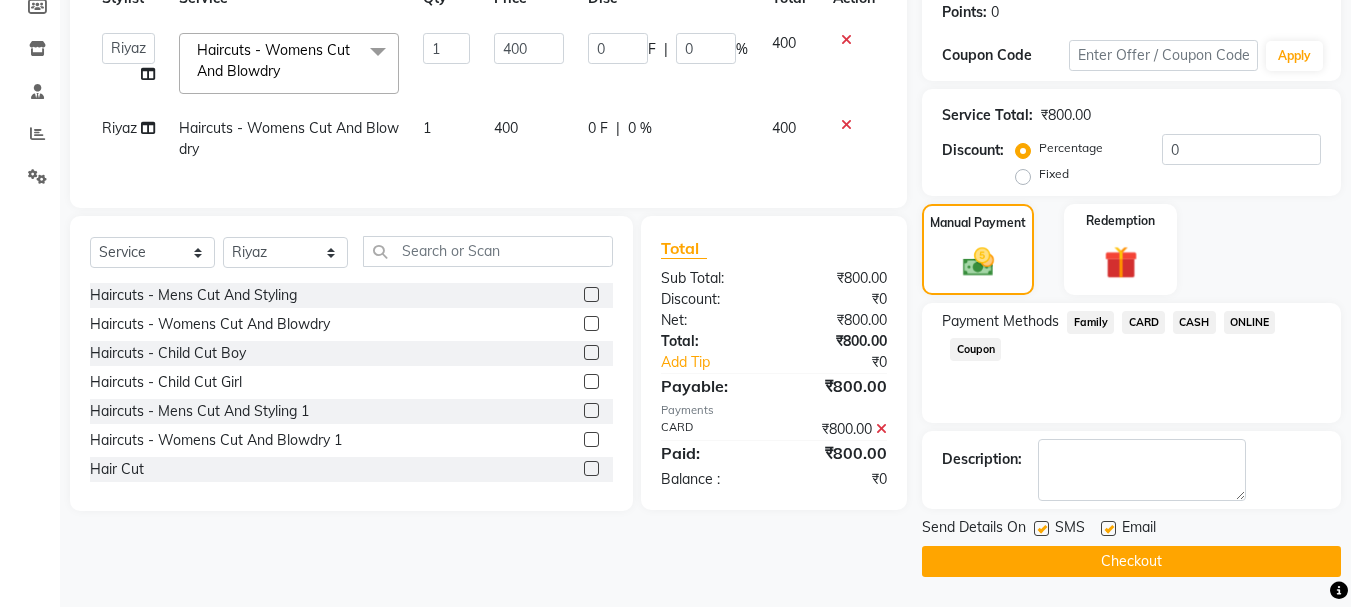 click on "Checkout" 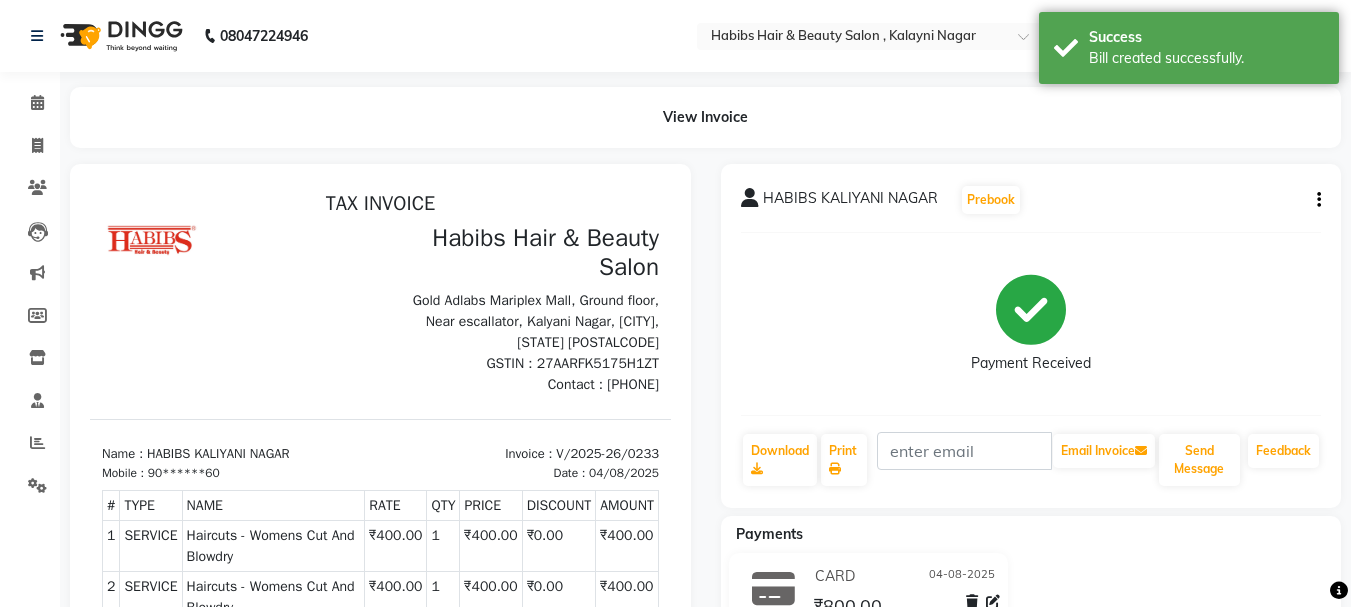 scroll, scrollTop: 0, scrollLeft: 0, axis: both 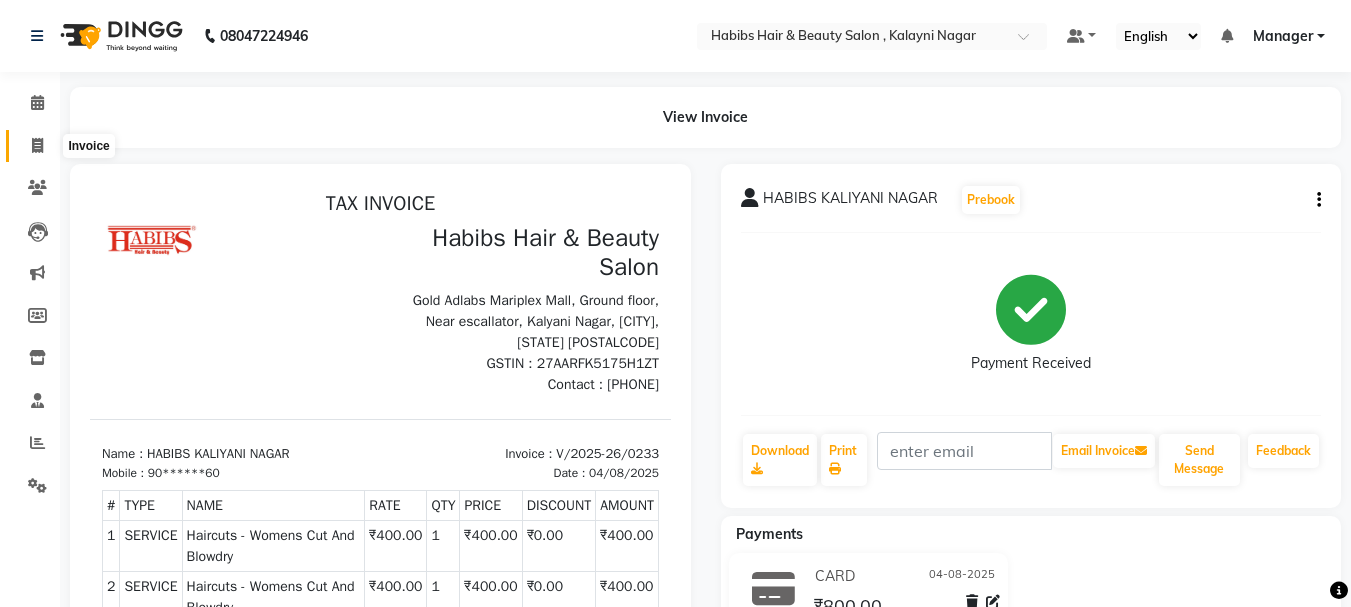 click 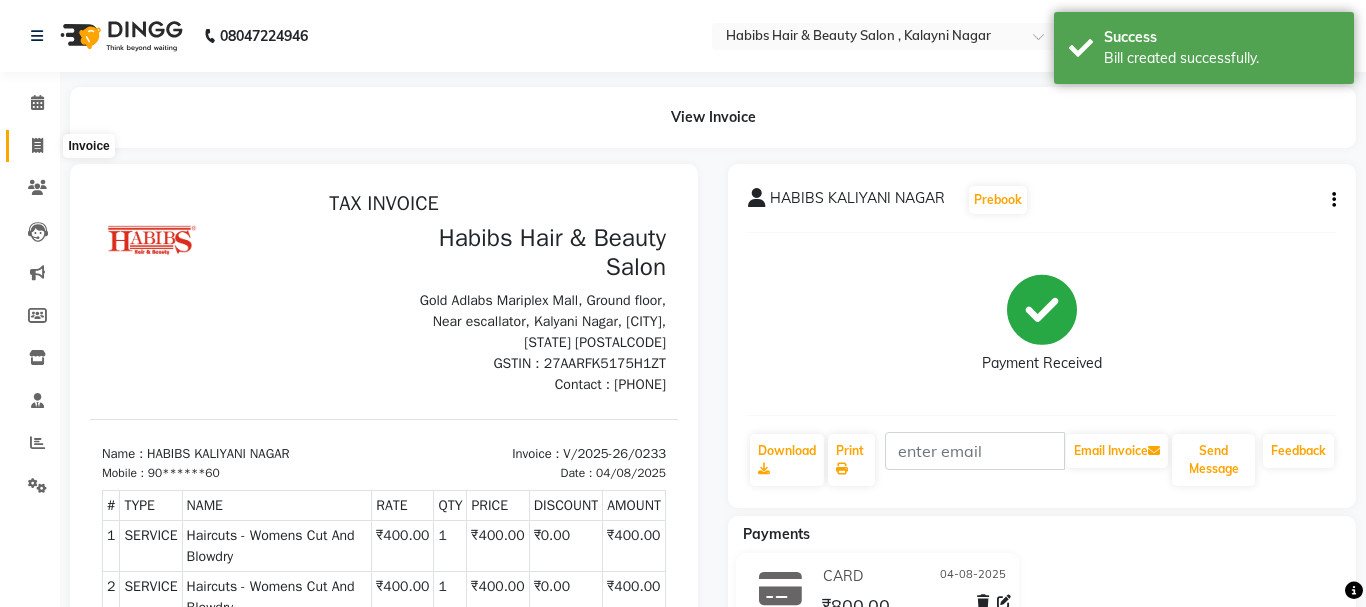 select on "4842" 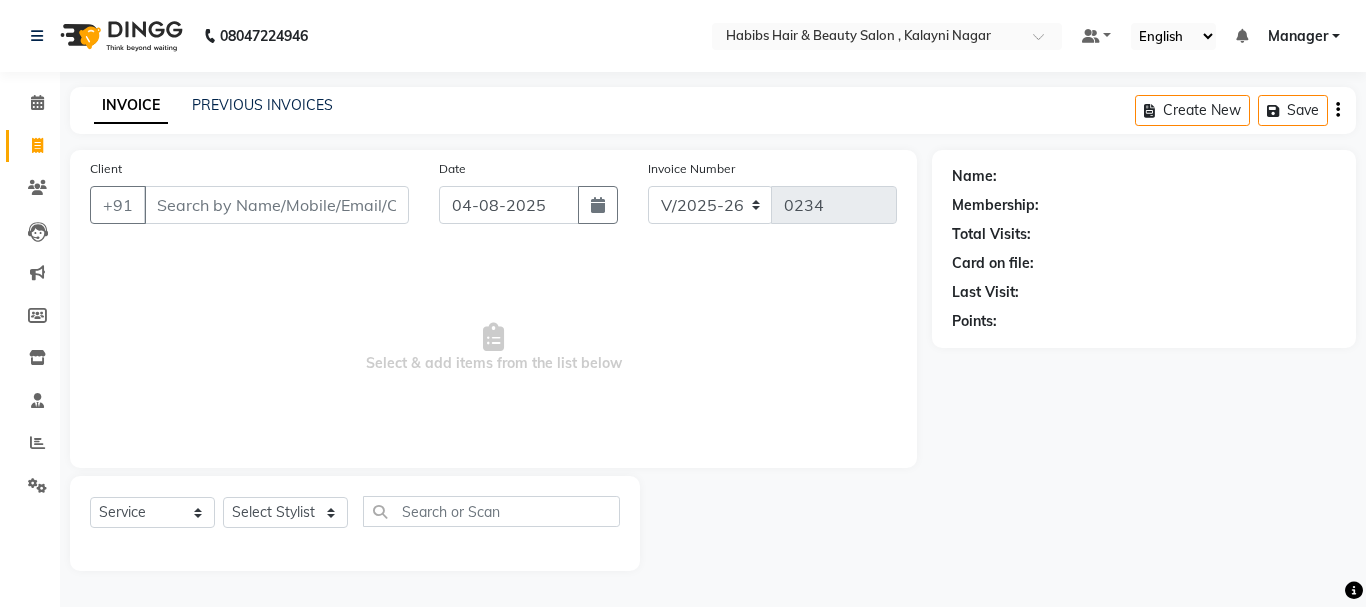 click on "Client" at bounding box center (276, 205) 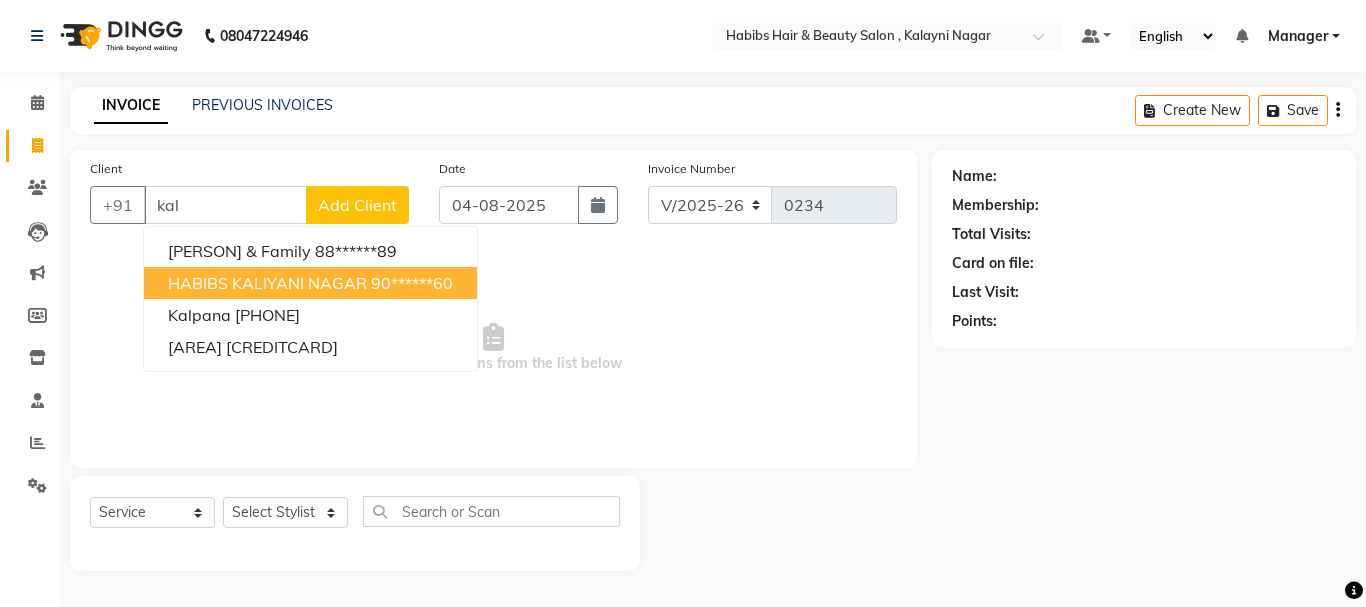 click on "HABIBS KALIYANI NAGAR  [PHONE]" at bounding box center [310, 283] 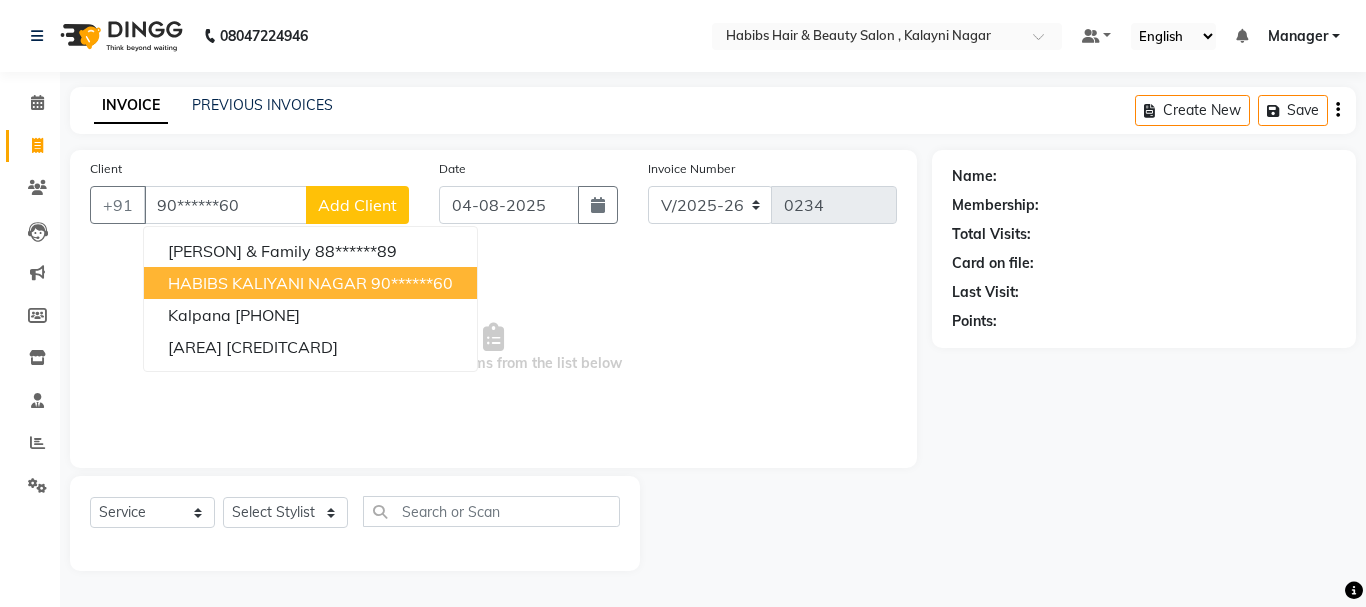 type on "90******60" 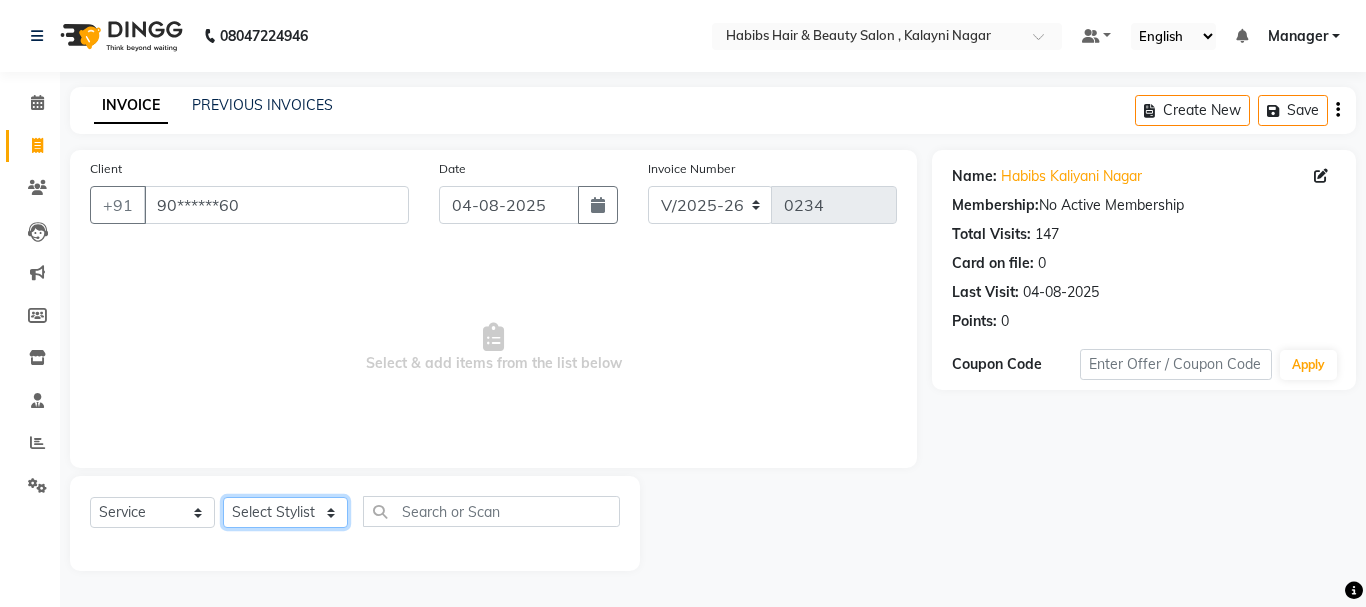 click on "Select Stylist Manager [PERSON] [PERSON] [PERSON] [PERSON]  [PERSON]  [PERSON]   [PERSON] [PERSON]" 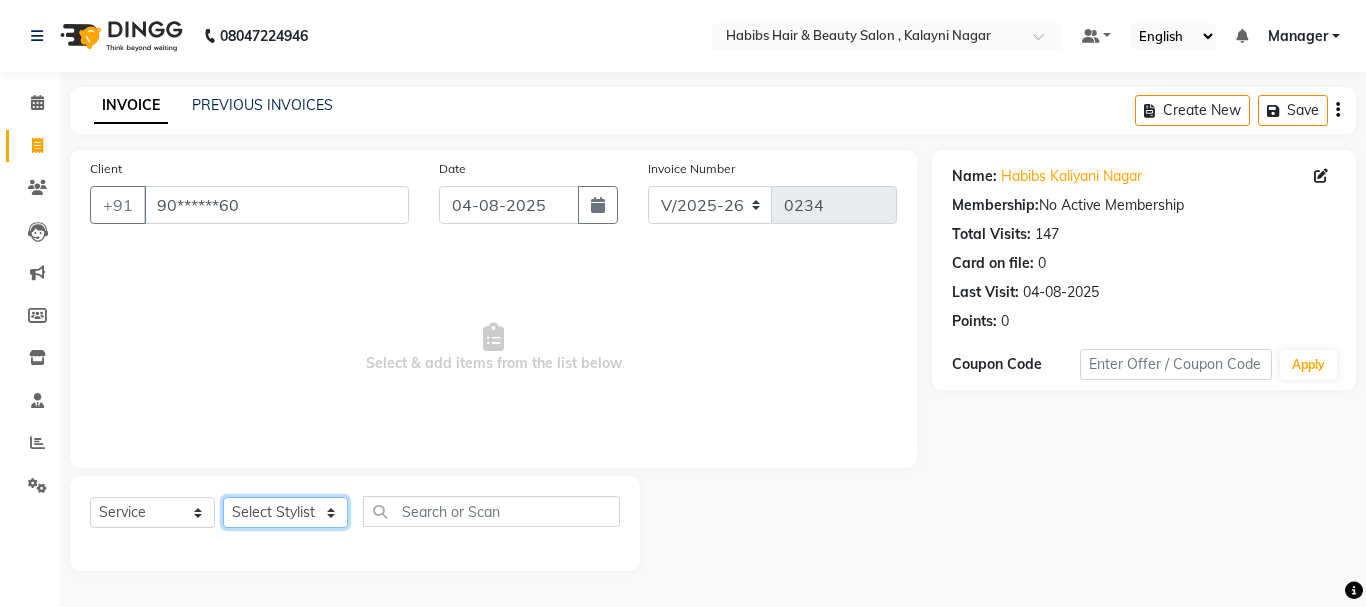 select on "30048" 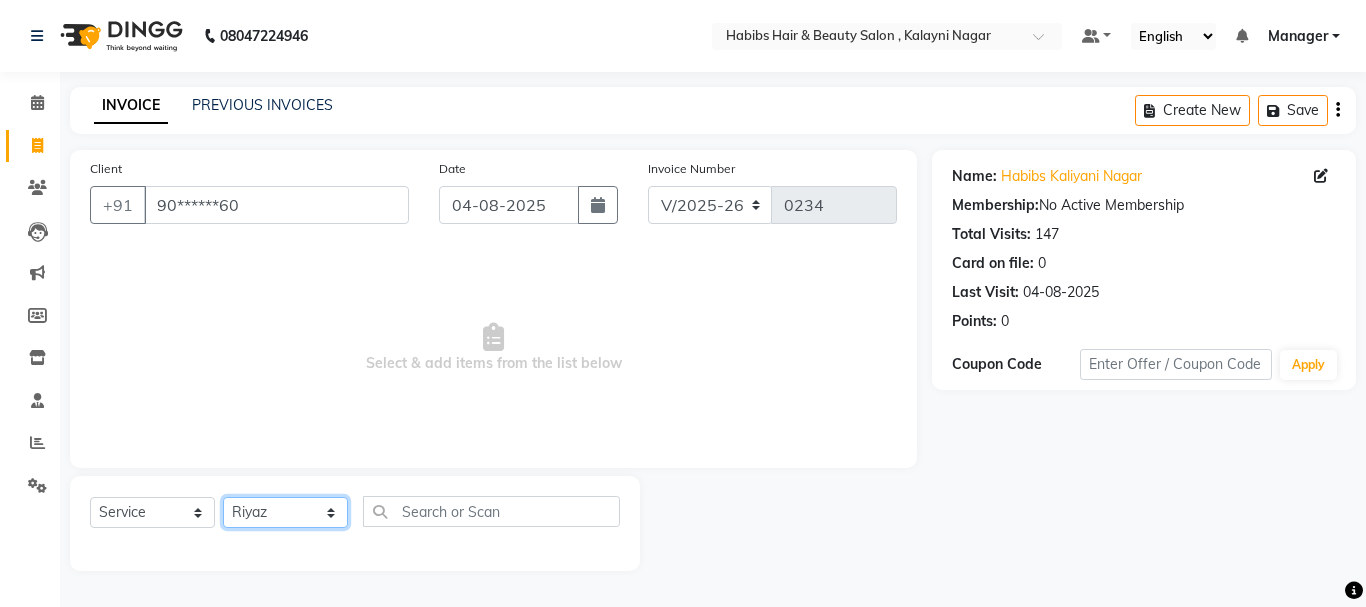 click on "Select Stylist Manager [PERSON] [PERSON] [PERSON] [PERSON]  [PERSON]  [PERSON]   [PERSON] [PERSON]" 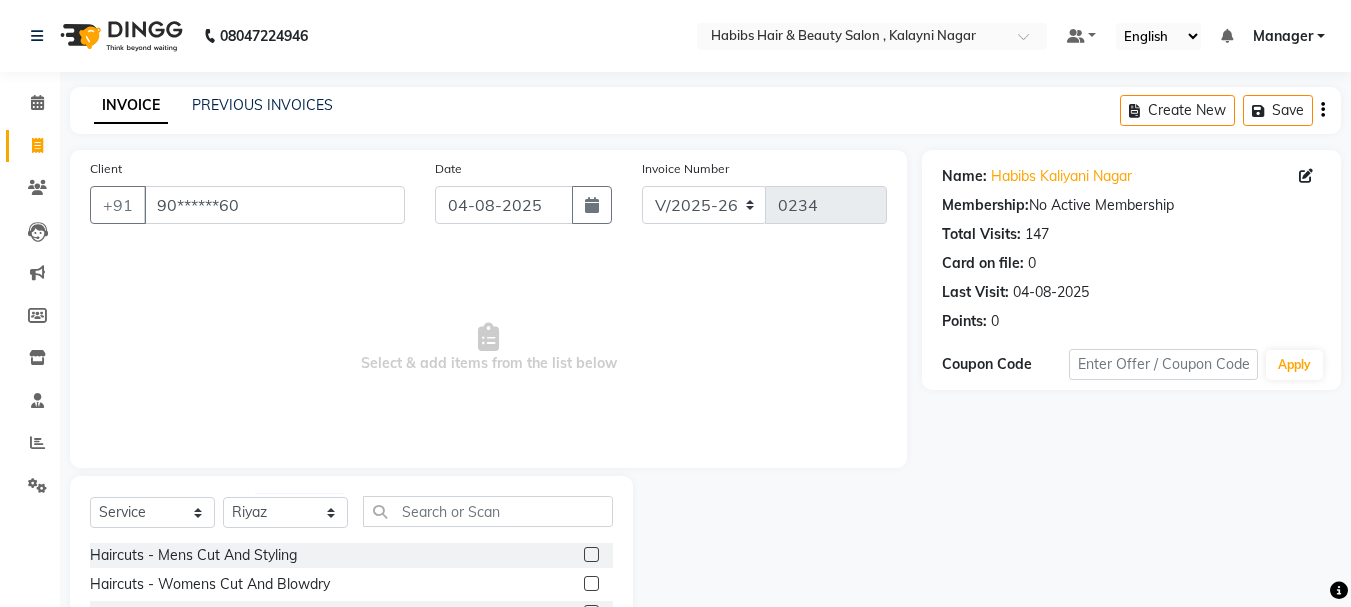 click 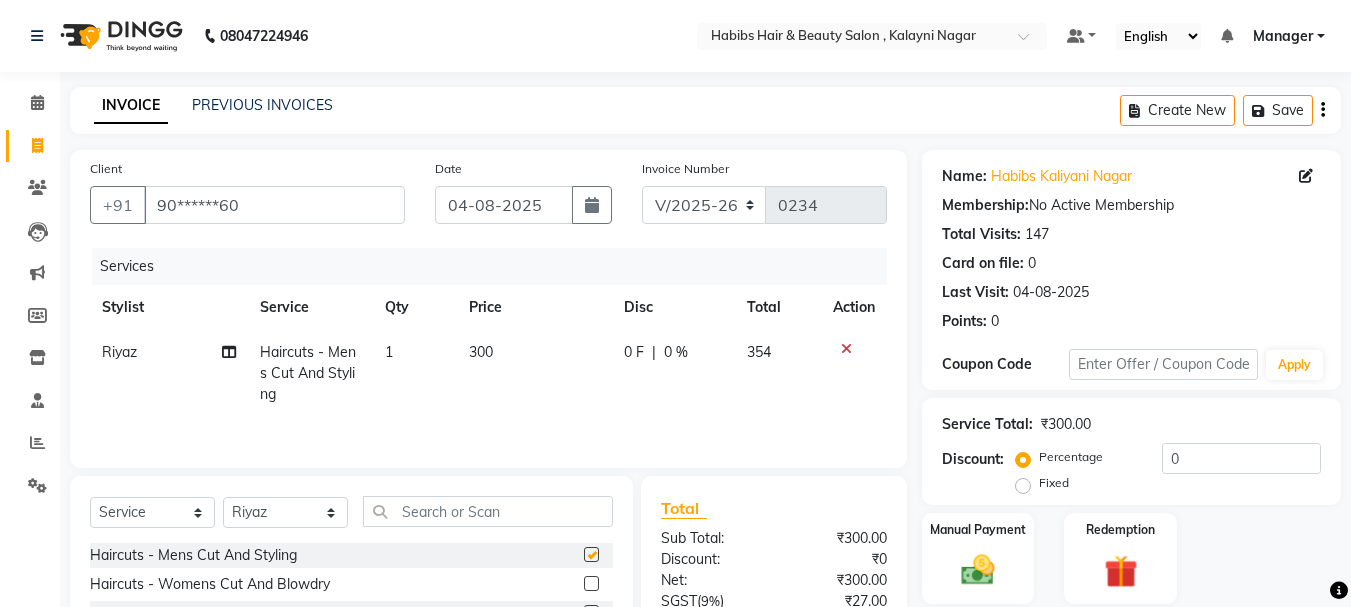 checkbox on "false" 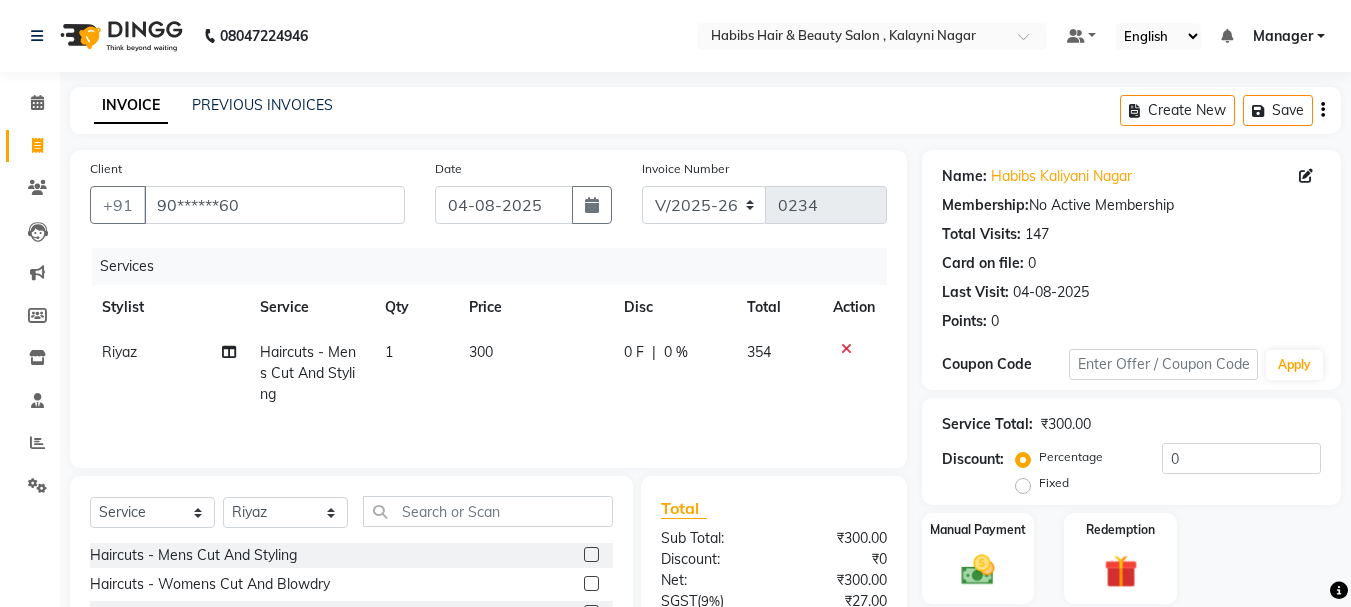 click on "Create New   Save" 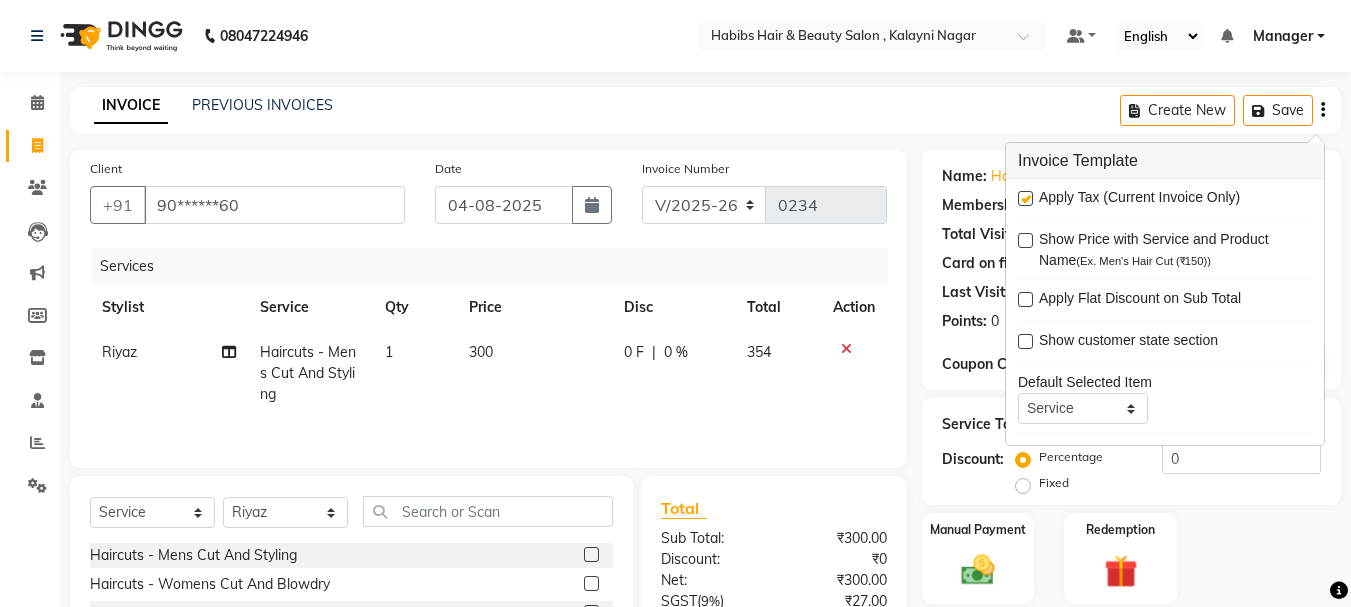 click at bounding box center (1025, 198) 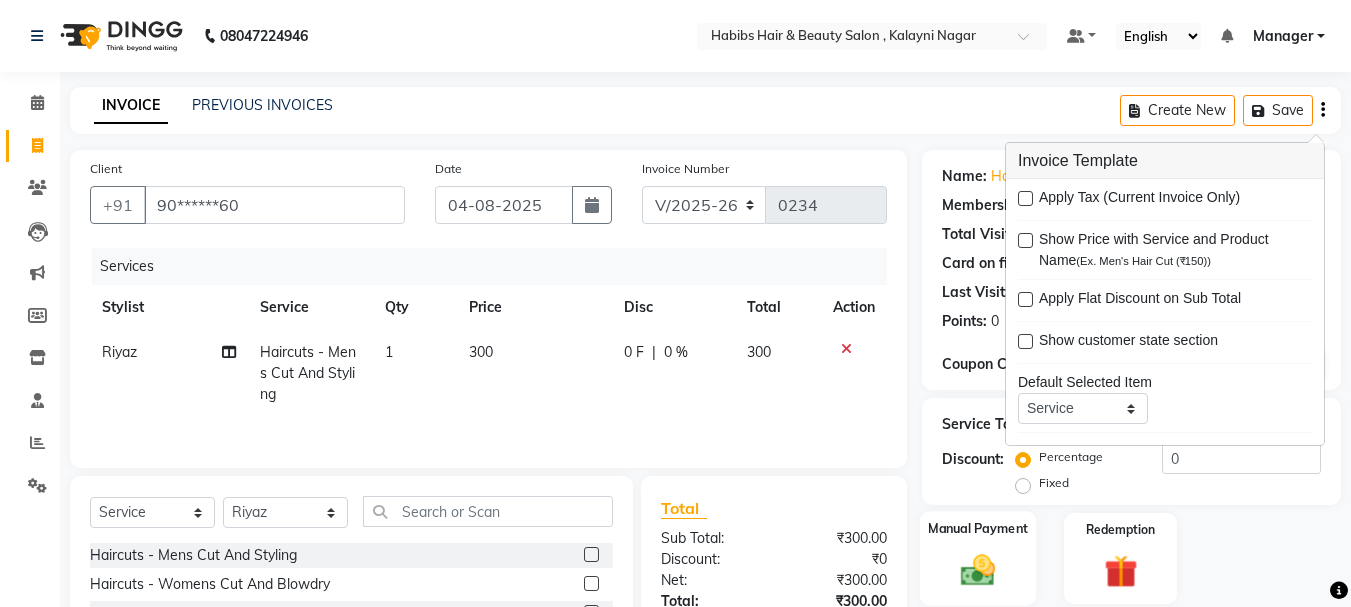click on "Manual Payment" 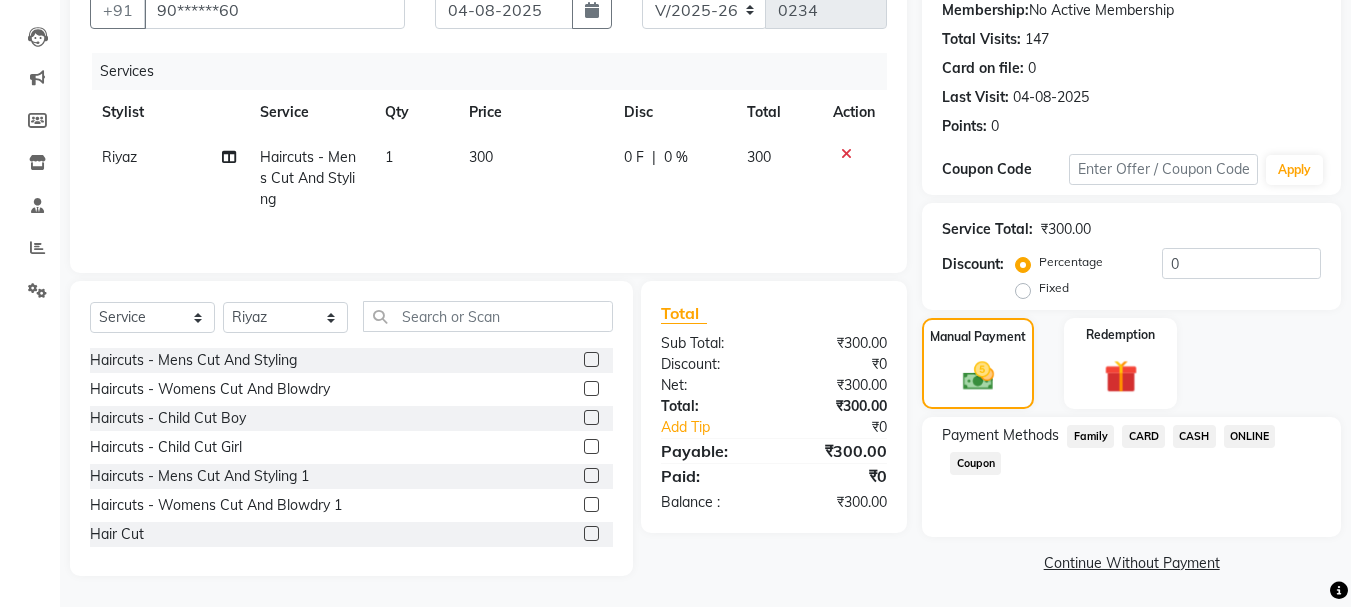 scroll, scrollTop: 196, scrollLeft: 0, axis: vertical 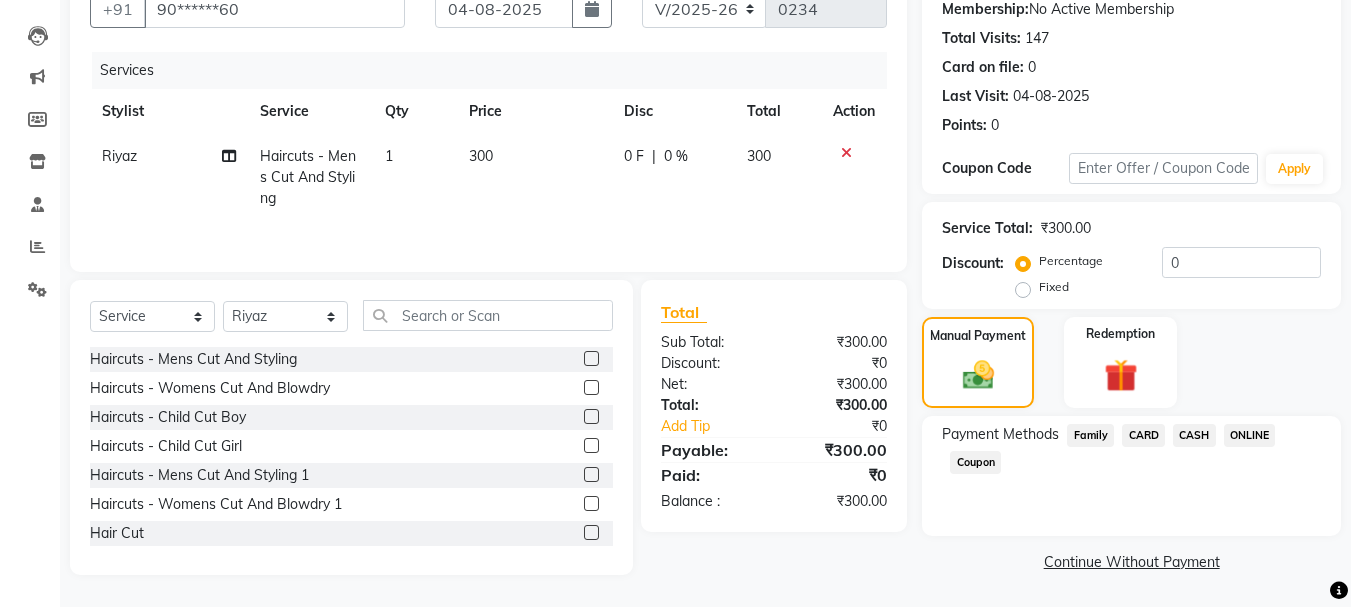 drag, startPoint x: 1192, startPoint y: 430, endPoint x: 1194, endPoint y: 479, distance: 49.0408 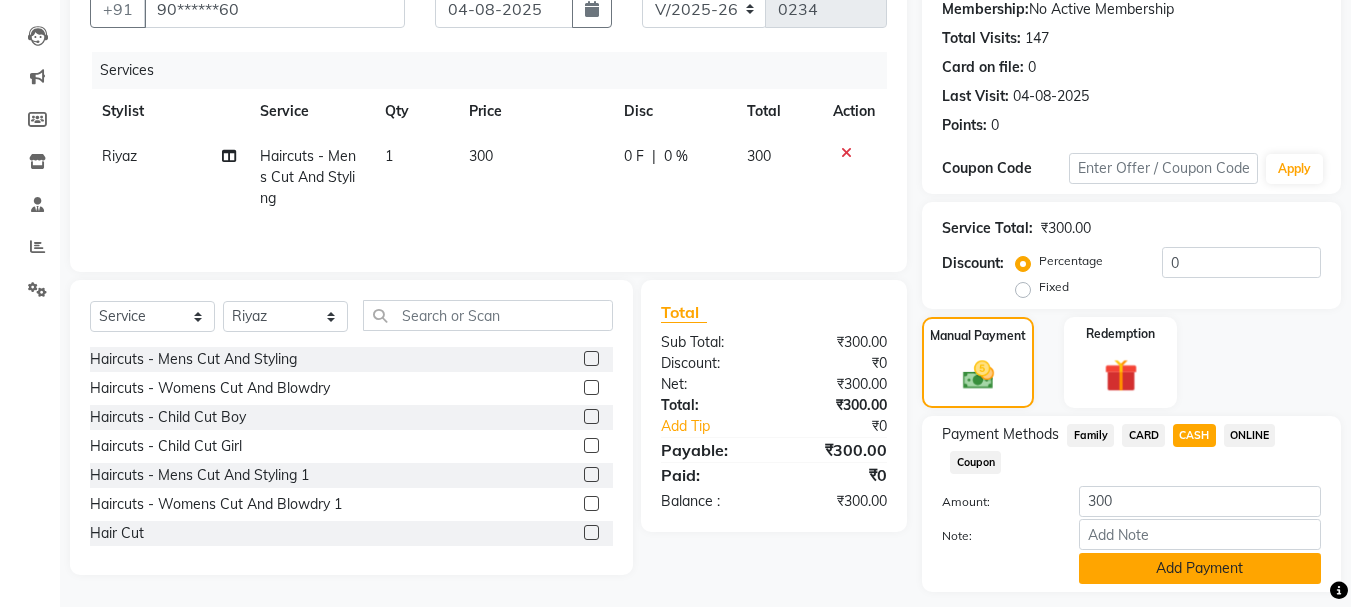 click on "Add Payment" 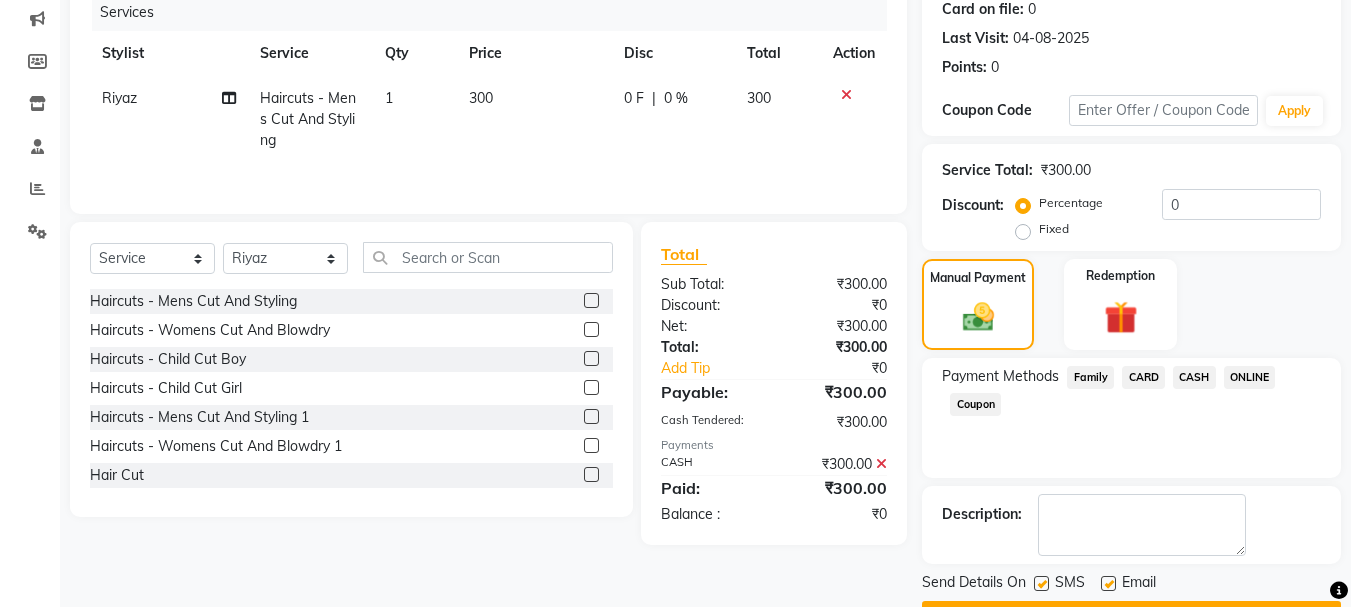 scroll, scrollTop: 309, scrollLeft: 0, axis: vertical 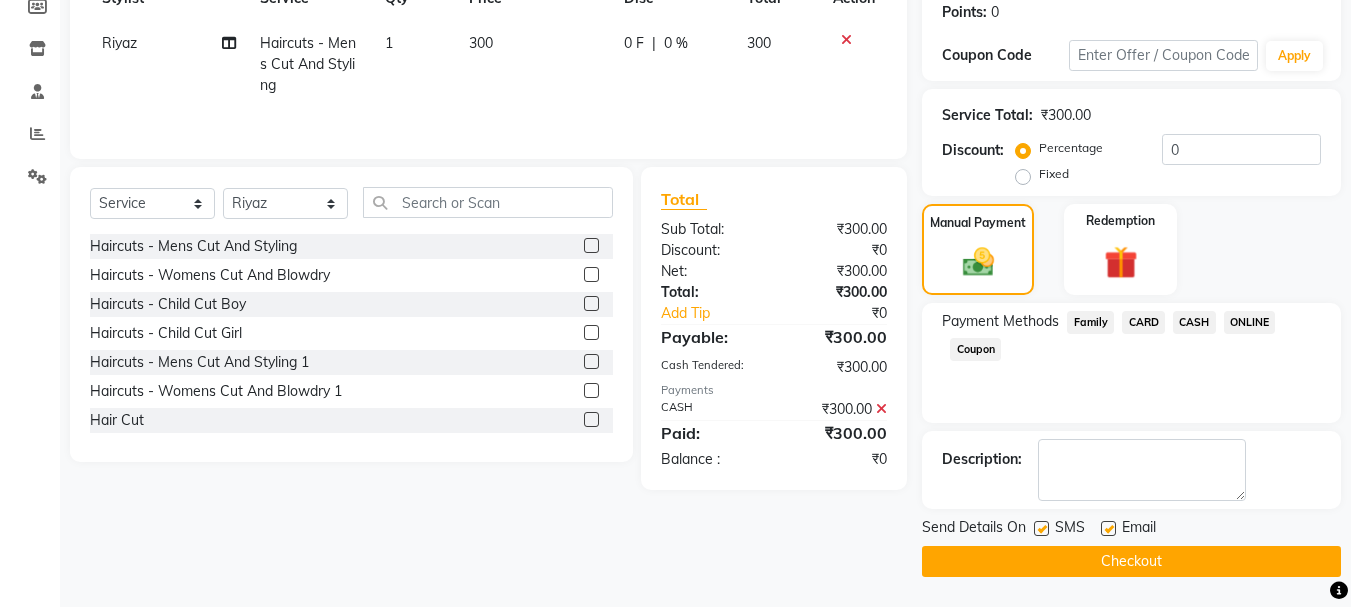 click on "Checkout" 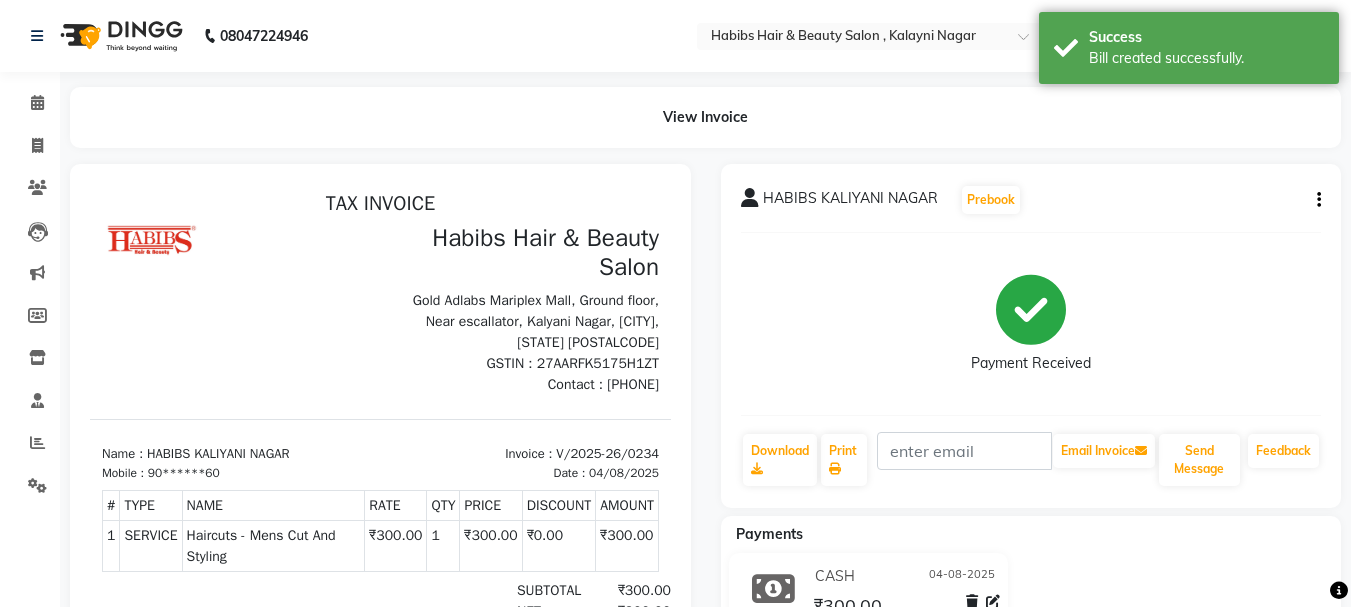 scroll, scrollTop: 0, scrollLeft: 0, axis: both 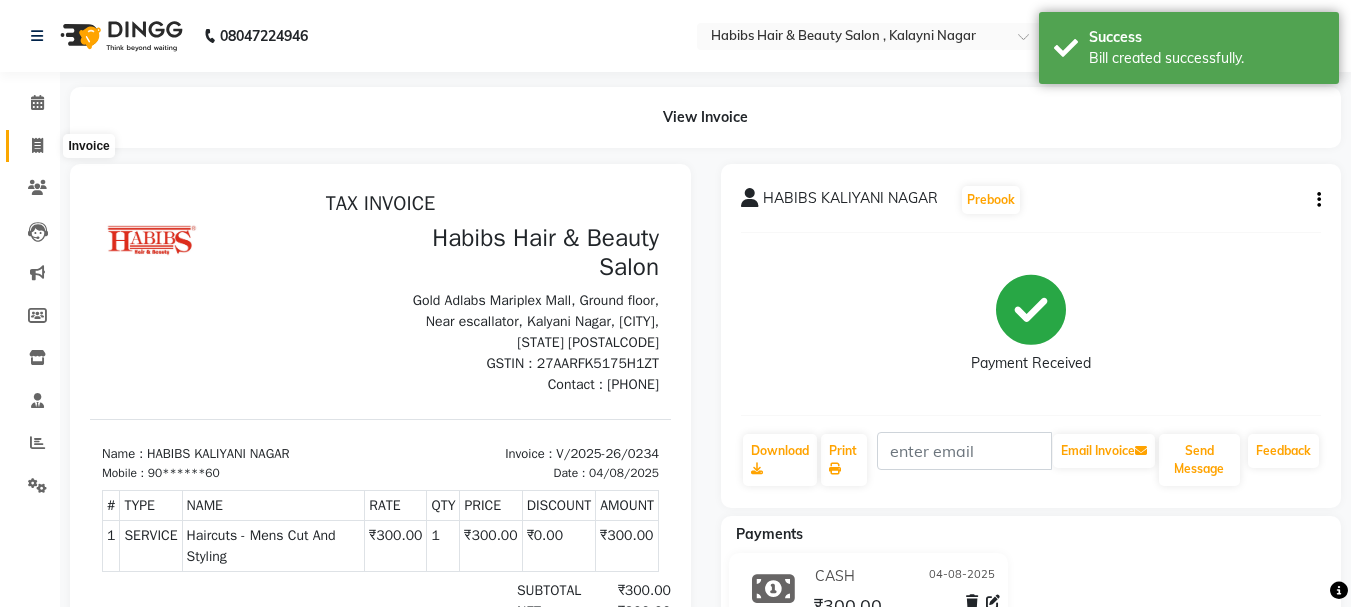 click 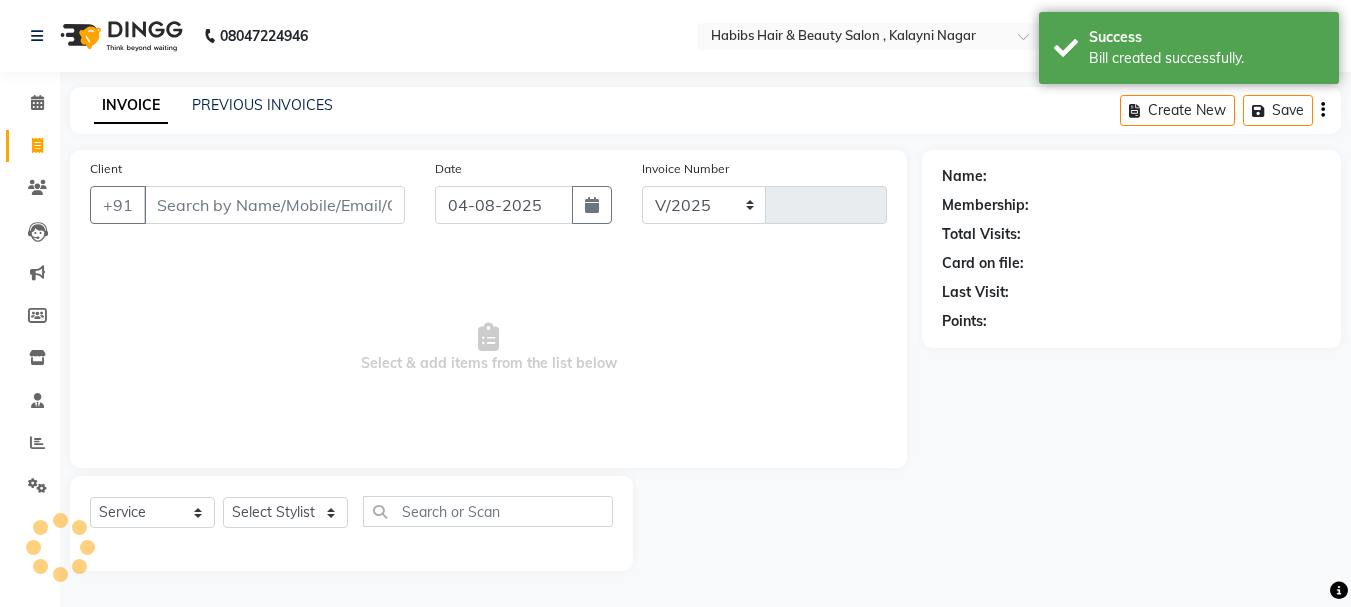 select on "4842" 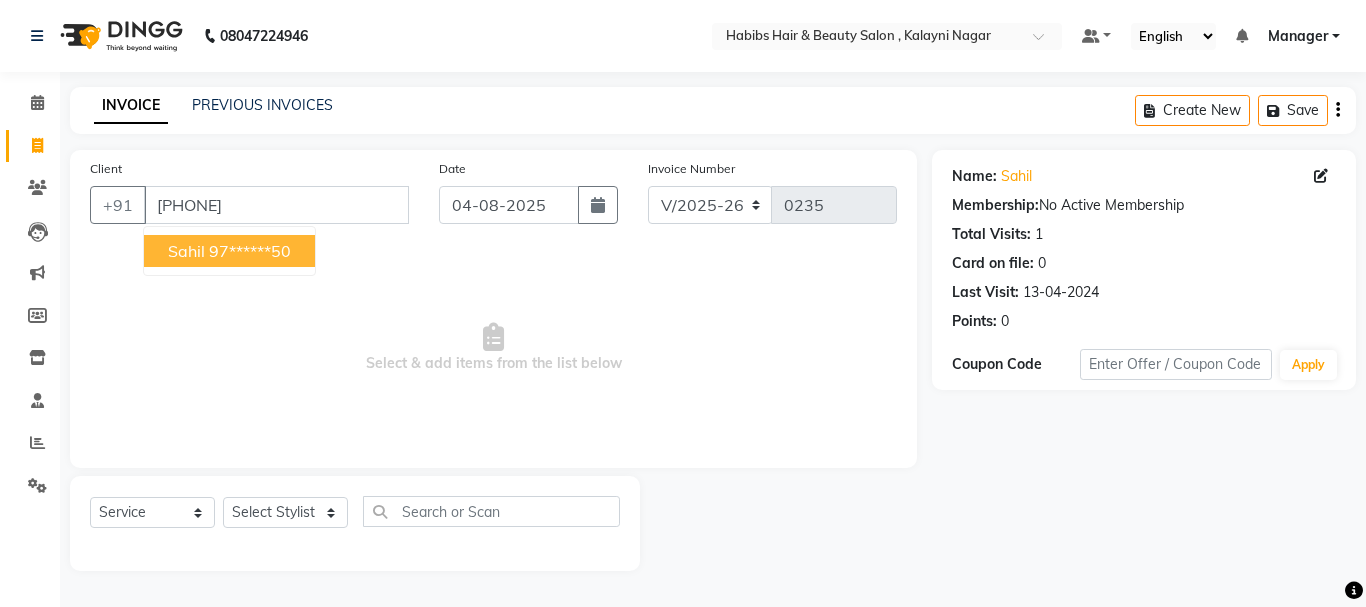 click on "[PERSON] +[COUNTRYCODE] [PHONE]" at bounding box center (229, 251) 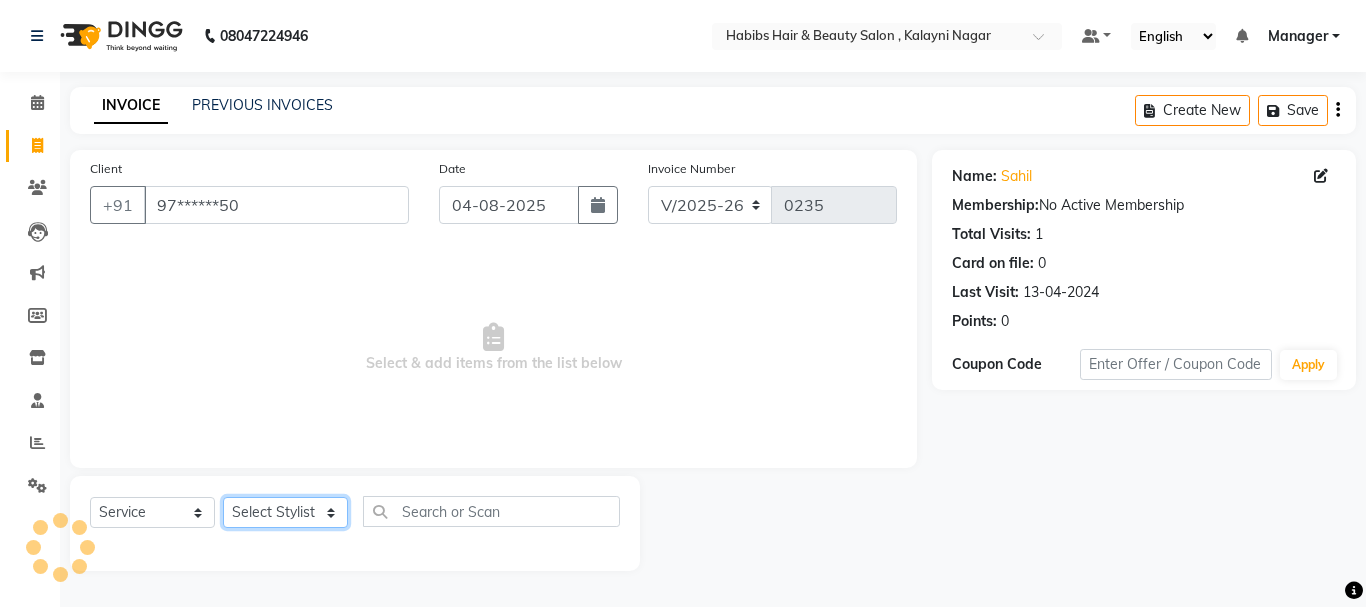 click on "Select Stylist Manager [PERSON] [PERSON] [PERSON] [PERSON]  [PERSON]  [PERSON]   [PERSON] [PERSON]" 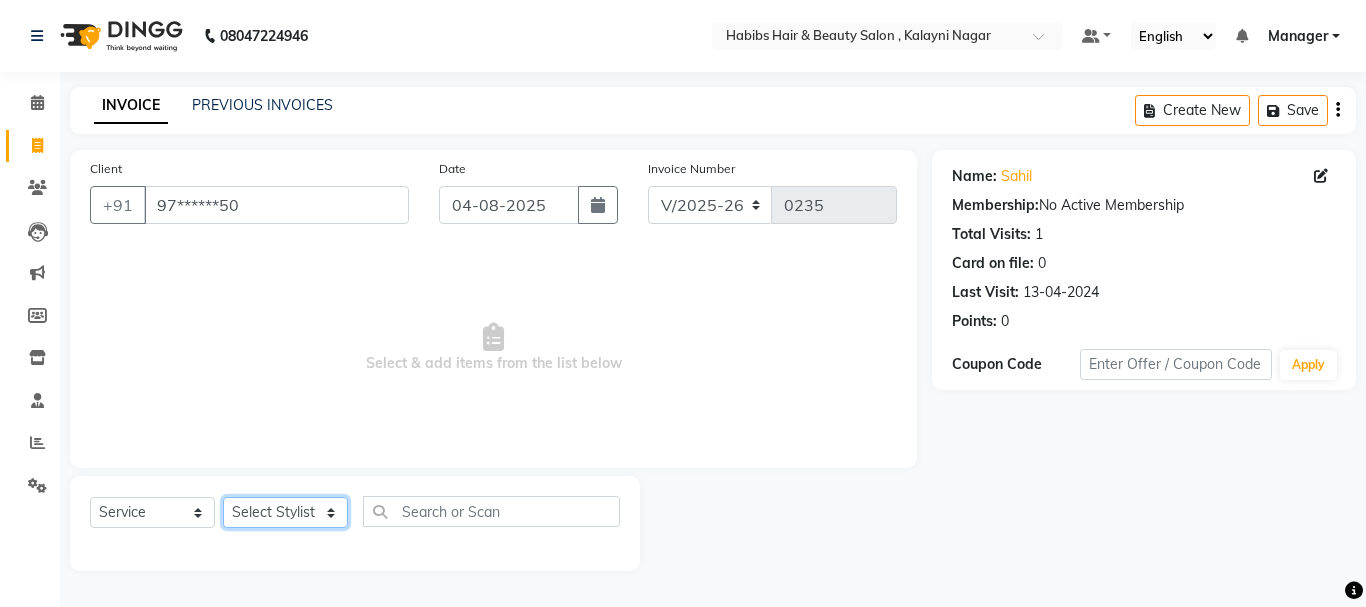 select on "30048" 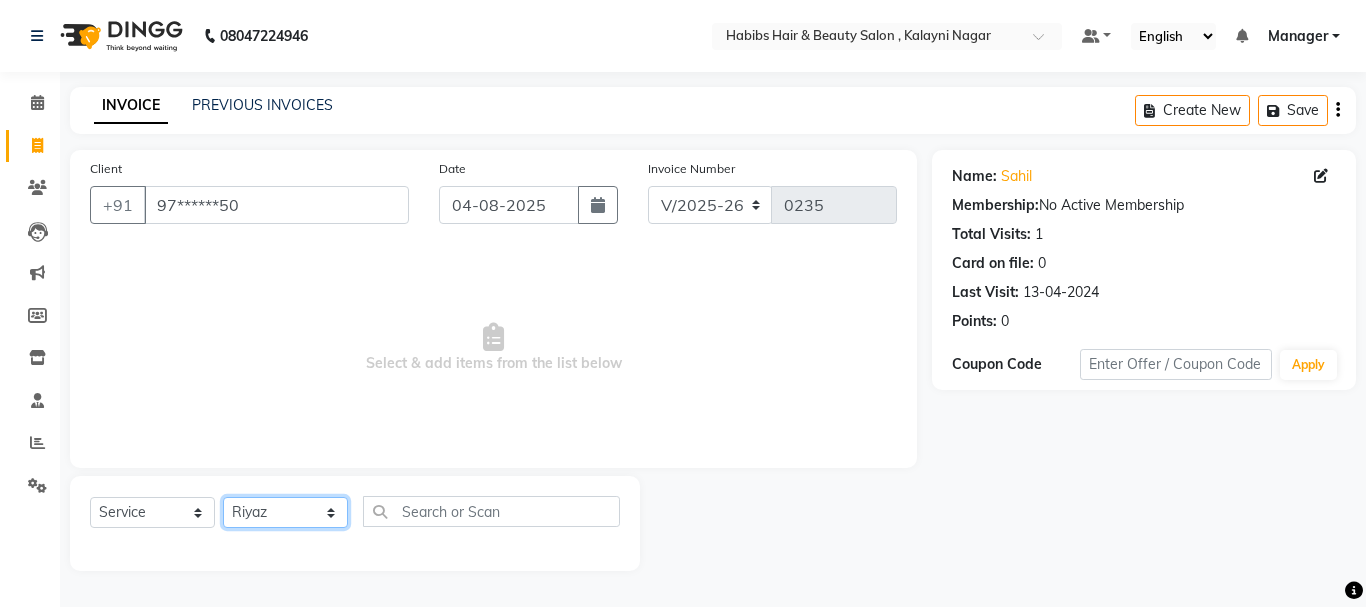 click on "Select Stylist Manager [PERSON] [PERSON] [PERSON] [PERSON]  [PERSON]  [PERSON]   [PERSON] [PERSON]" 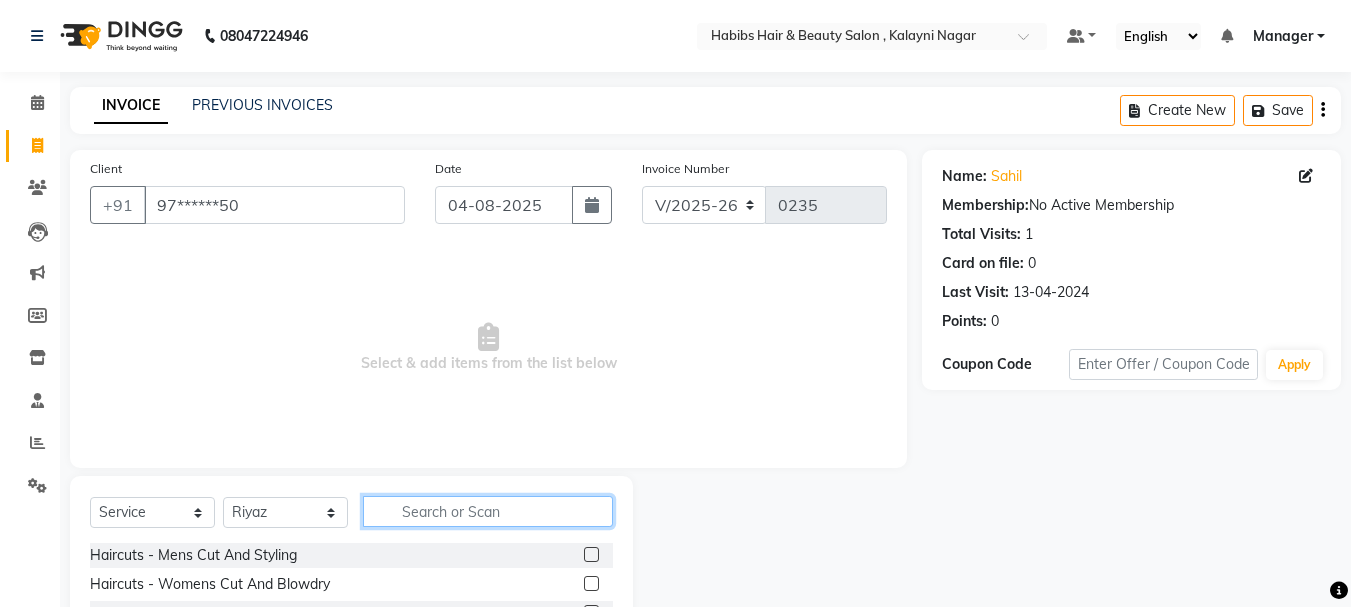 click 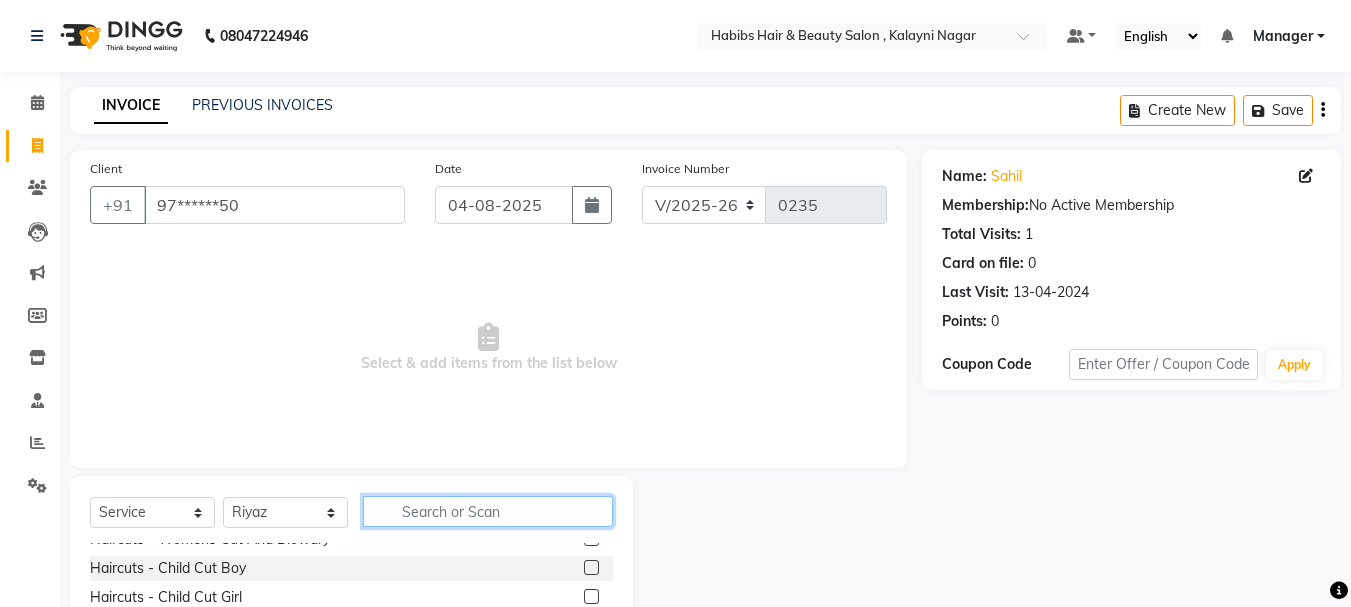 scroll, scrollTop: 0, scrollLeft: 0, axis: both 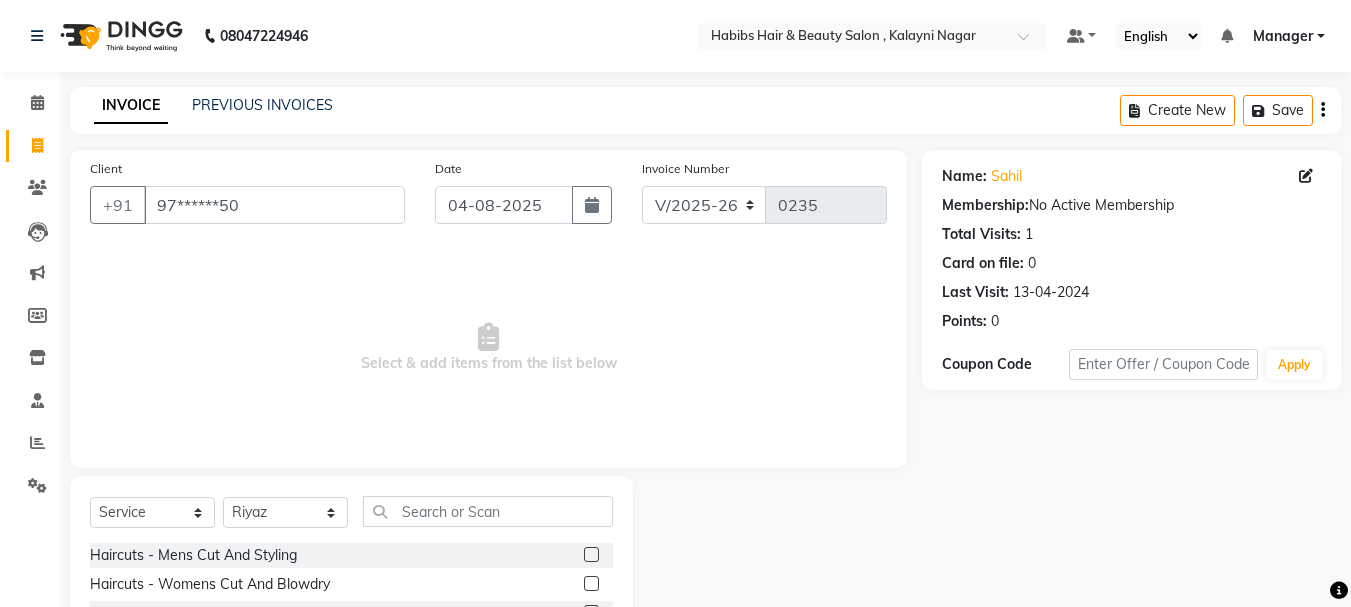 click 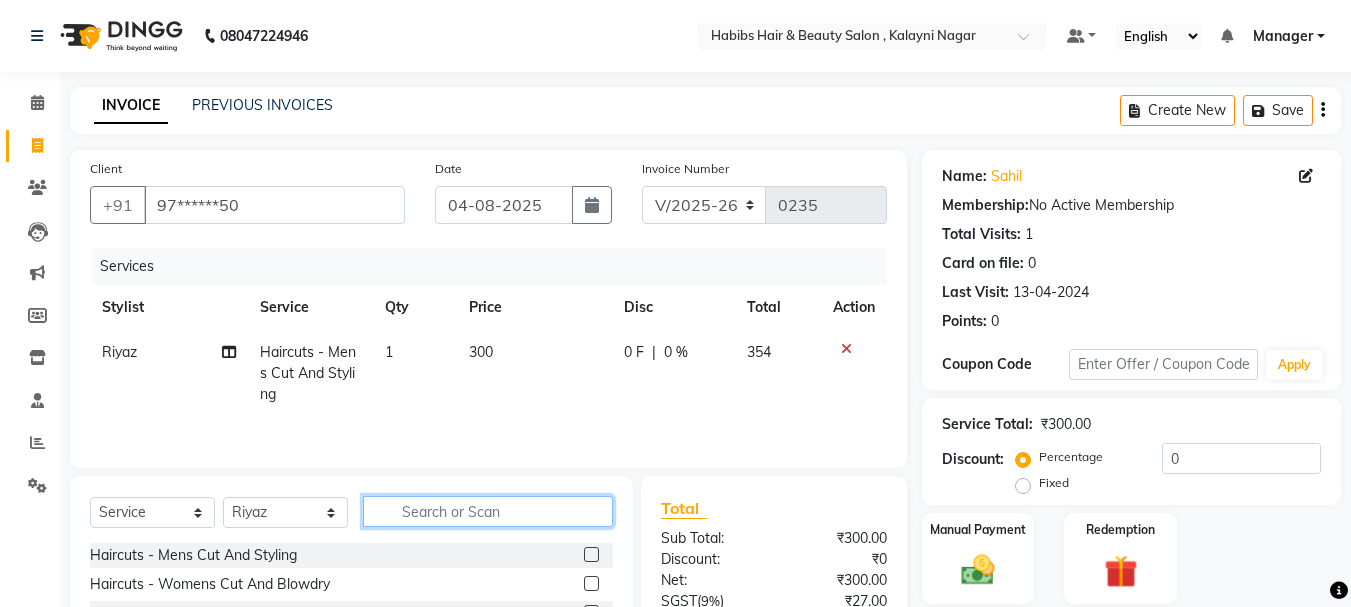 checkbox on "false" 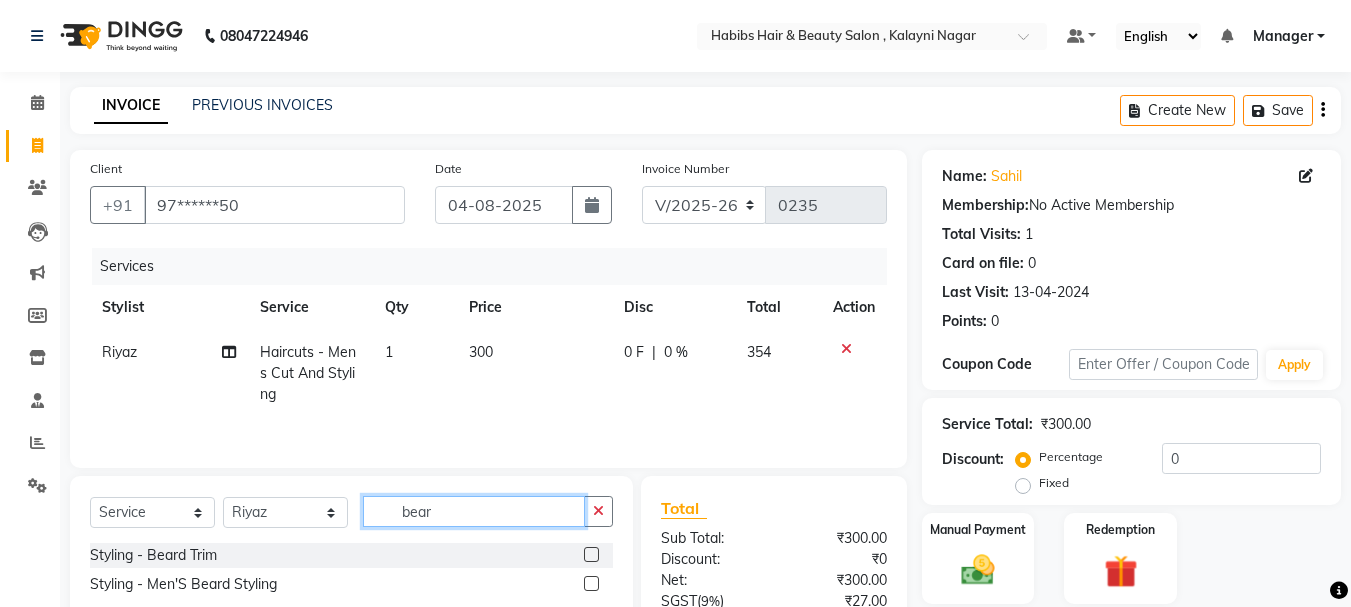 type on "bear" 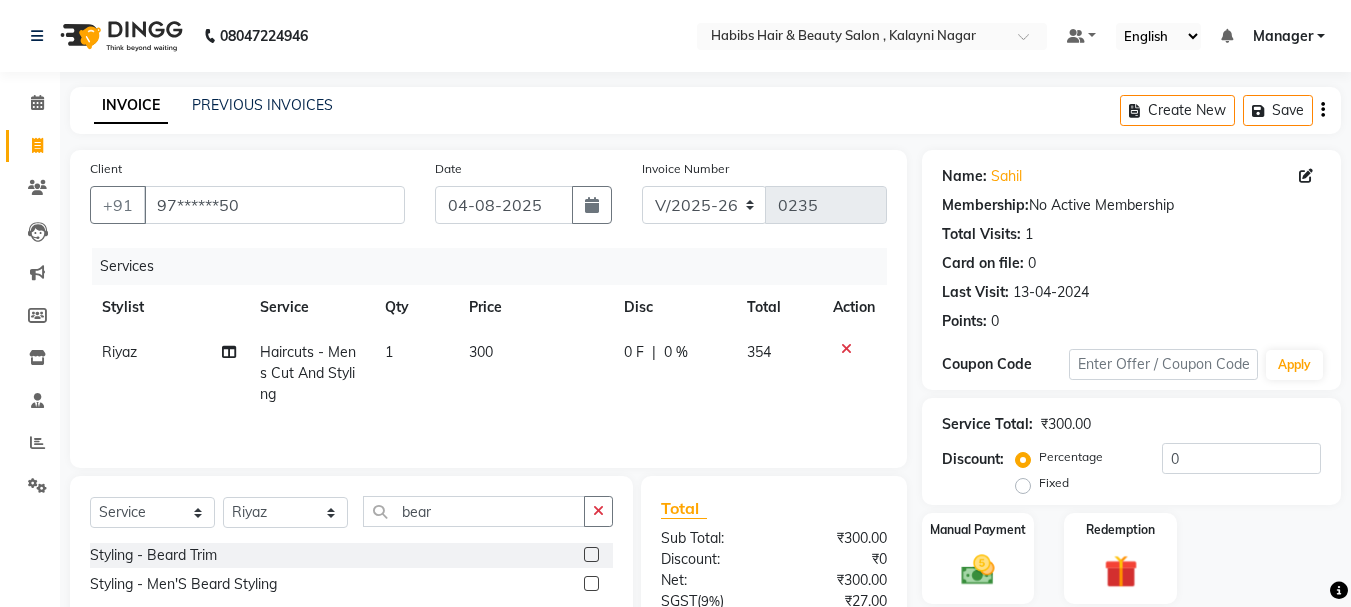 click 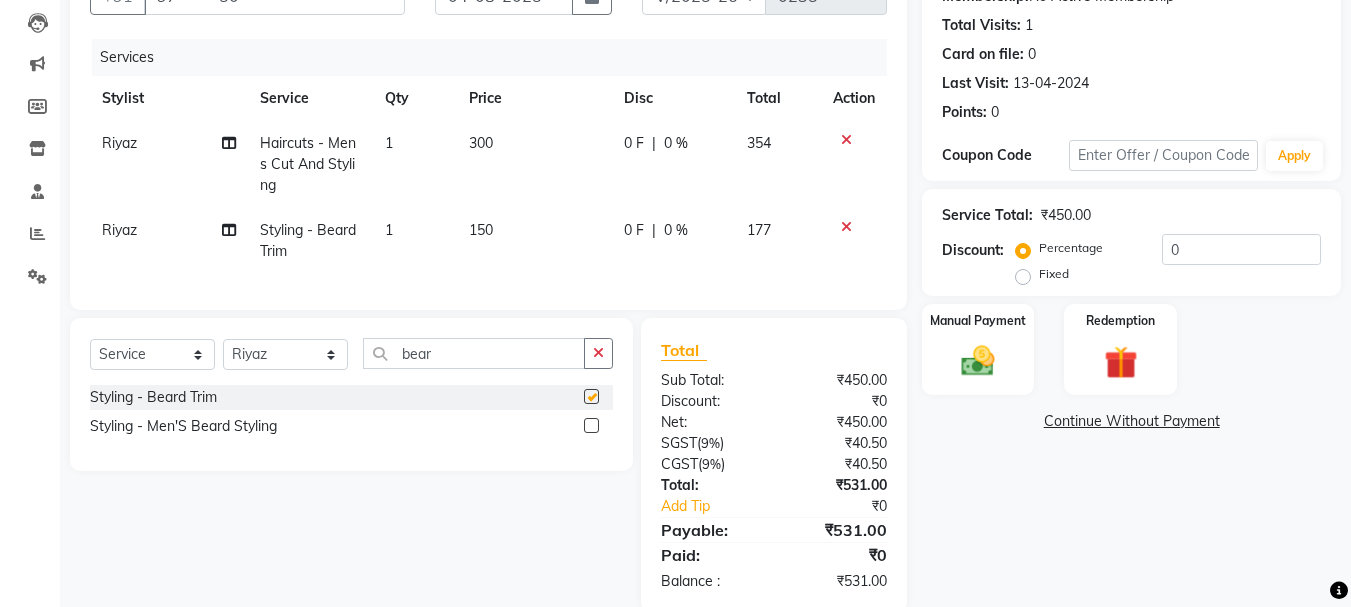 checkbox on "false" 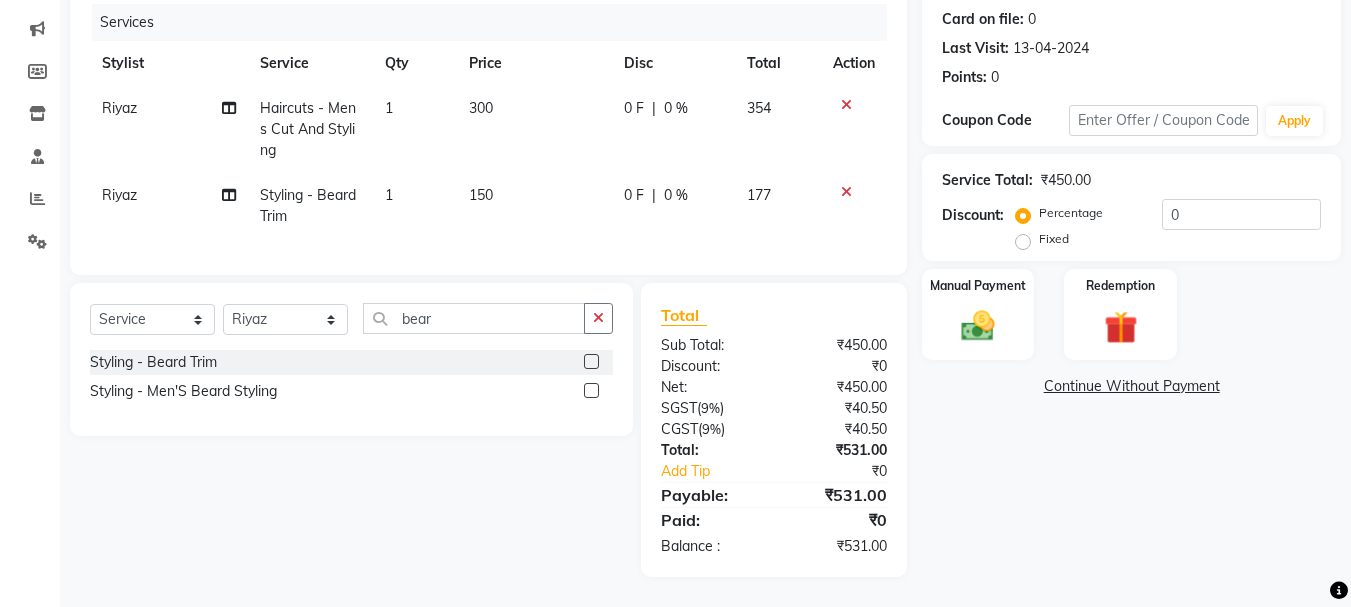 scroll, scrollTop: 0, scrollLeft: 0, axis: both 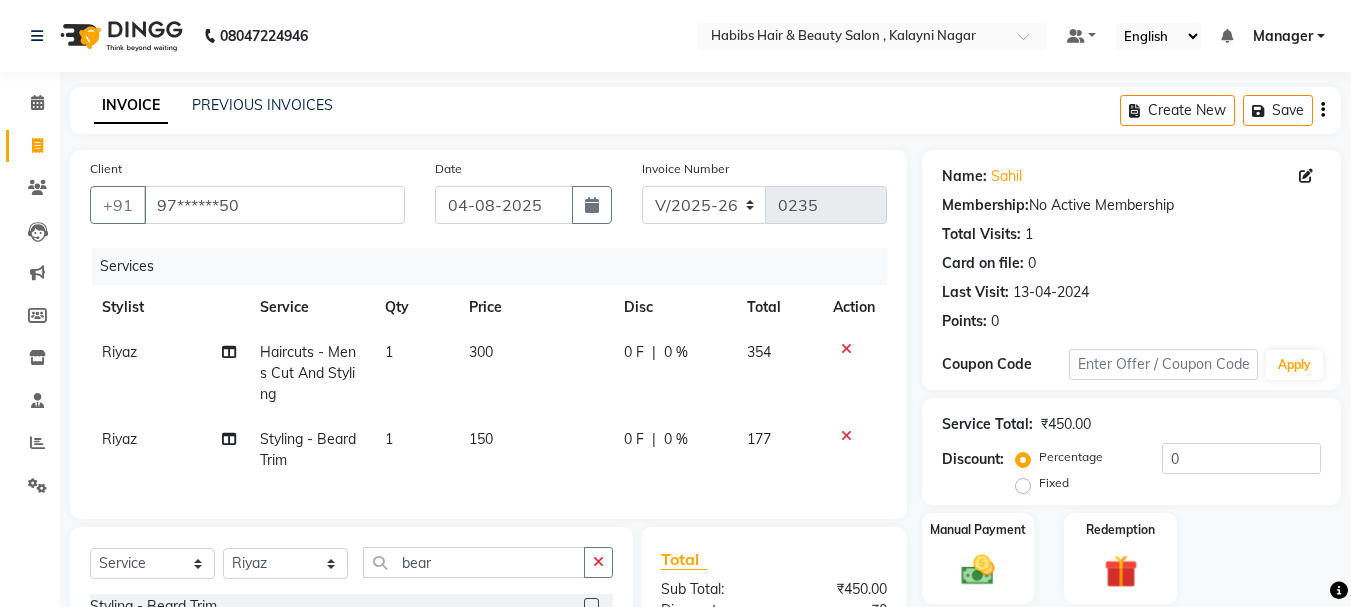 click 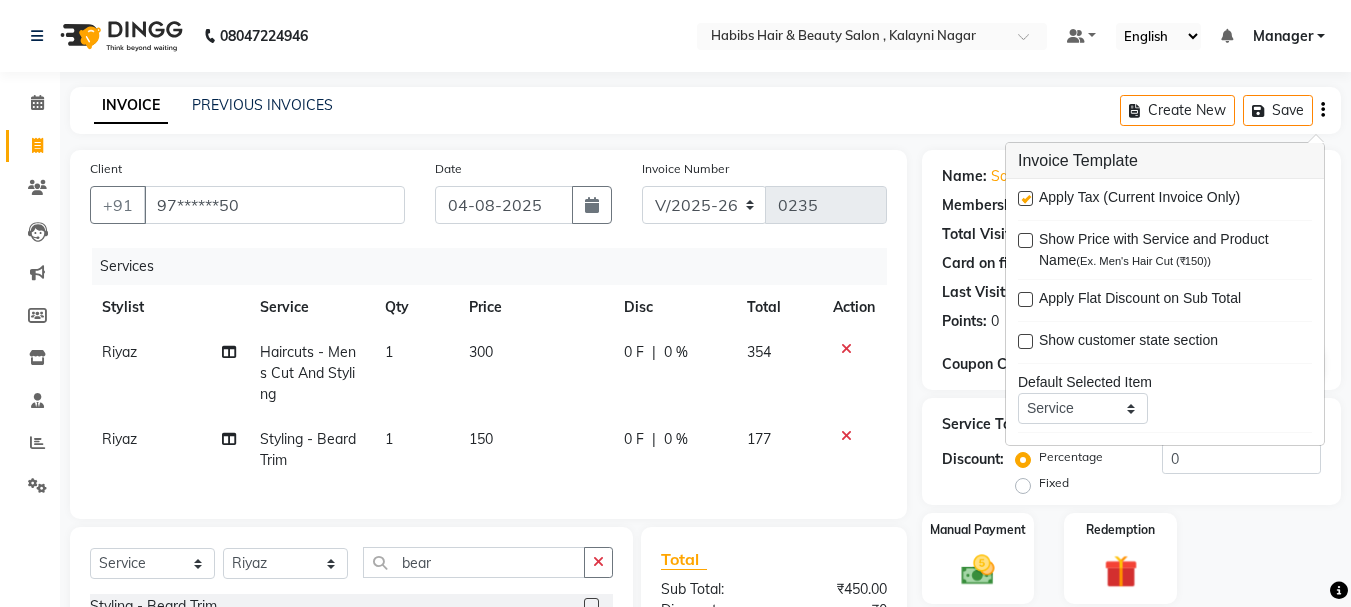 click at bounding box center [1025, 198] 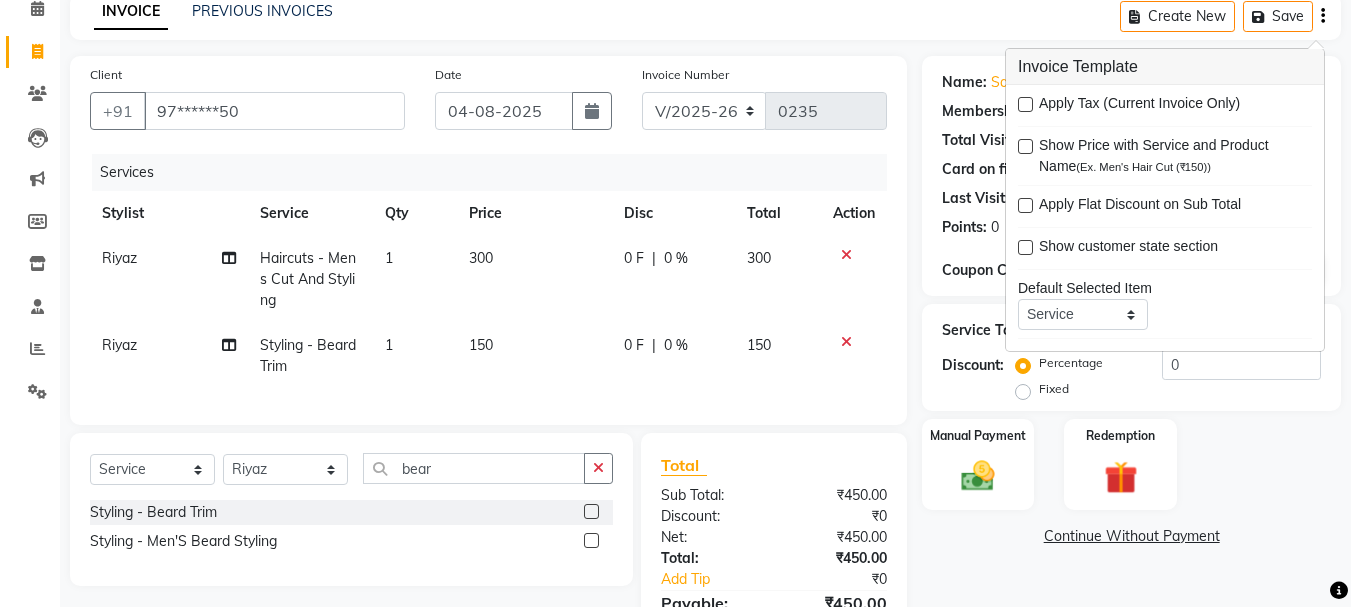 scroll, scrollTop: 217, scrollLeft: 0, axis: vertical 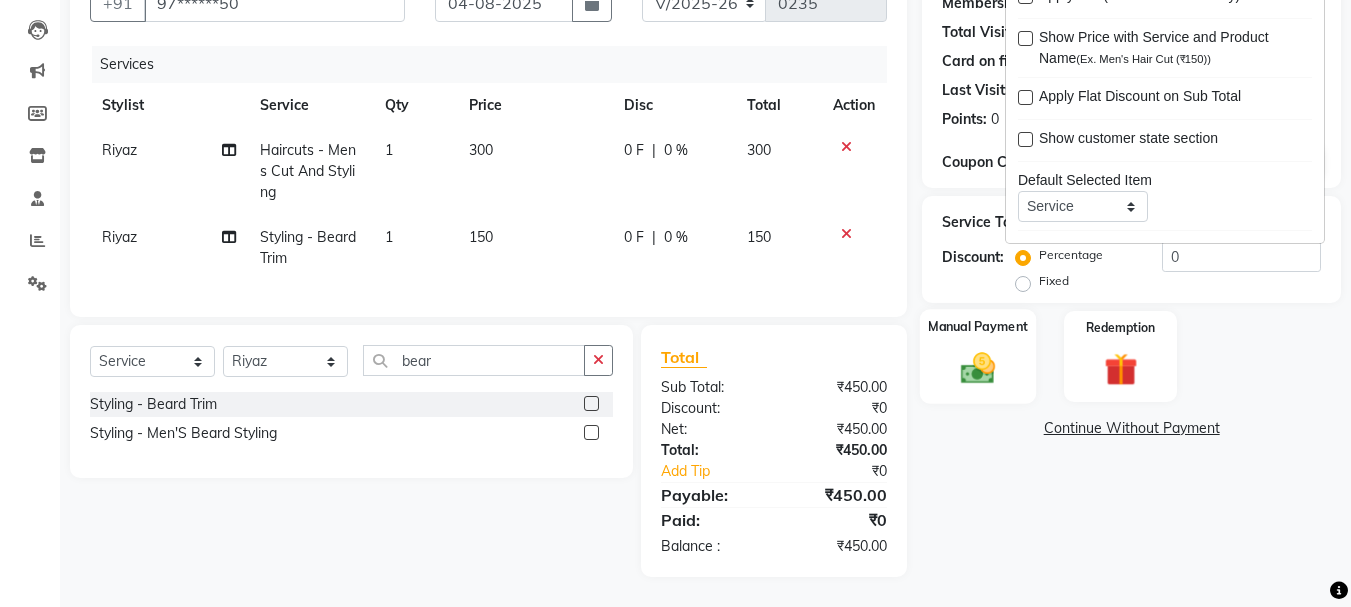 click 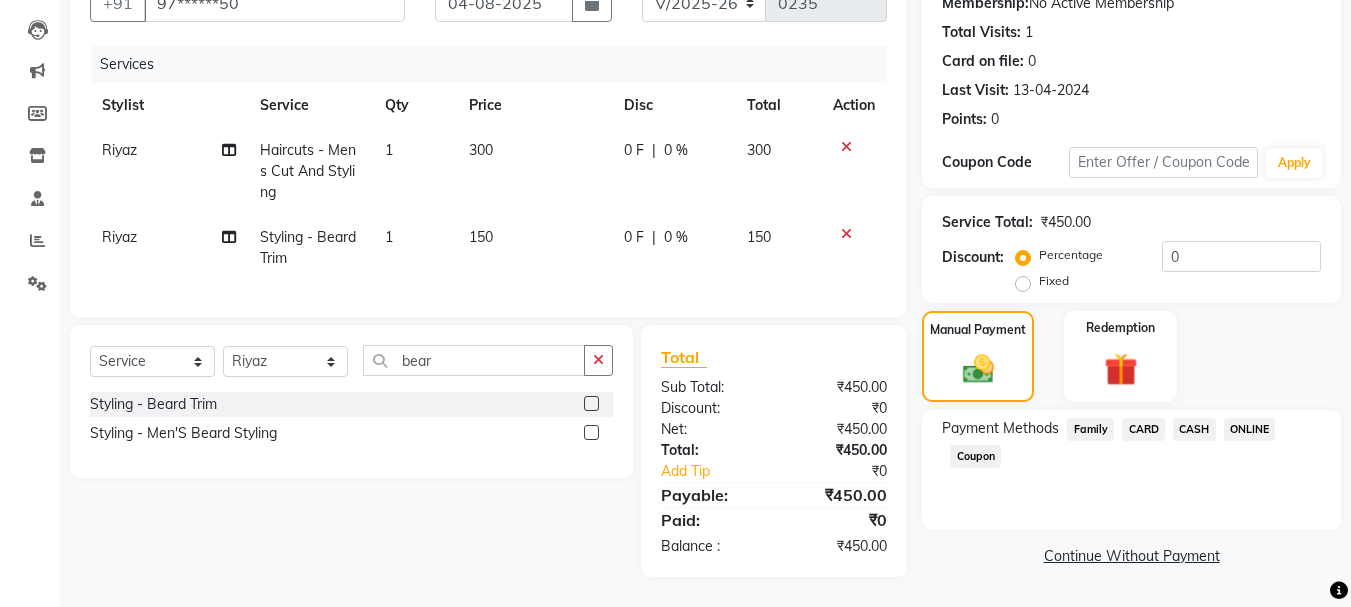 click on "CASH" 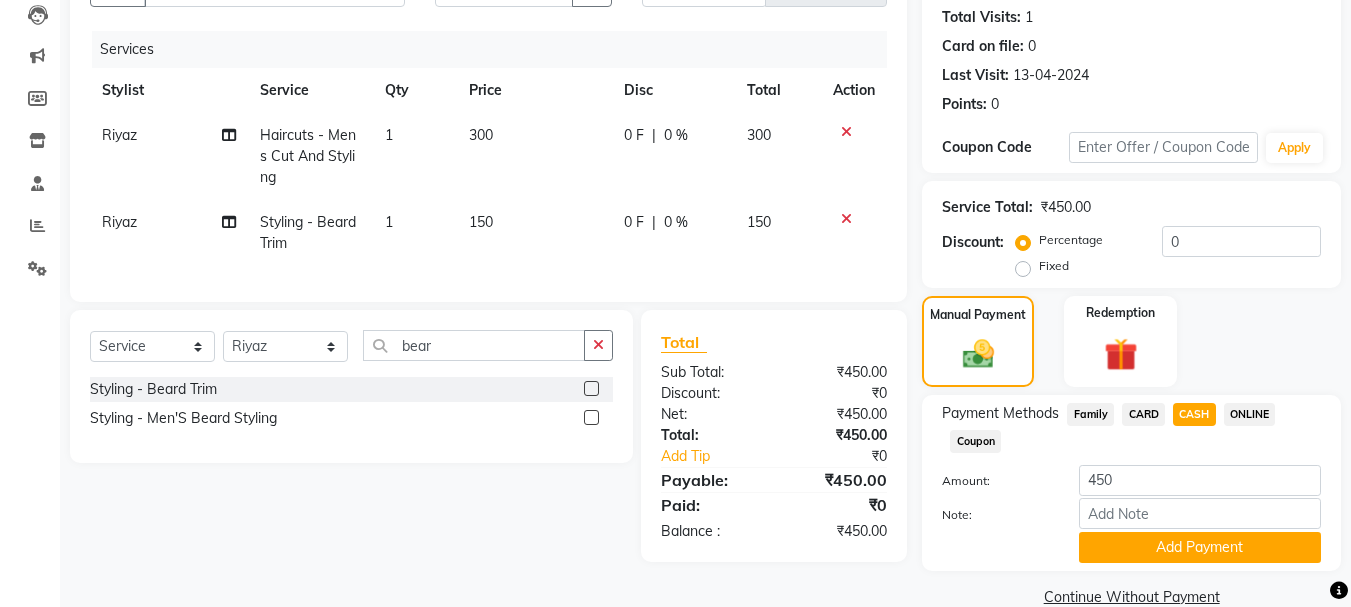 click on "150" 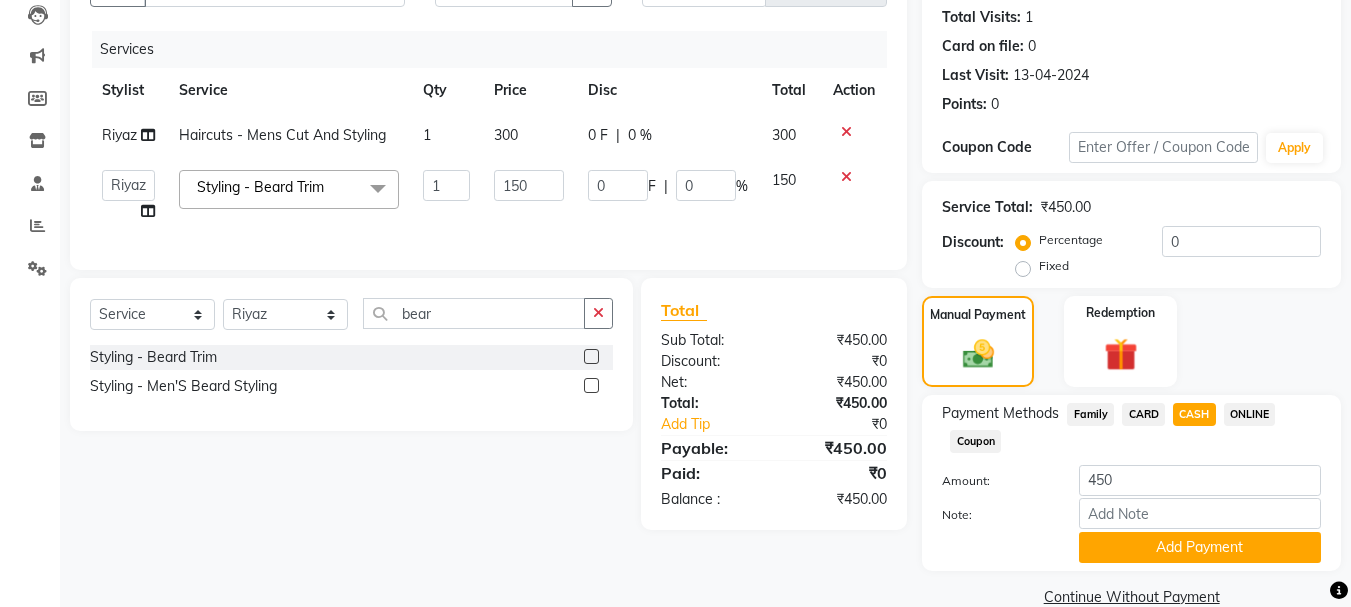 click on "Manual Payment Redemption" 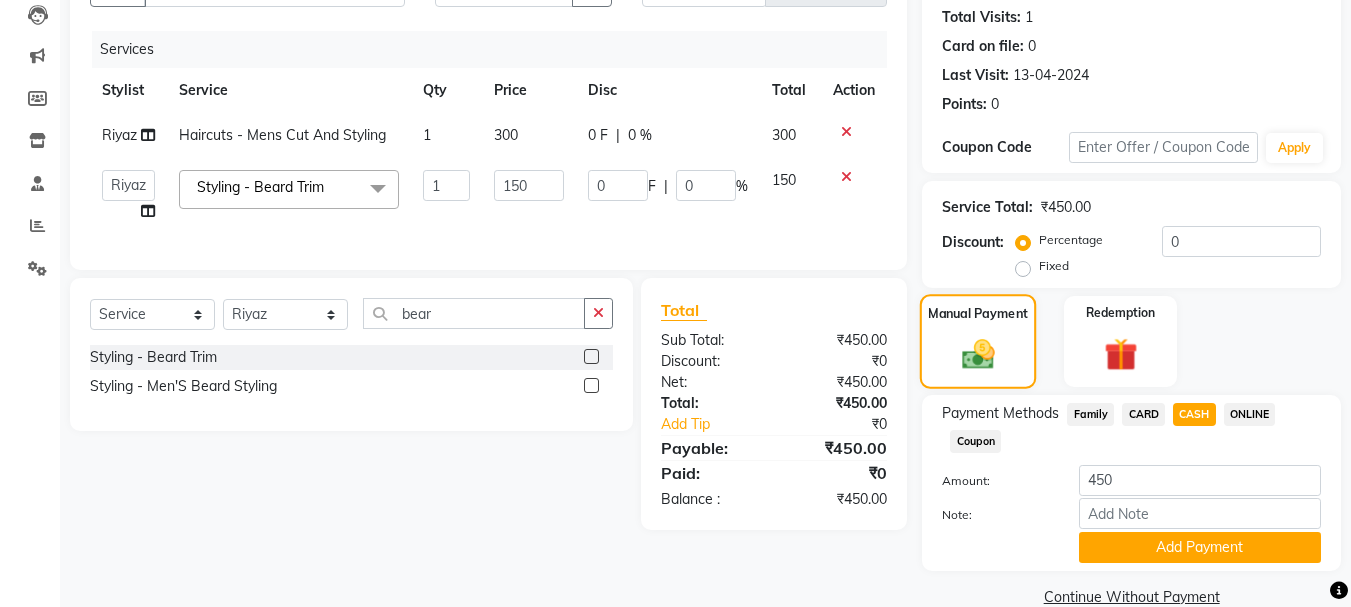 click on "Manual Payment" 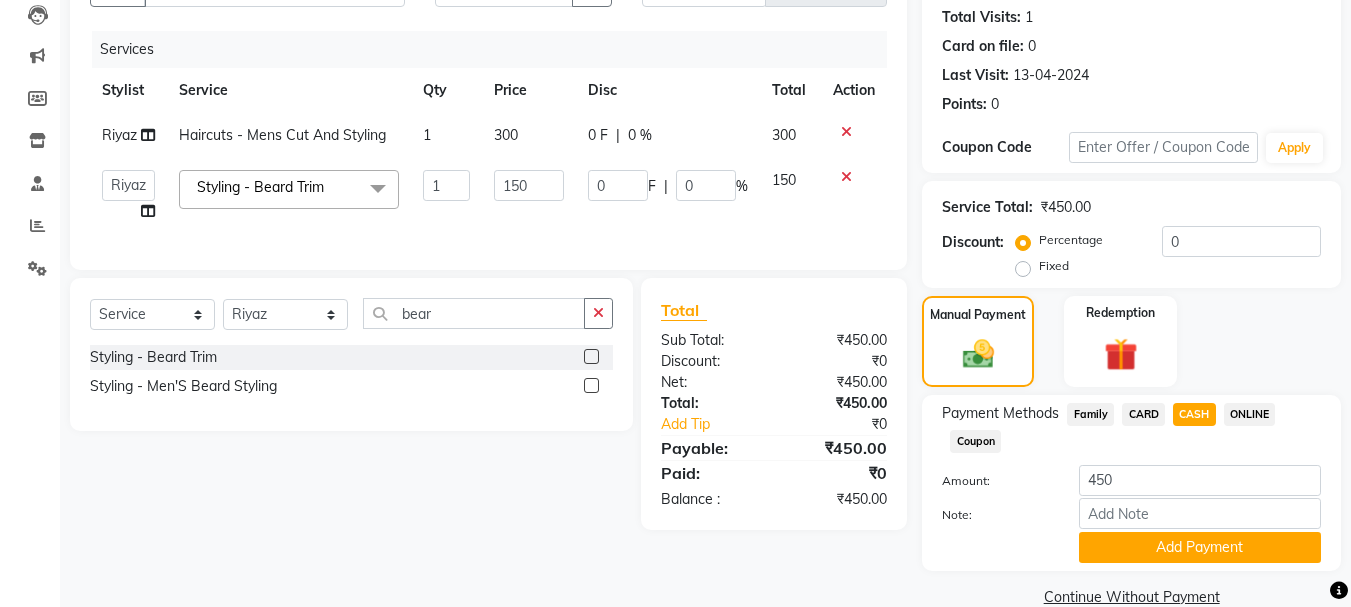 scroll, scrollTop: 252, scrollLeft: 0, axis: vertical 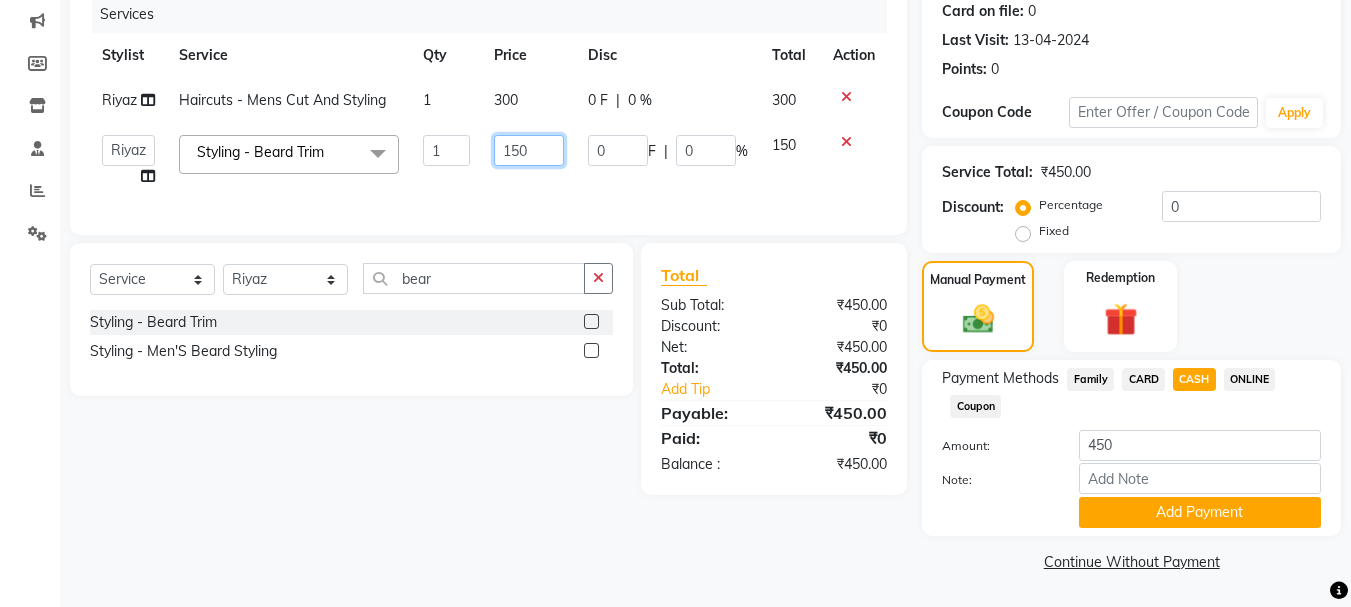 drag, startPoint x: 554, startPoint y: 154, endPoint x: 437, endPoint y: 146, distance: 117.273186 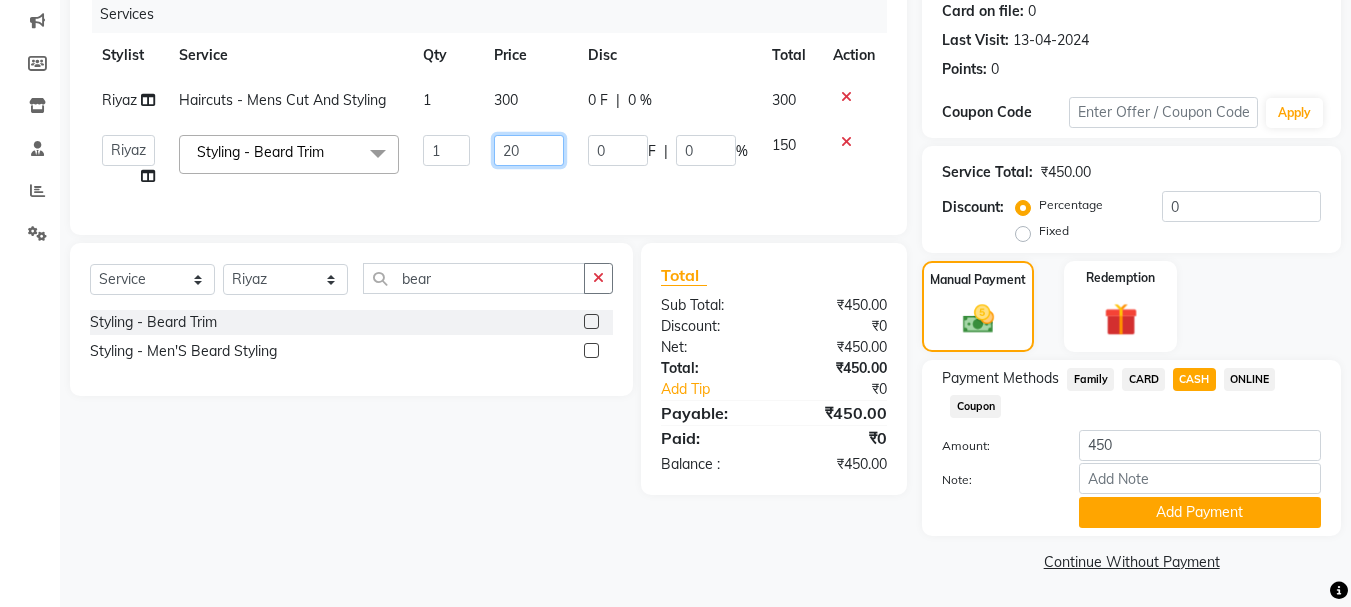 type on "200" 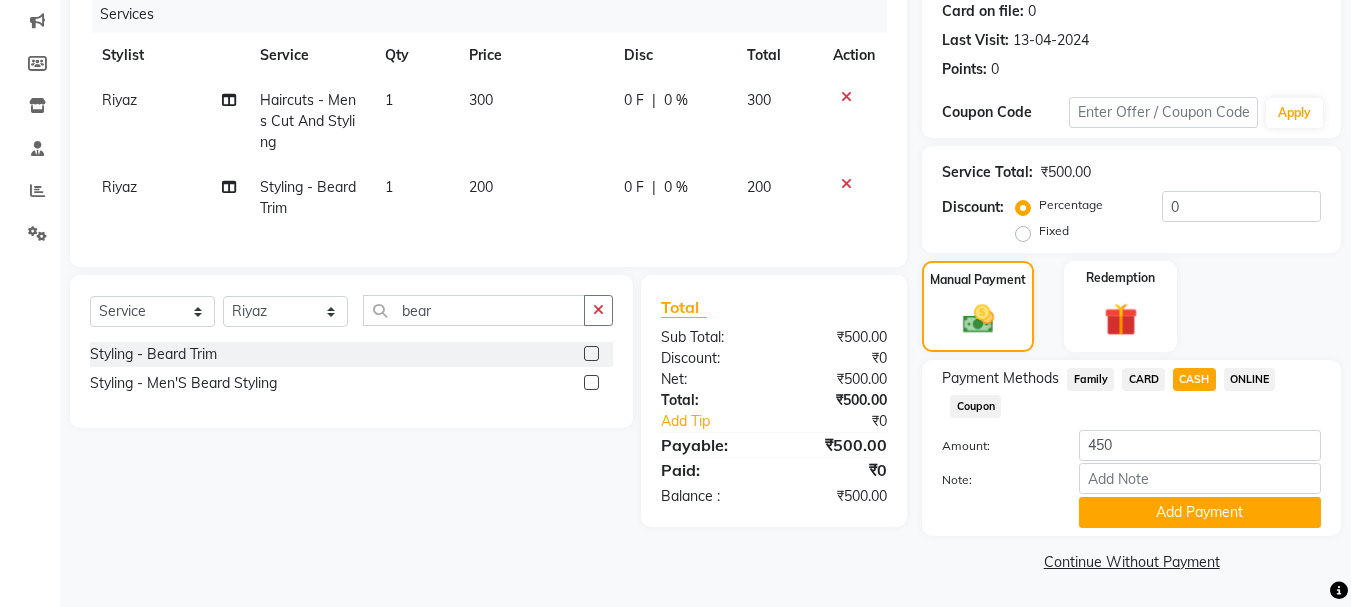 click on "200" 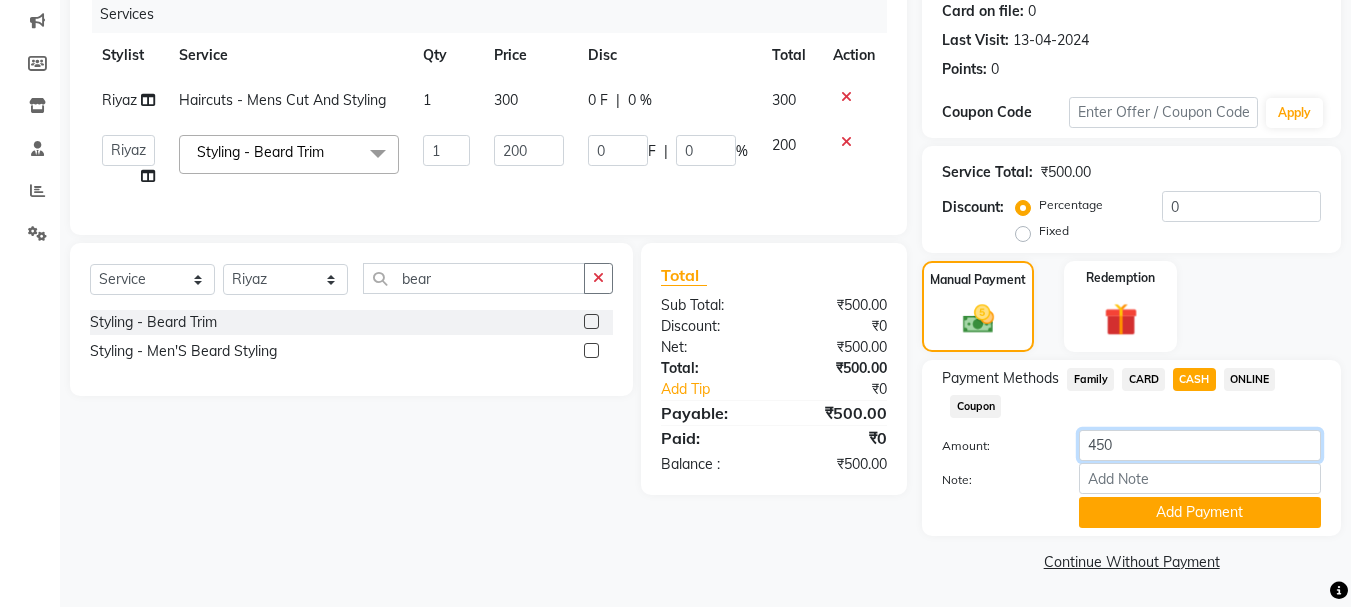 drag, startPoint x: 1135, startPoint y: 443, endPoint x: 863, endPoint y: 439, distance: 272.02942 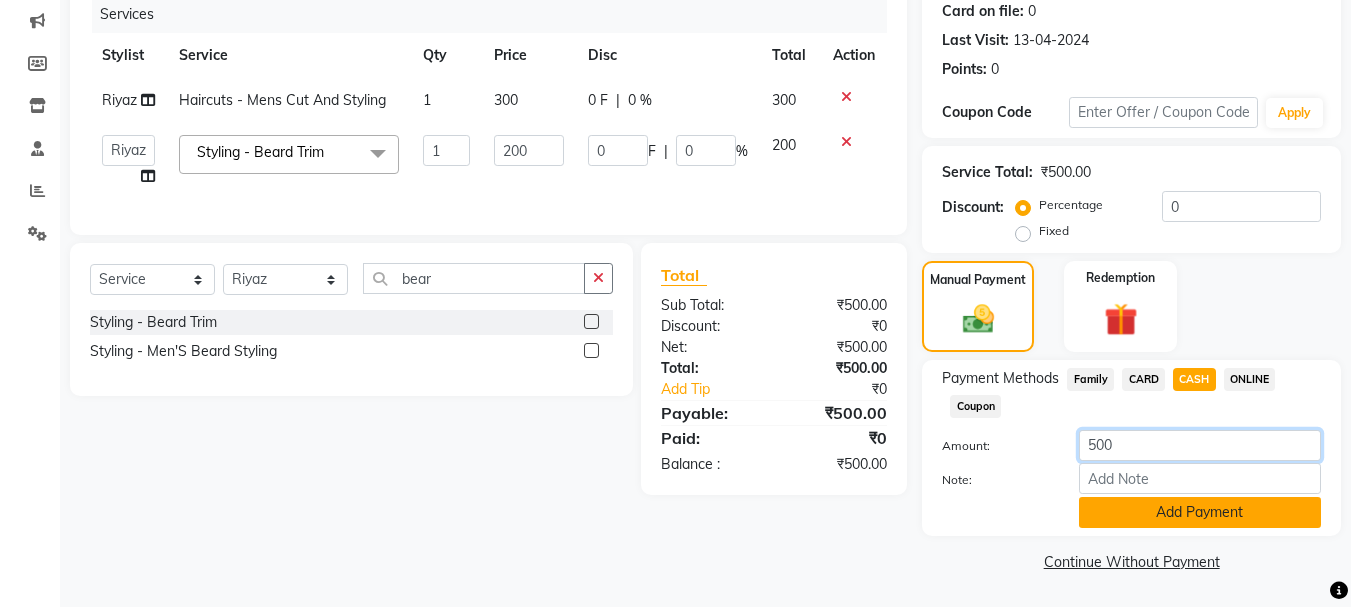 type on "500" 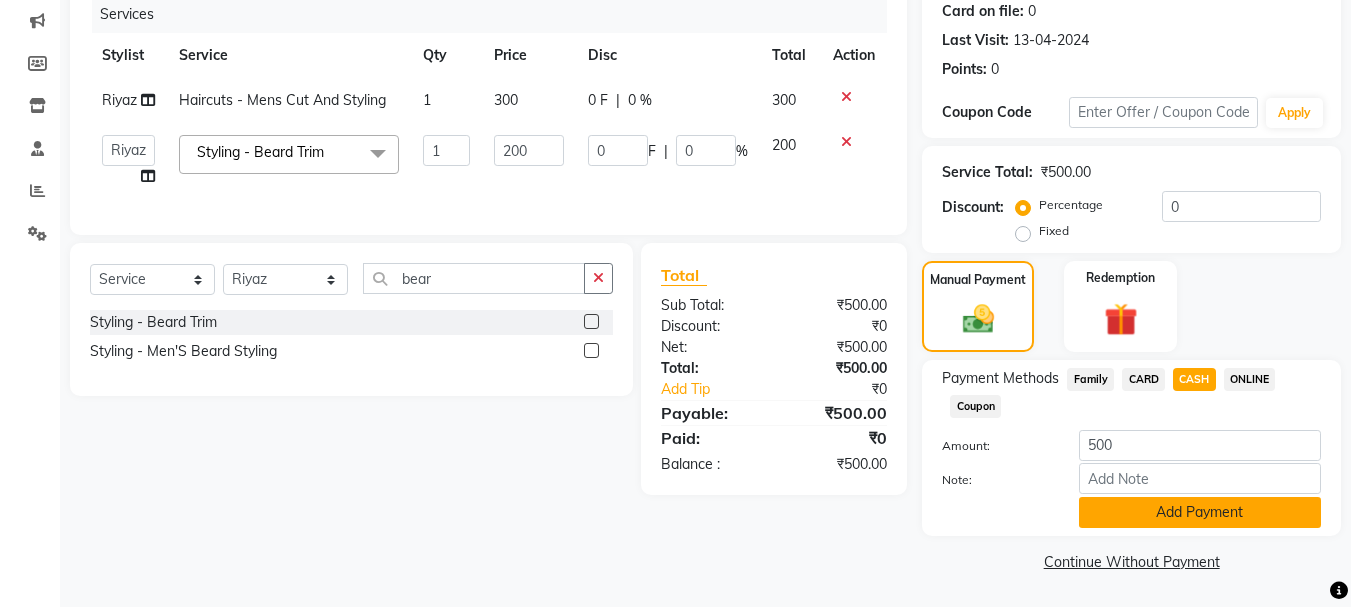 click on "Add Payment" 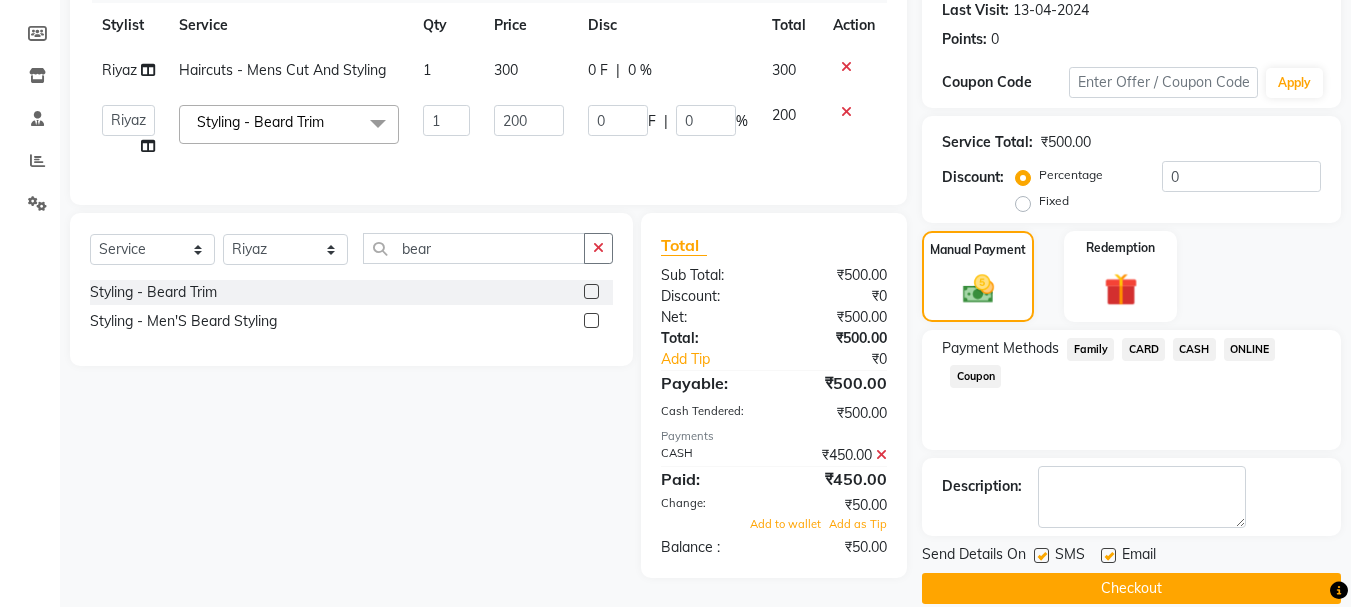 scroll, scrollTop: 309, scrollLeft: 0, axis: vertical 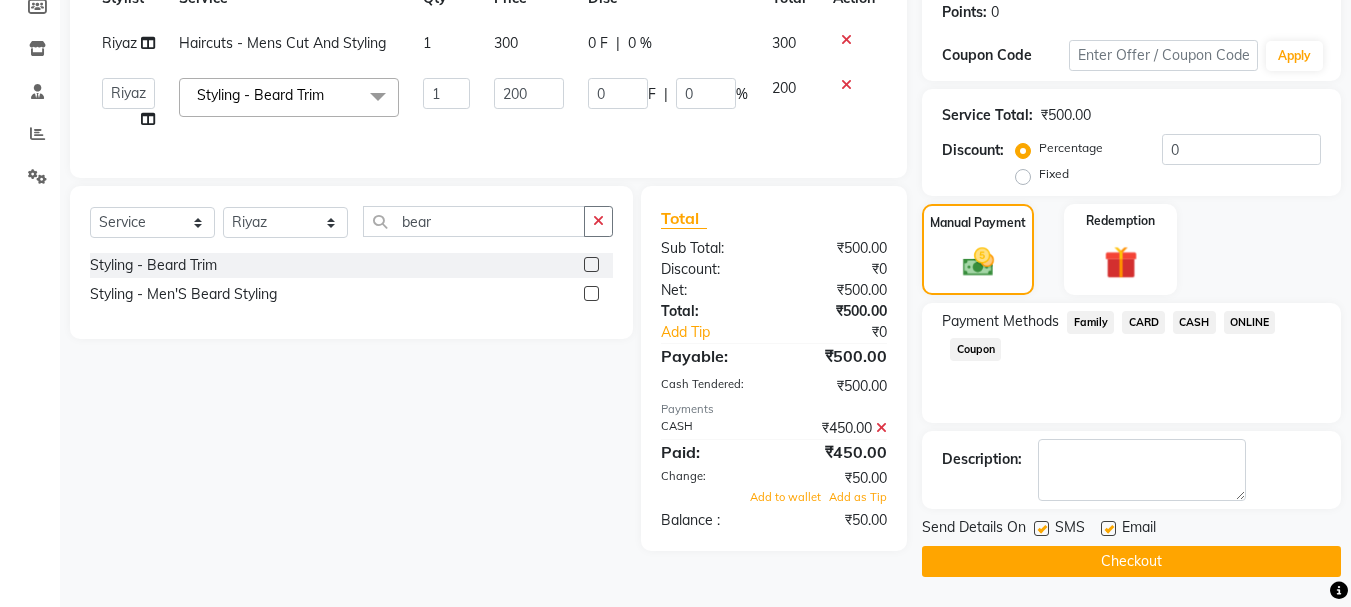 click on "Checkout" 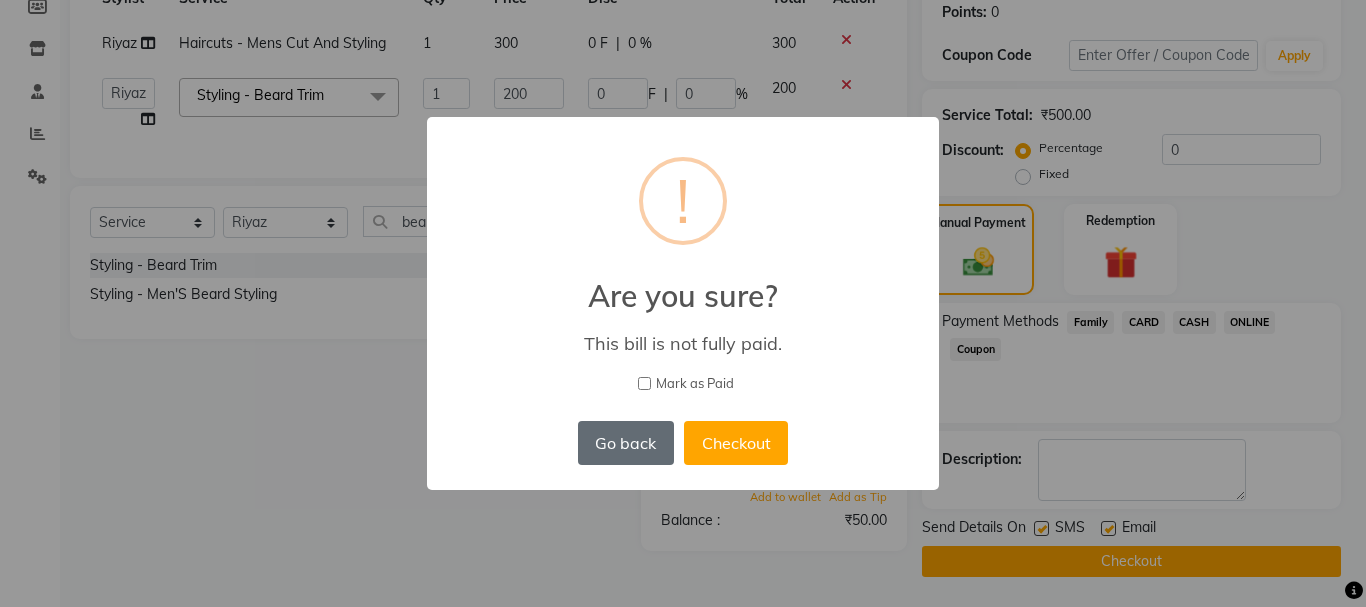 click on "Go back" at bounding box center [626, 443] 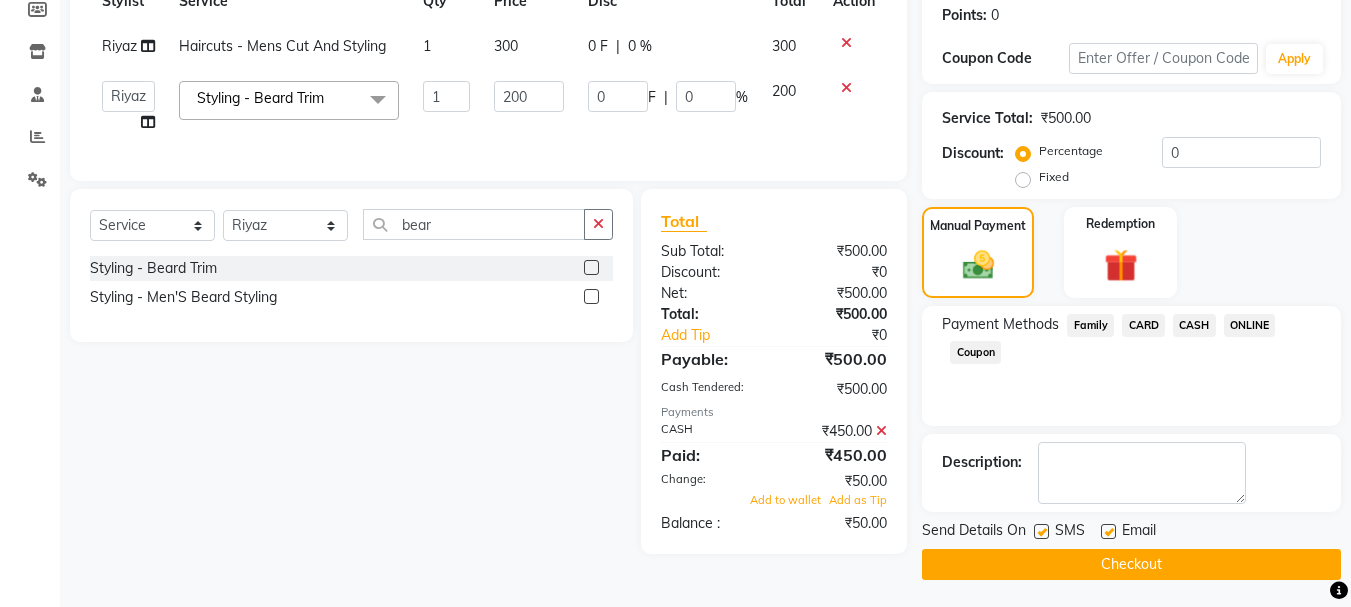 scroll, scrollTop: 309, scrollLeft: 0, axis: vertical 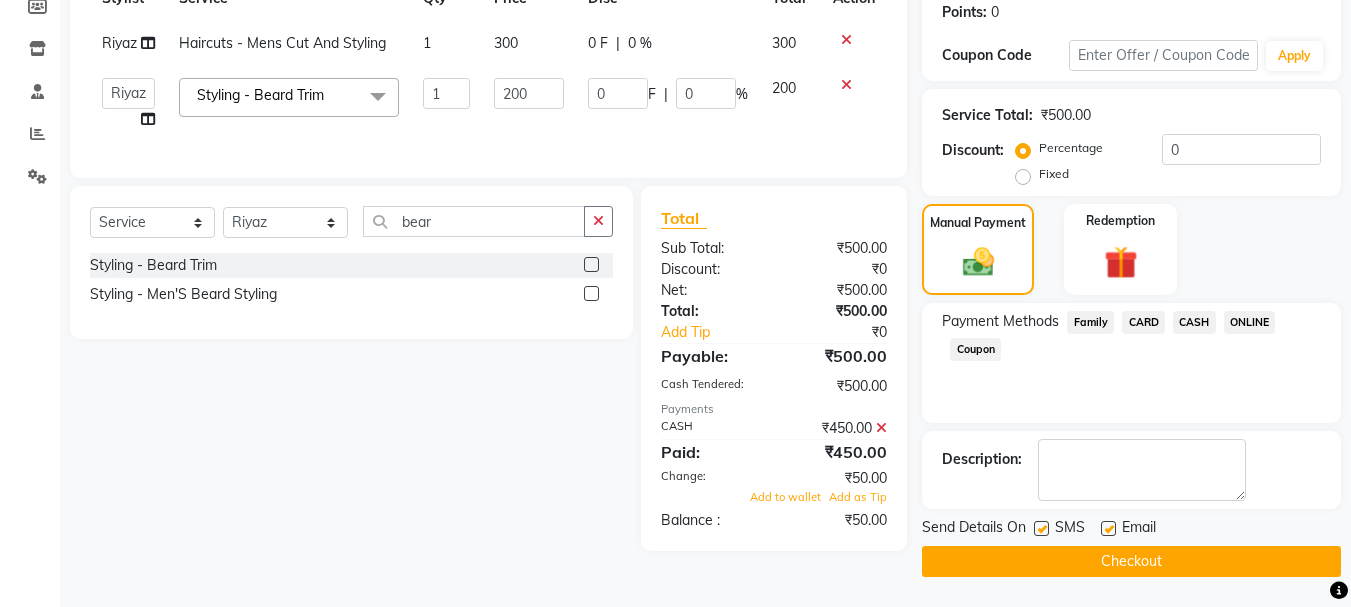 click on "Checkout" 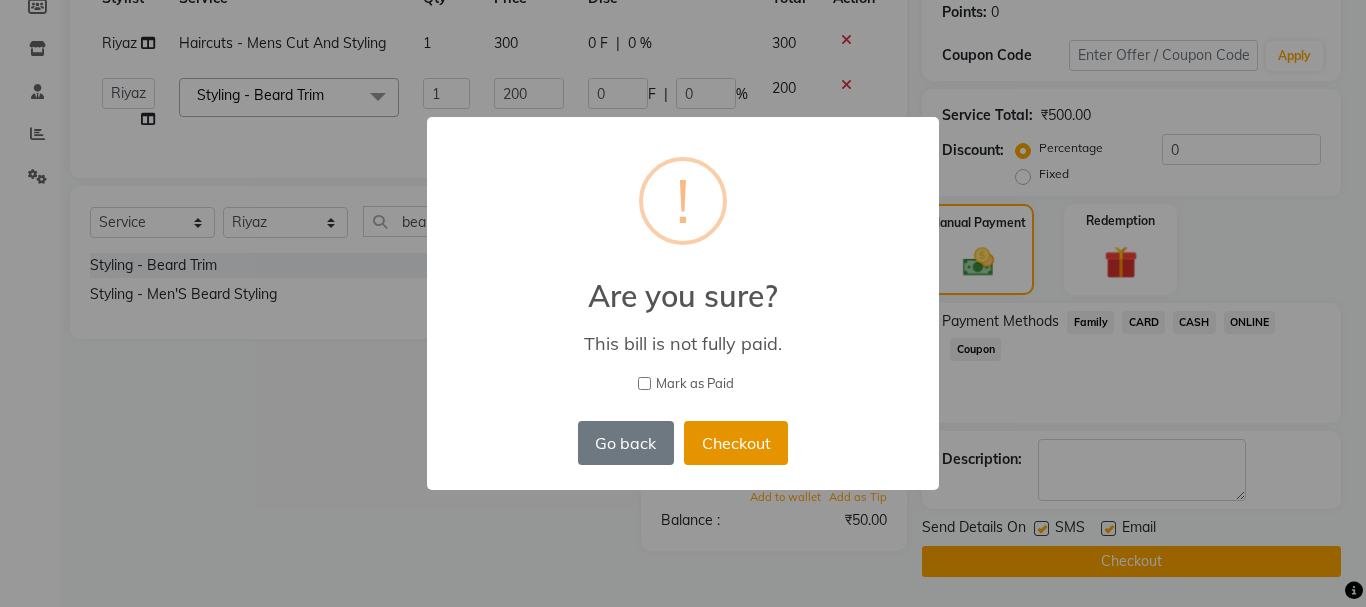 click on "Checkout" at bounding box center (736, 443) 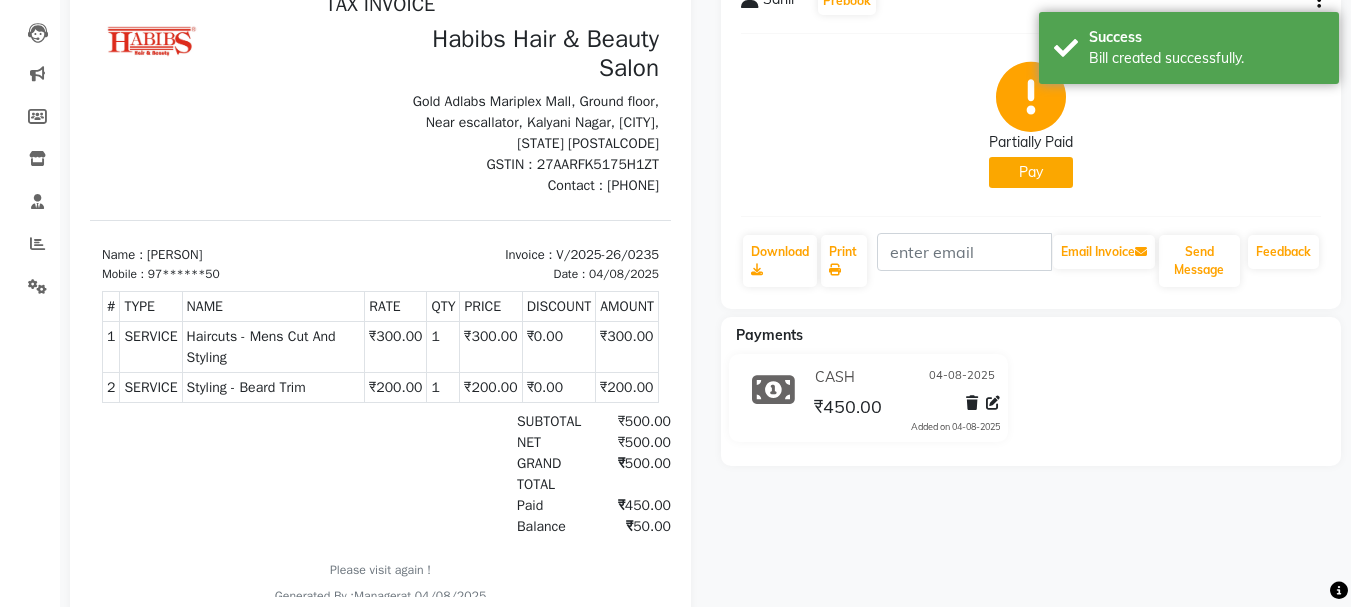 scroll, scrollTop: 200, scrollLeft: 0, axis: vertical 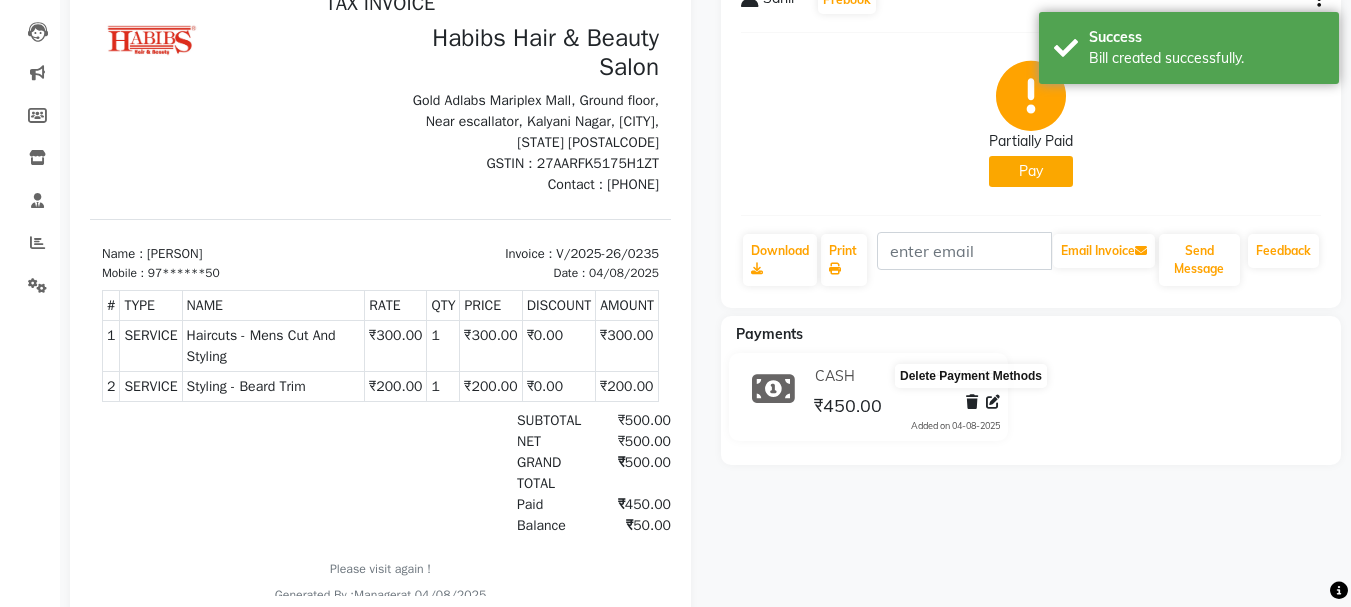 click 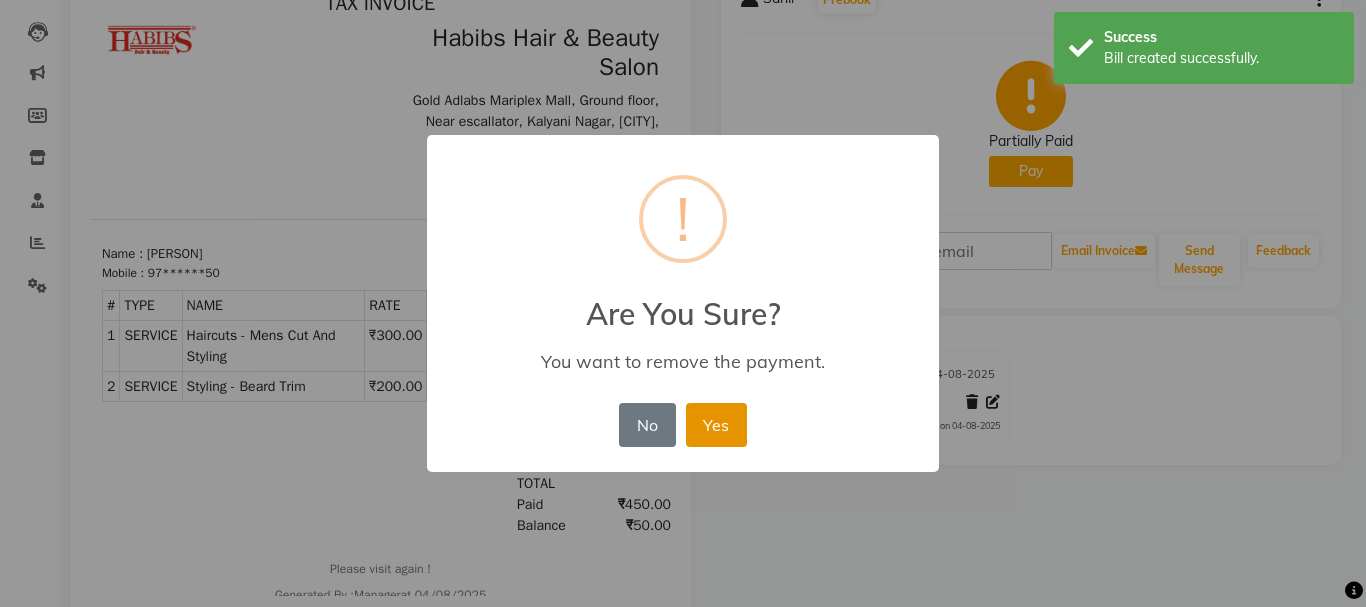 click on "Yes" at bounding box center [716, 425] 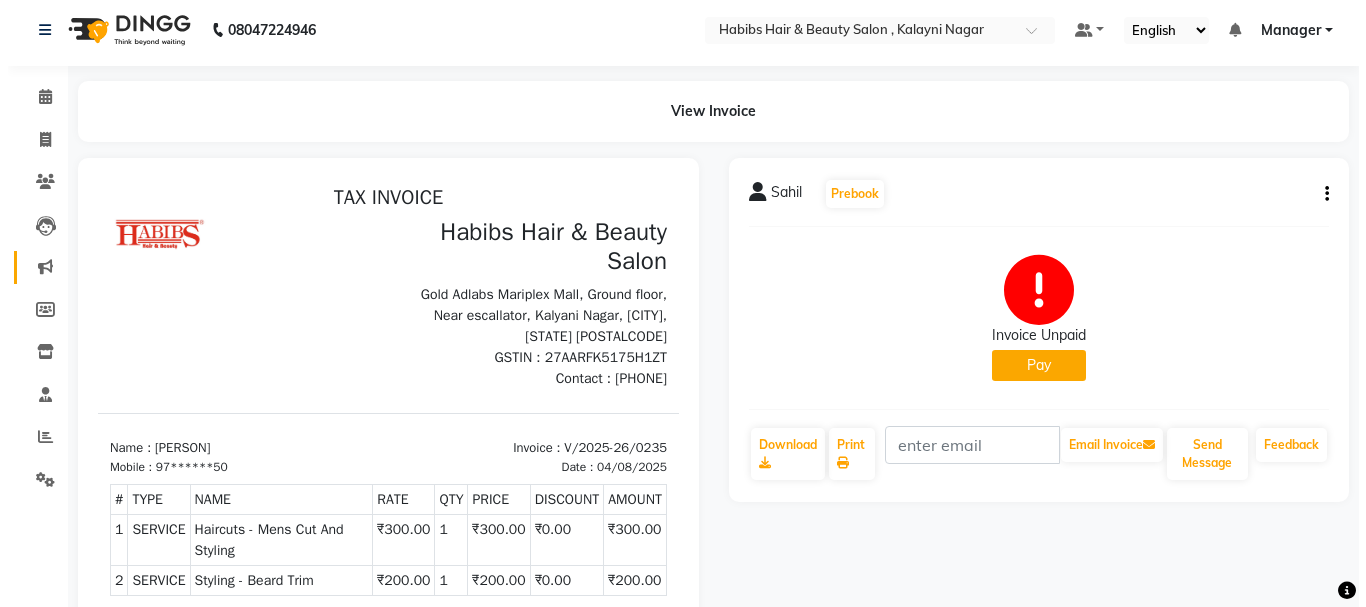 scroll, scrollTop: 0, scrollLeft: 0, axis: both 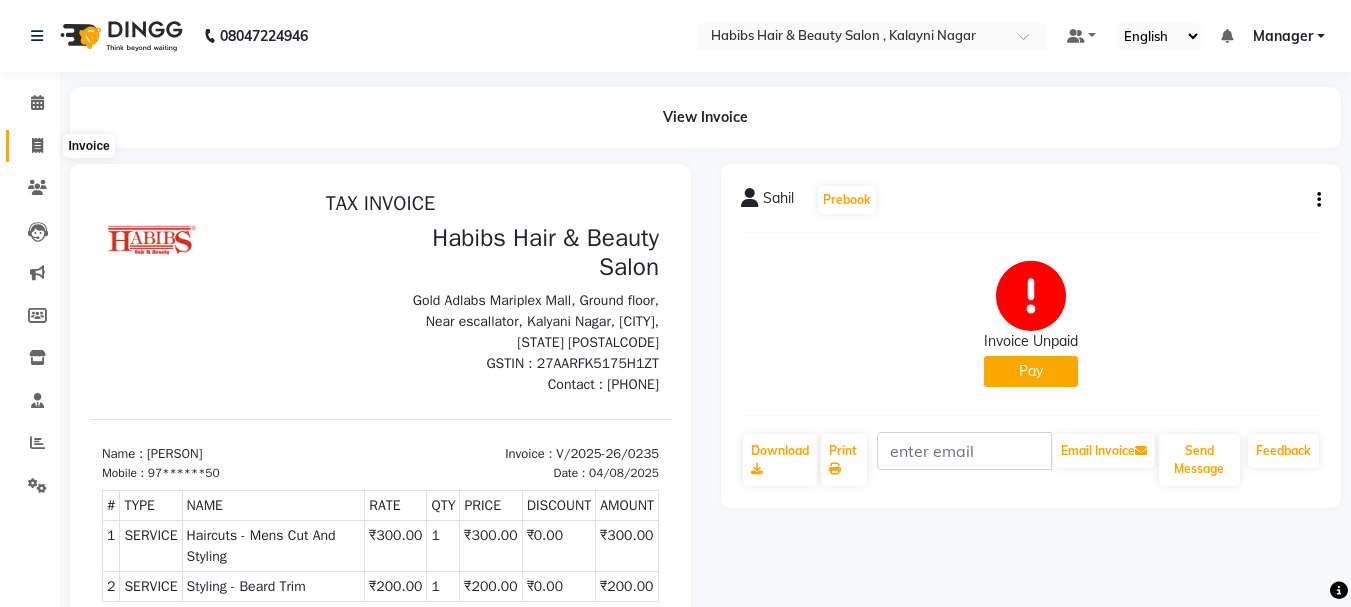 click 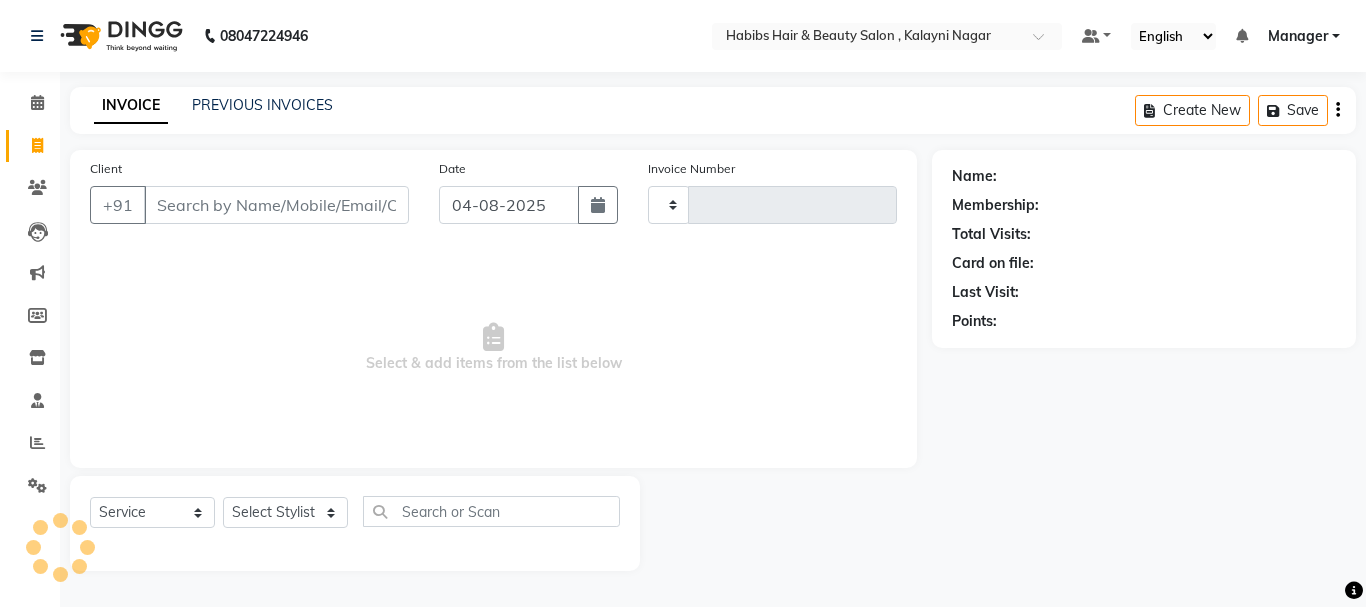 type on "0236" 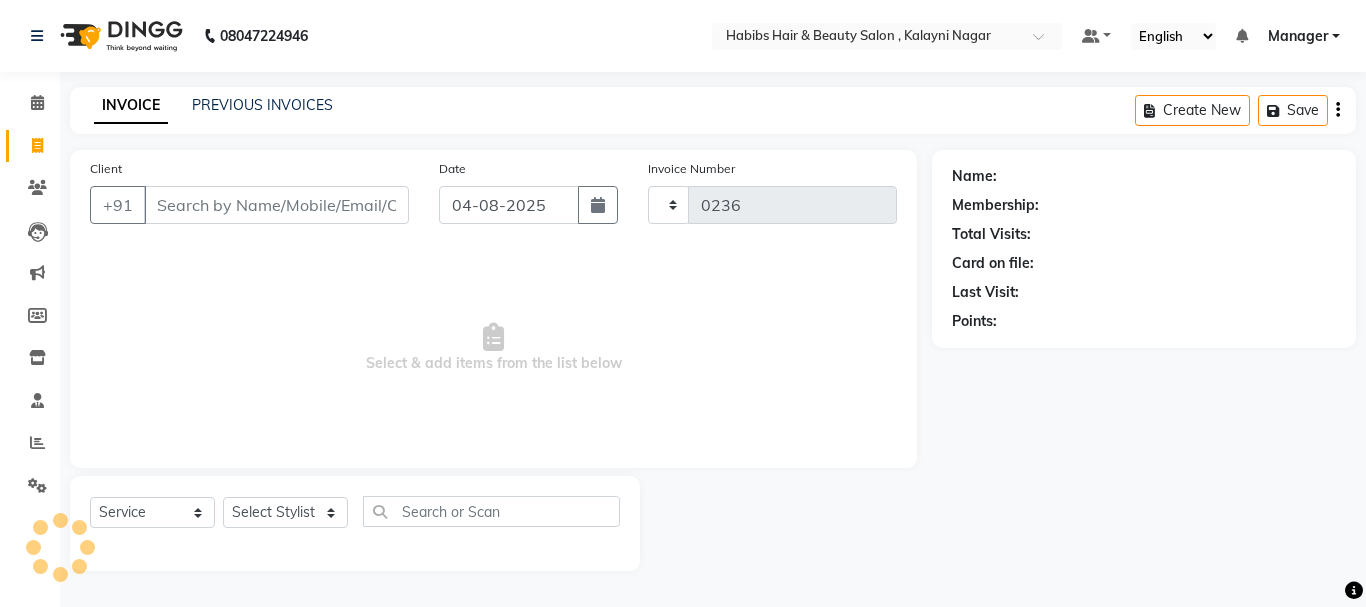 select on "4842" 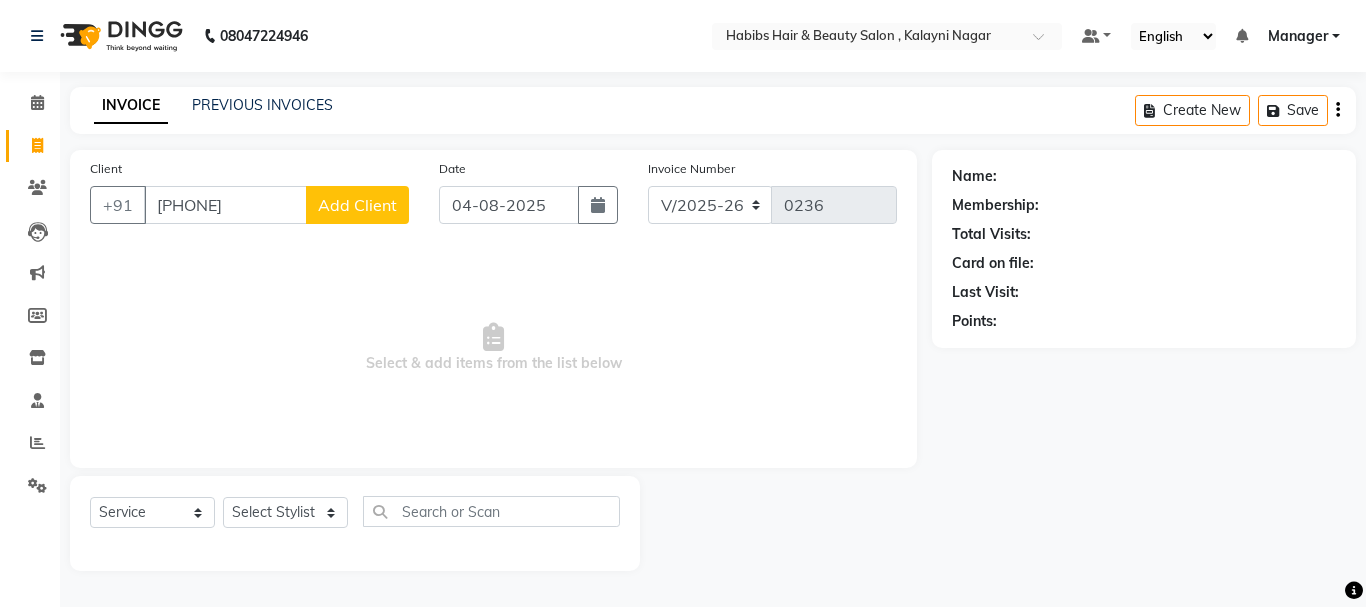type on "[PHONE]" 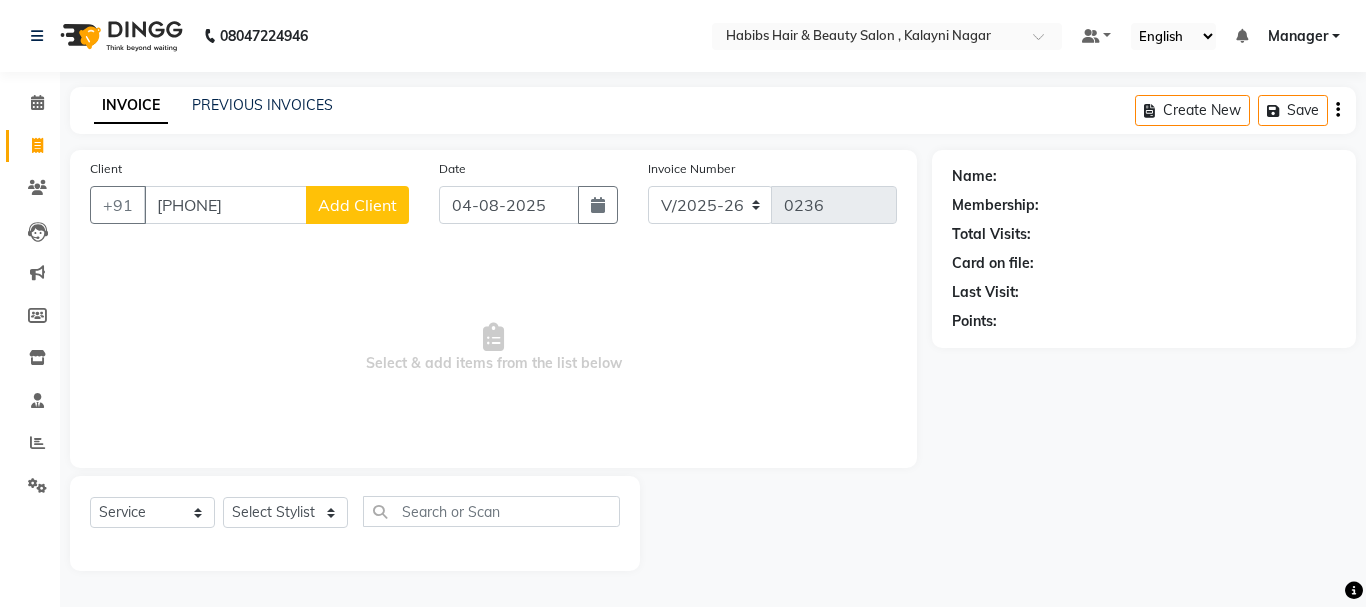 select on "22" 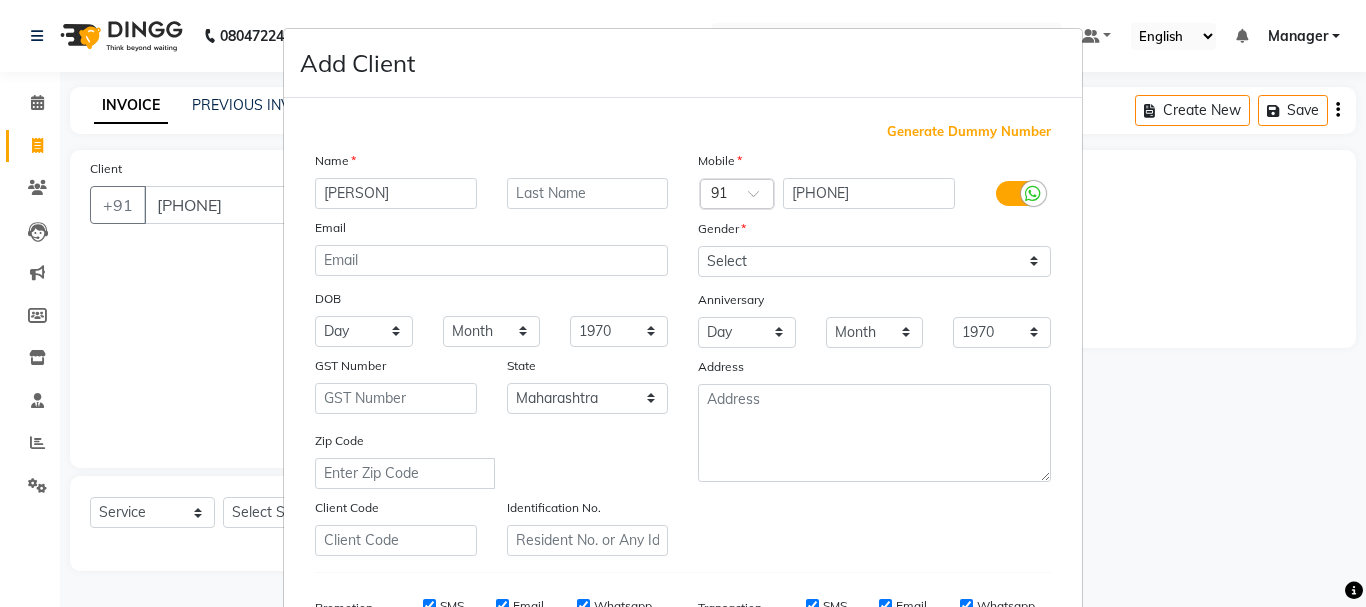 type on "[PERSON]" 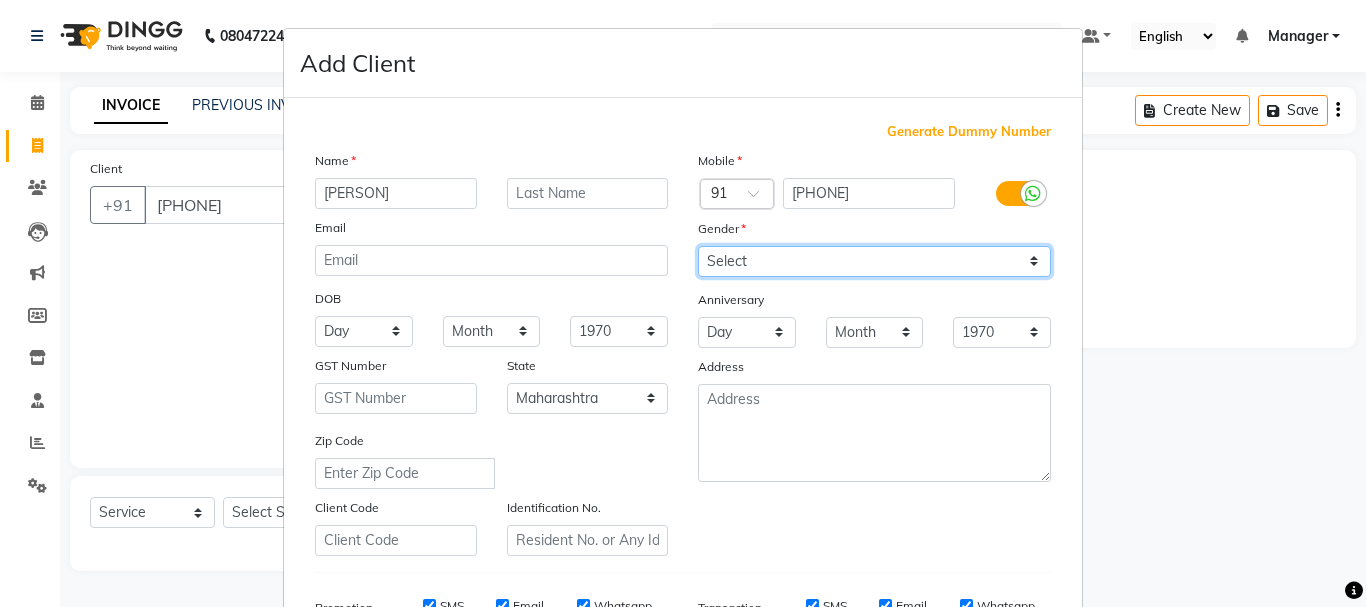click on "Select Male Female Other Prefer Not To Say" at bounding box center (874, 261) 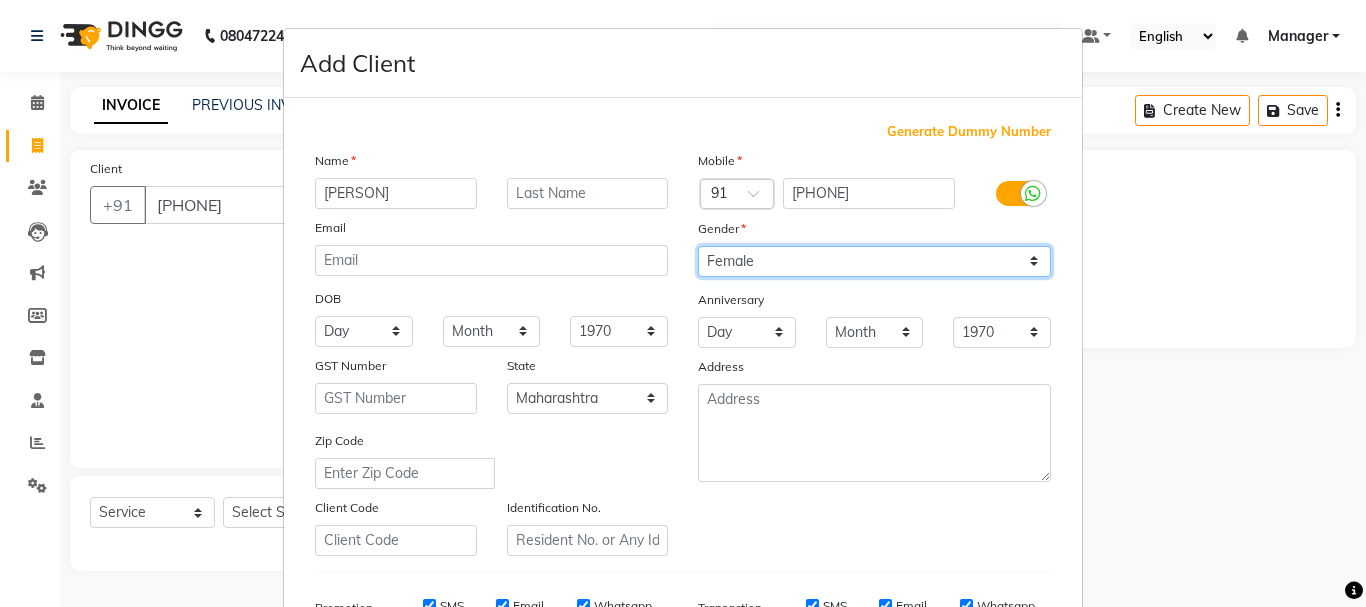 click on "Select Male Female Other Prefer Not To Say" at bounding box center (874, 261) 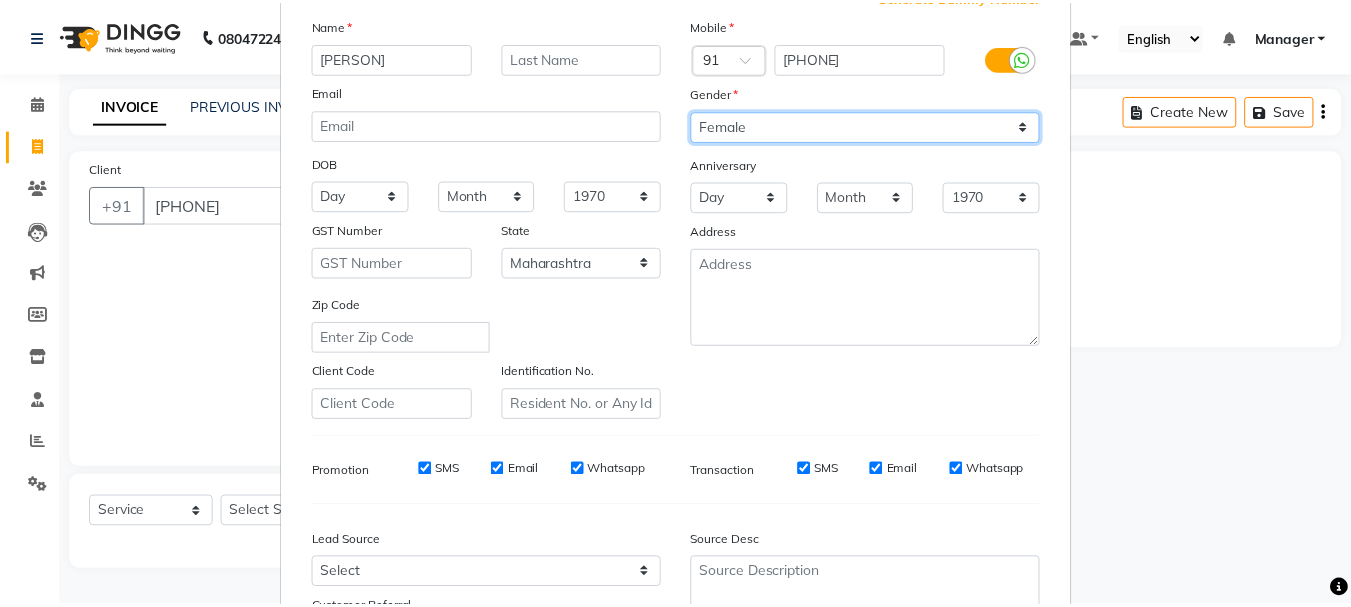 scroll, scrollTop: 316, scrollLeft: 0, axis: vertical 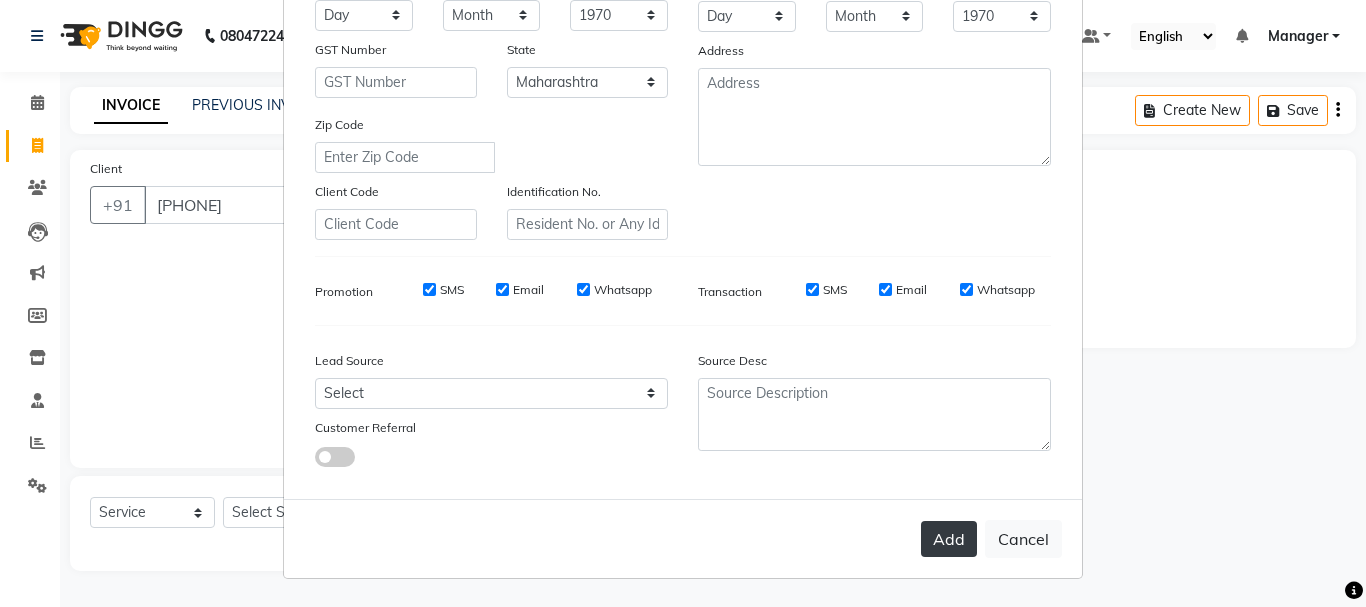 click on "Add" at bounding box center [949, 539] 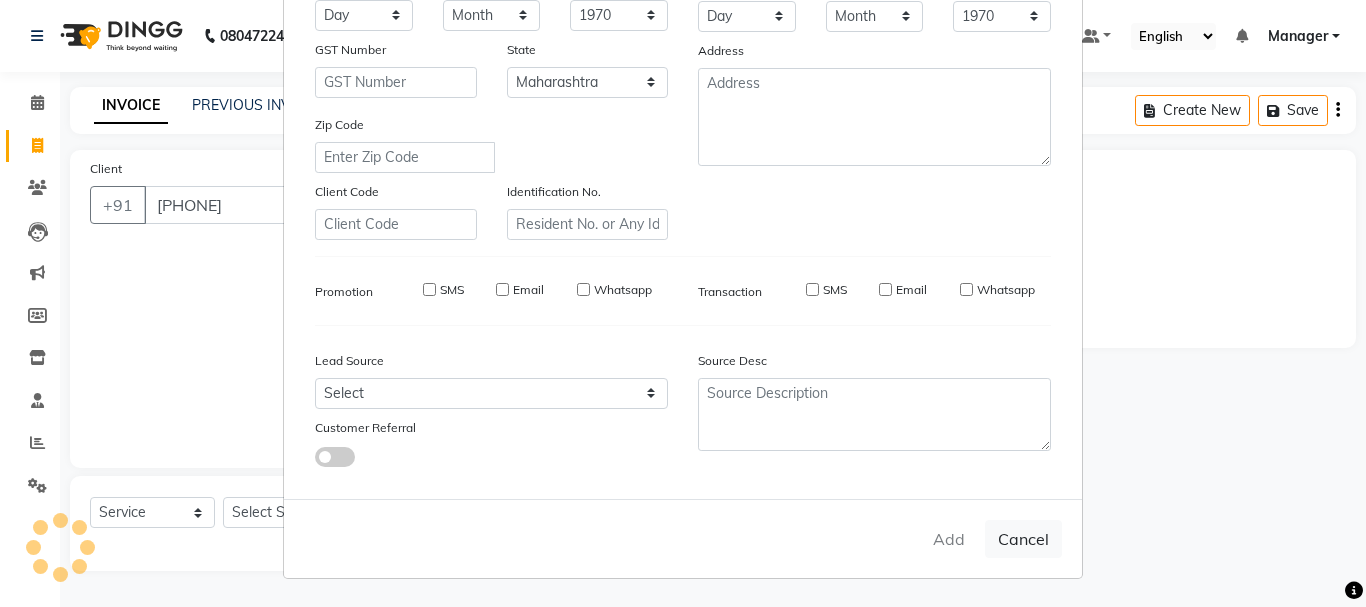 type on "91******24" 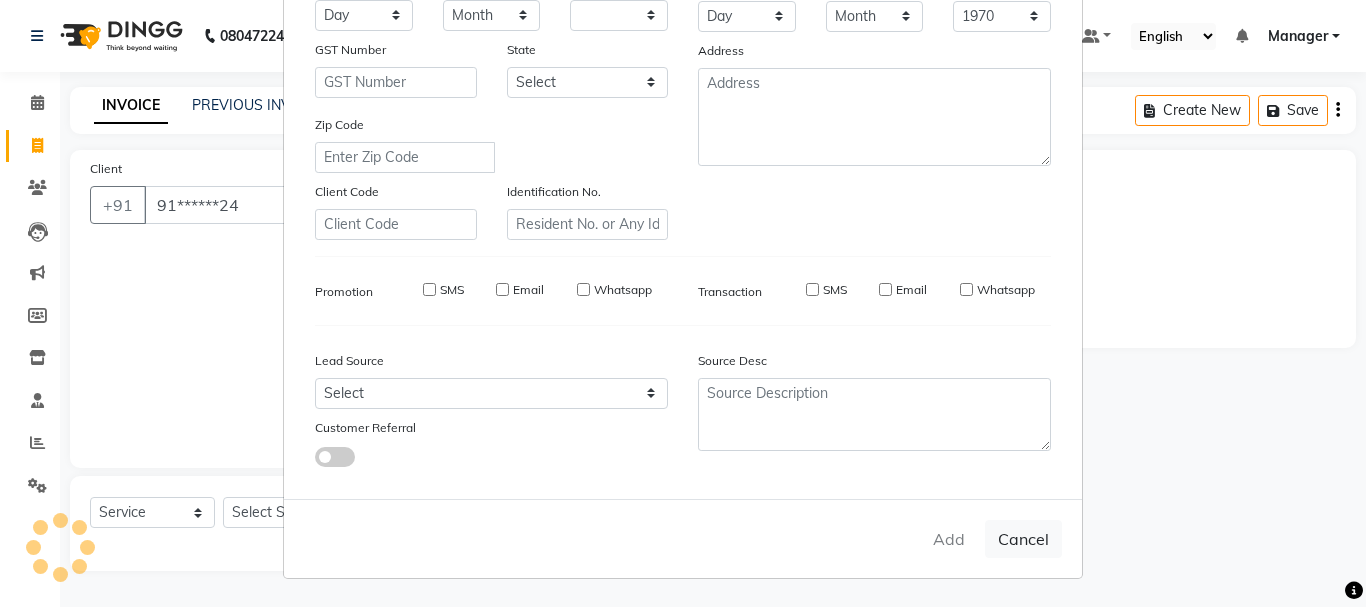type 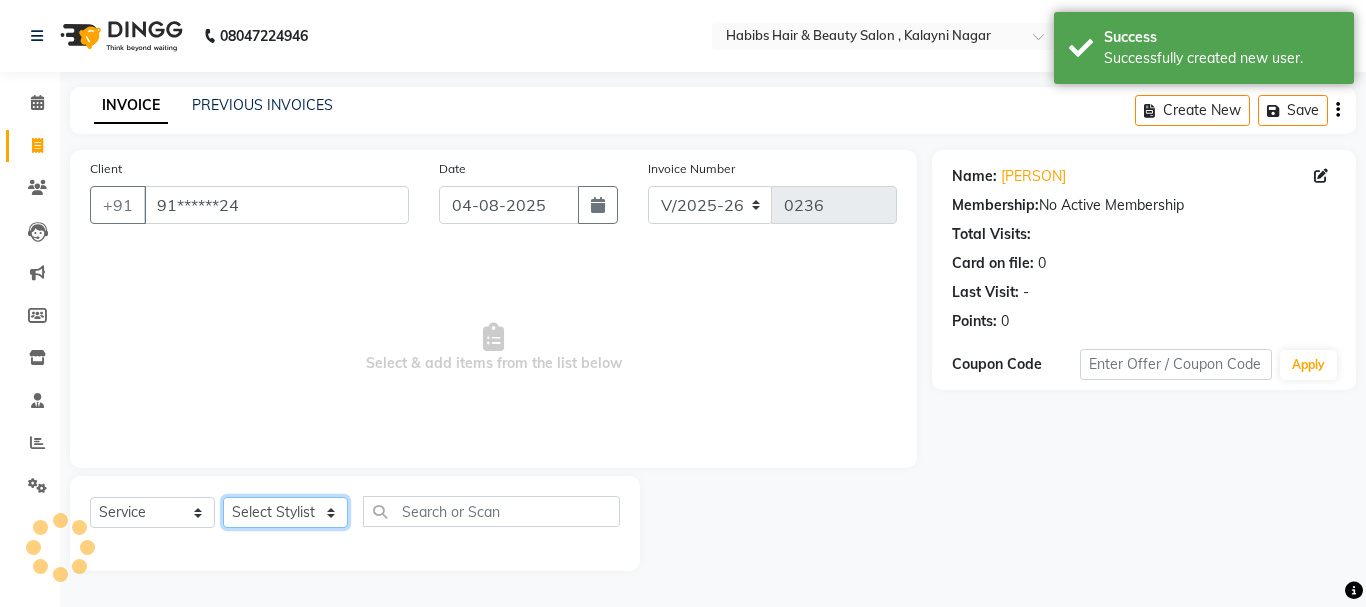 click on "Select Stylist Manager [PERSON] [PERSON] [PERSON] [PERSON]  [PERSON]  [PERSON]   [PERSON] [PERSON]" 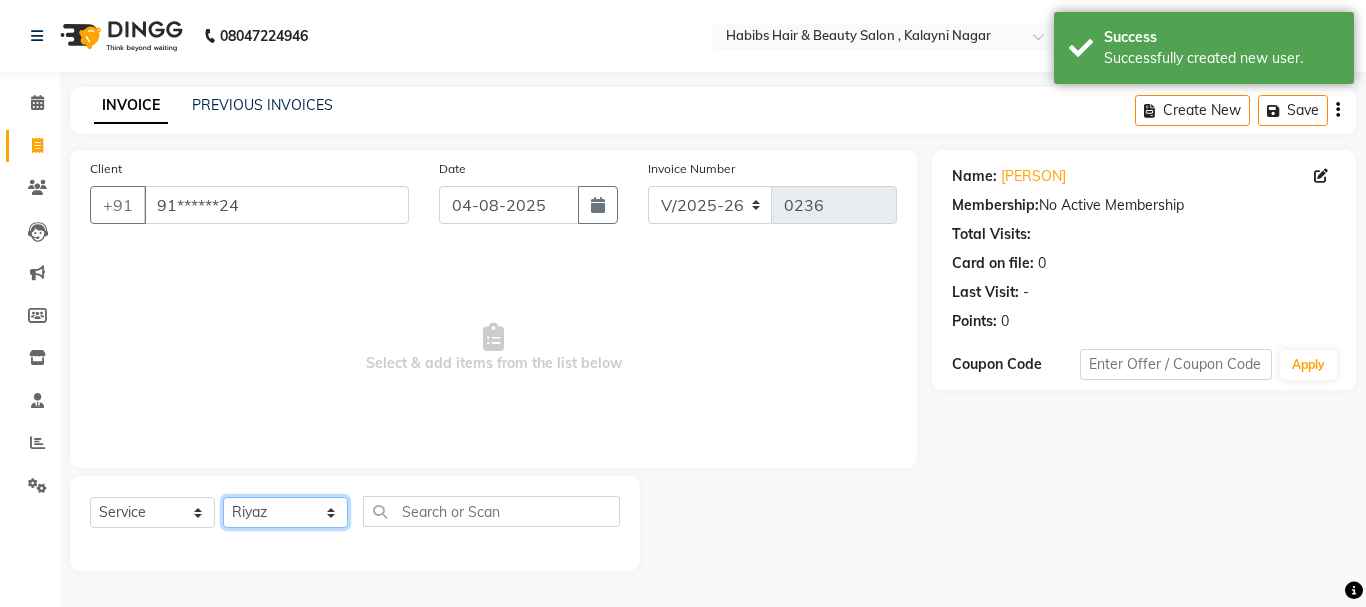click on "Select Stylist Manager [PERSON] [PERSON] [PERSON] [PERSON]  [PERSON]  [PERSON]   [PERSON] [PERSON]" 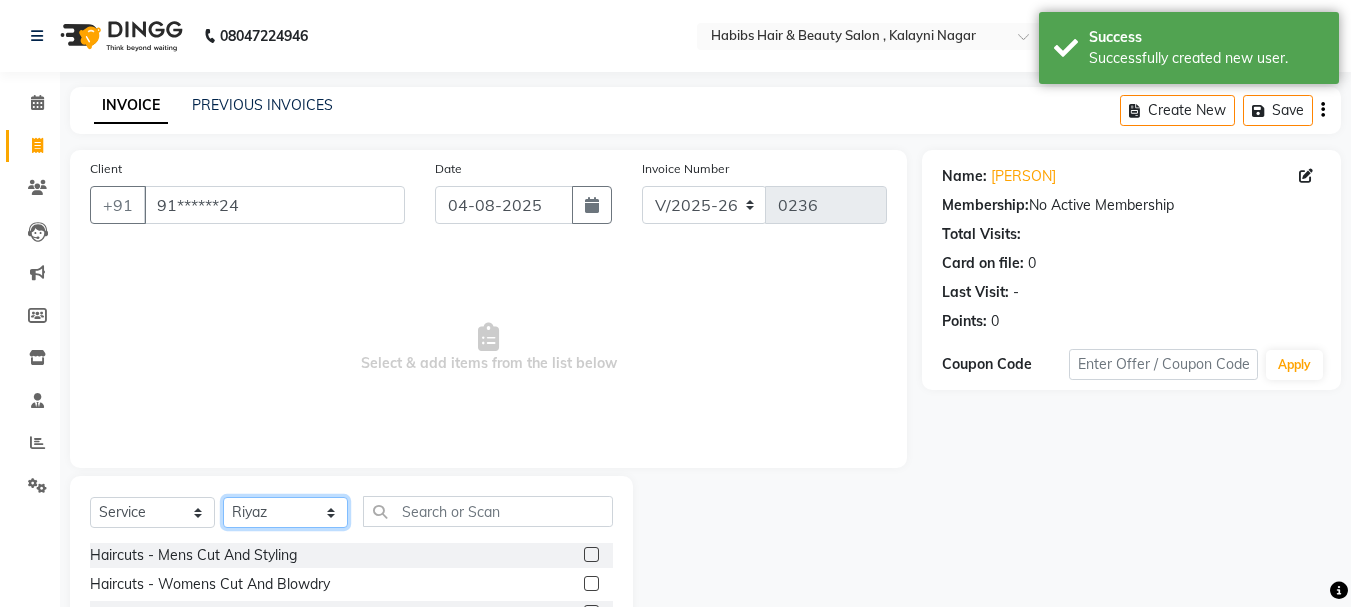 click on "Select Stylist Manager [PERSON] [PERSON] [PERSON] [PERSON]  [PERSON]  [PERSON]   [PERSON] [PERSON]" 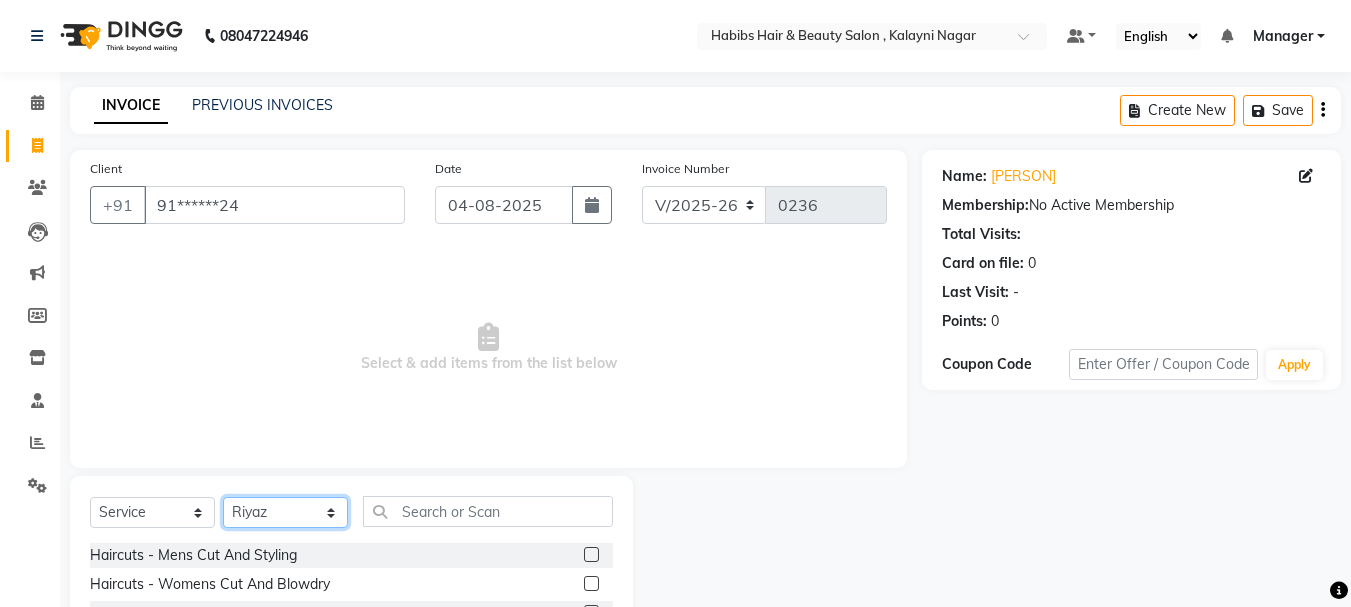 select on "30001" 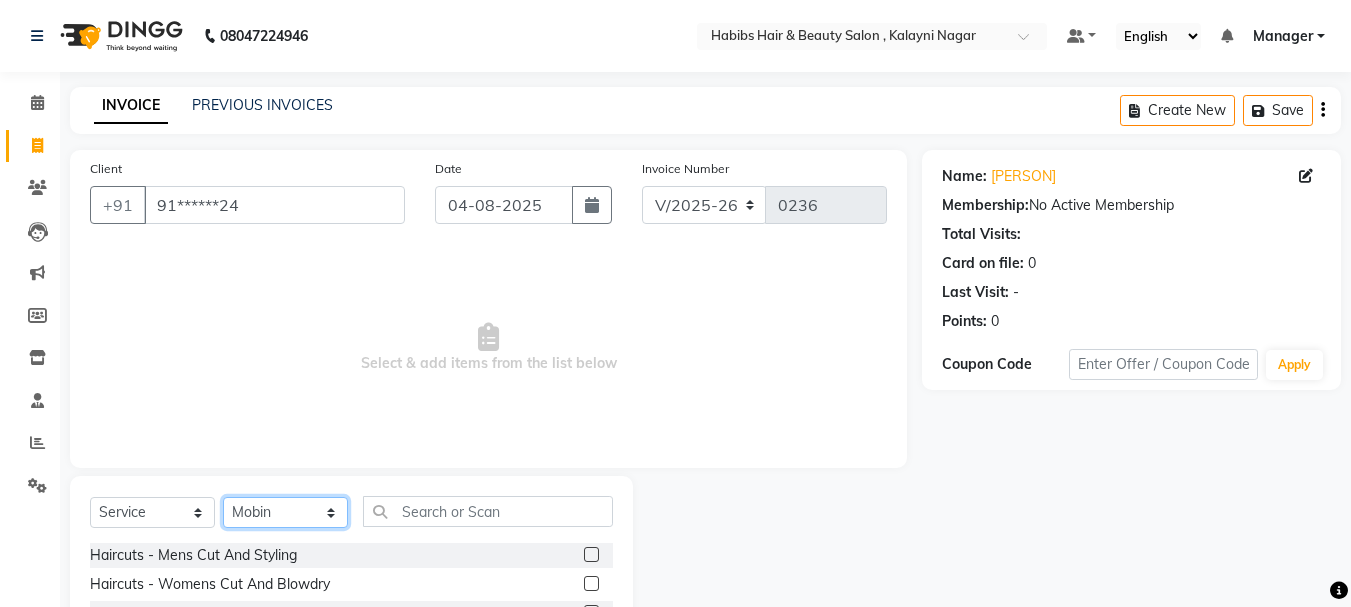 click on "Select Stylist Manager [PERSON] [PERSON] [PERSON] [PERSON]  [PERSON]  [PERSON]   [PERSON] [PERSON]" 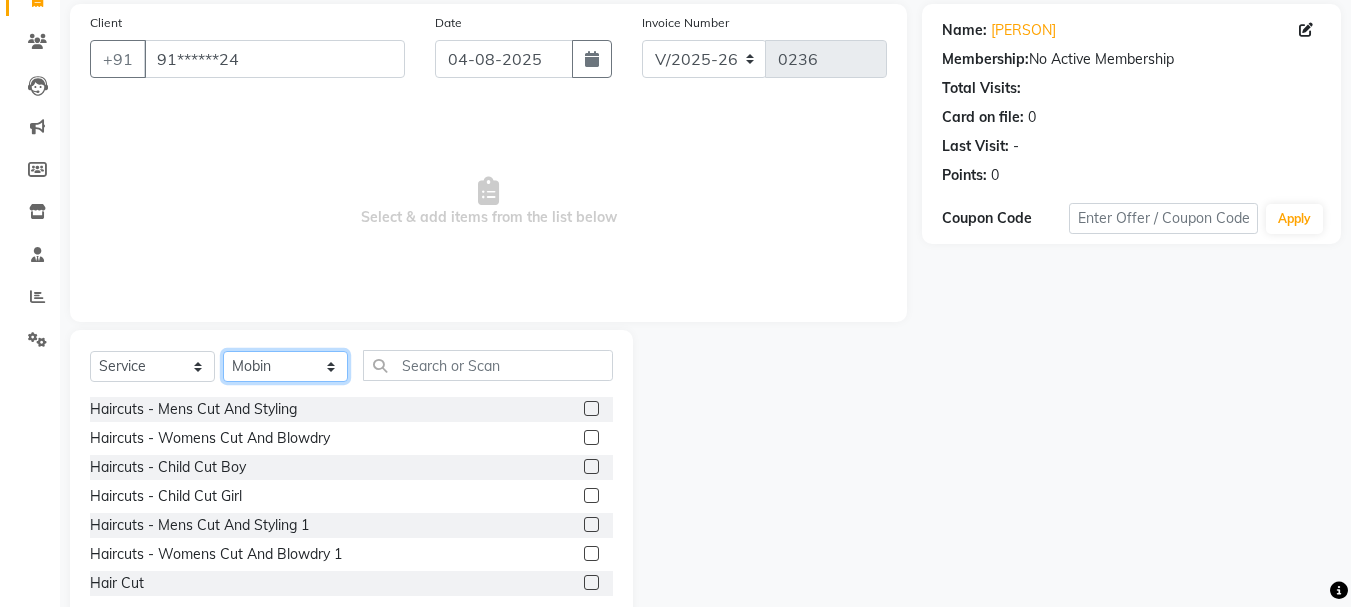 scroll, scrollTop: 194, scrollLeft: 0, axis: vertical 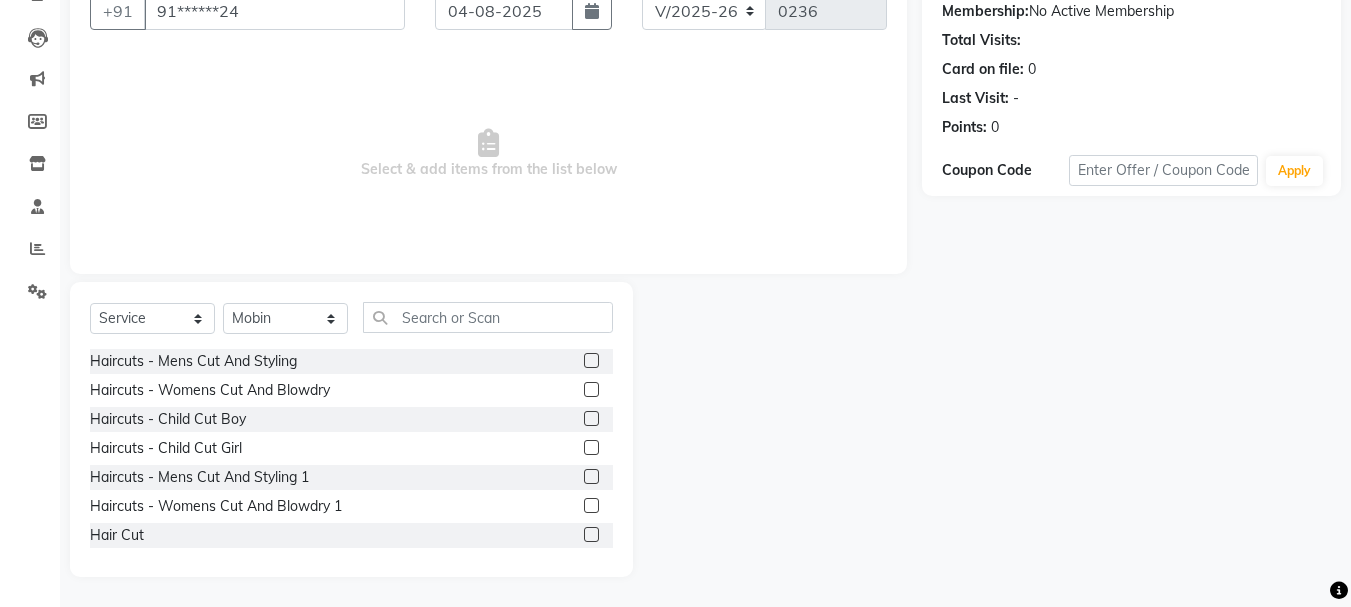 click 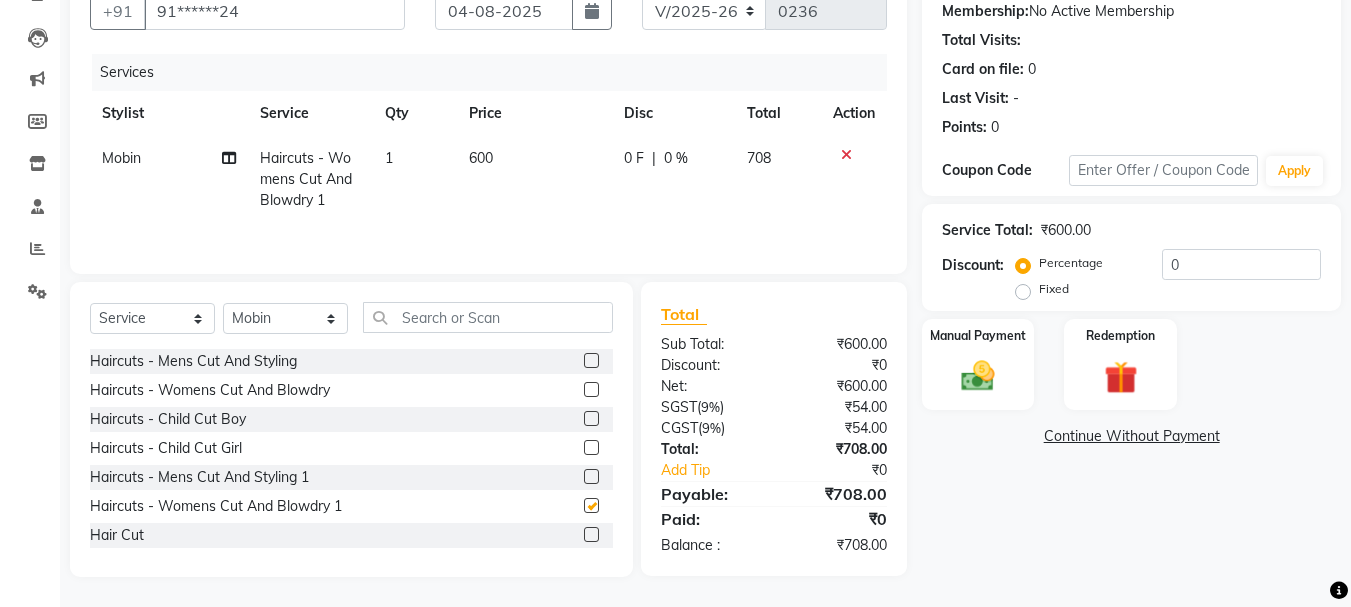 checkbox on "false" 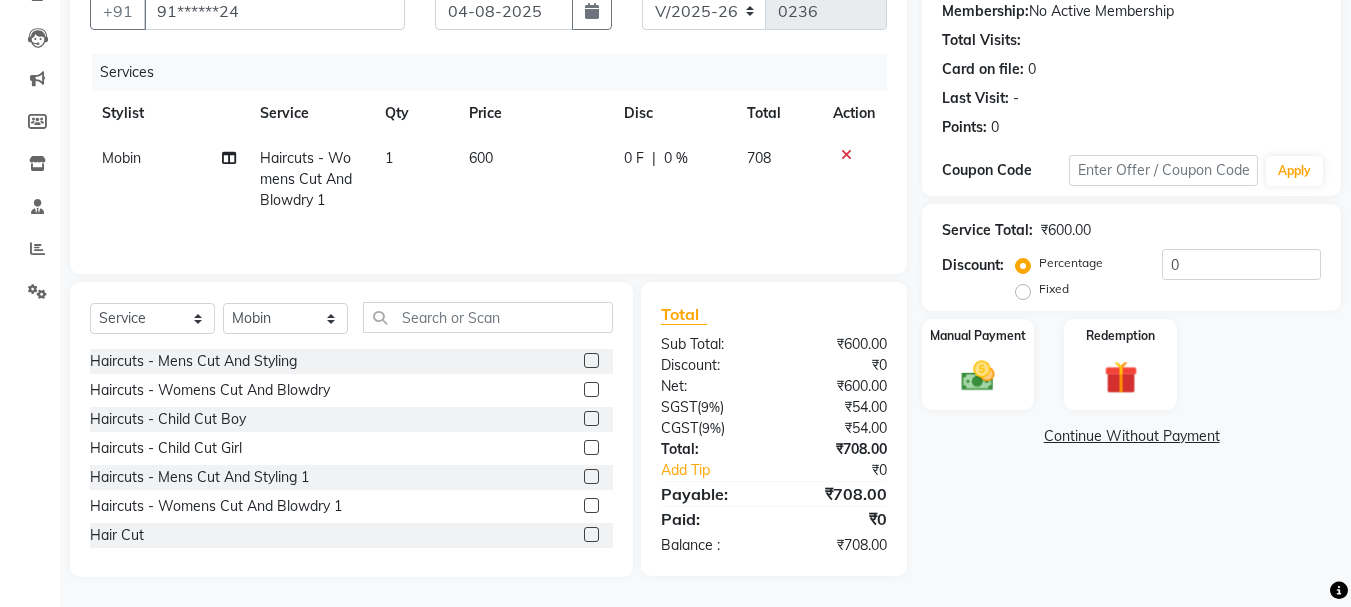 click on "600" 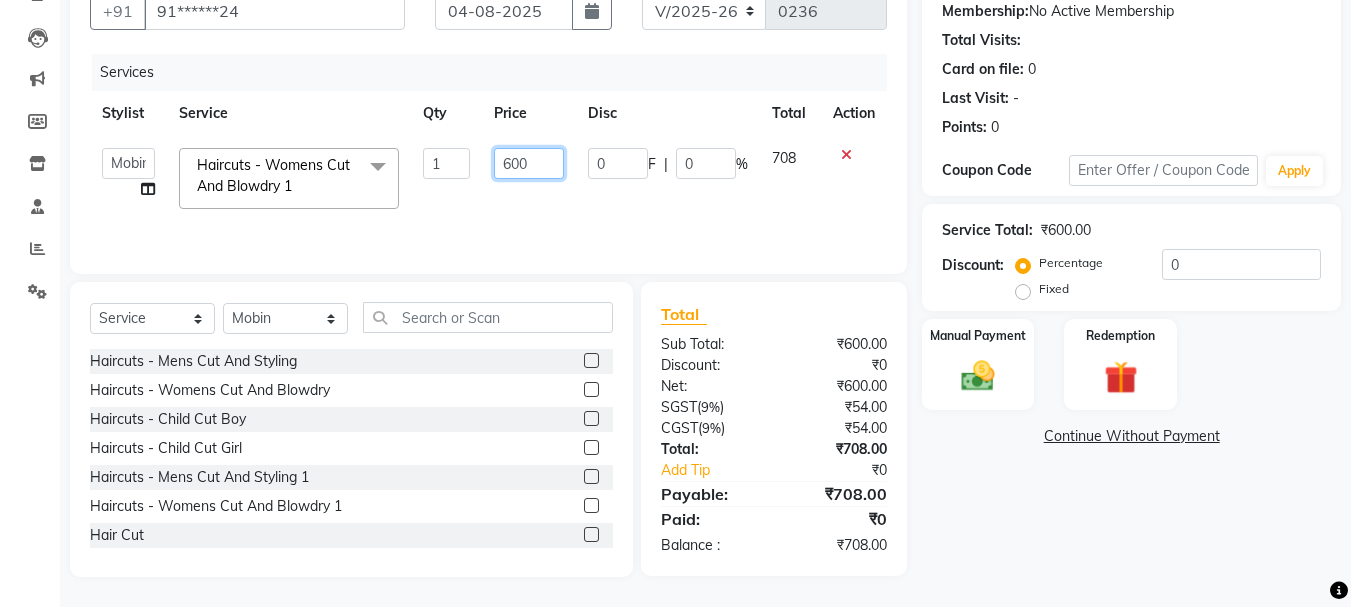 click on "600" 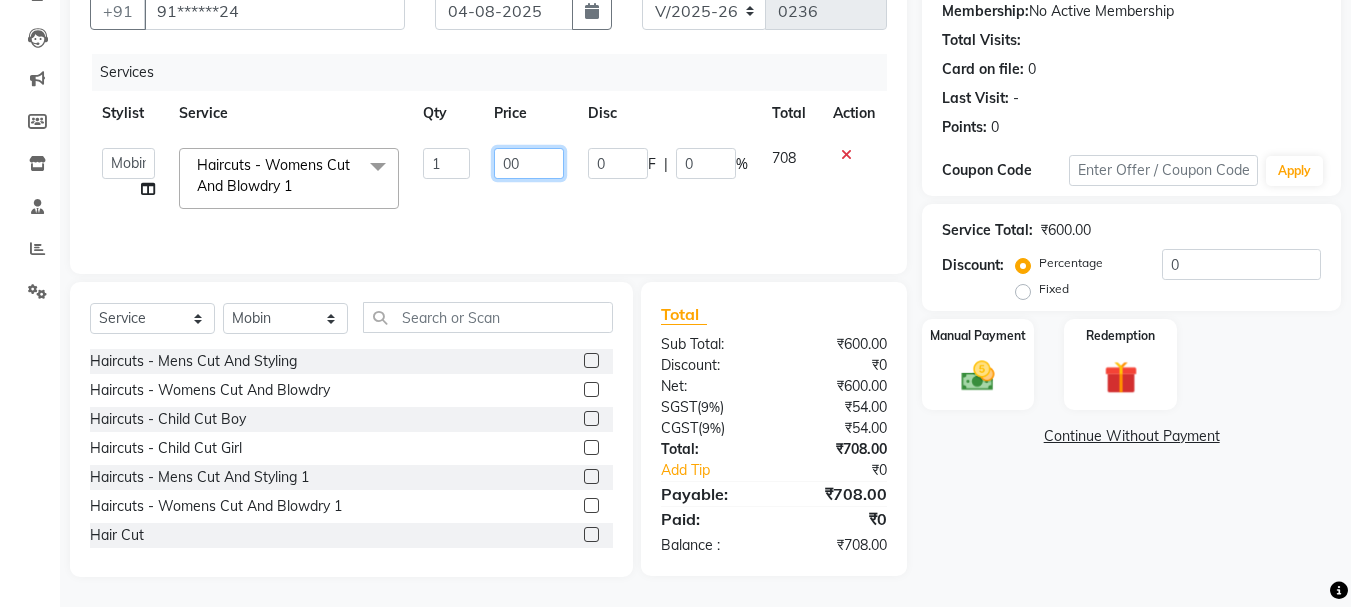type on "500" 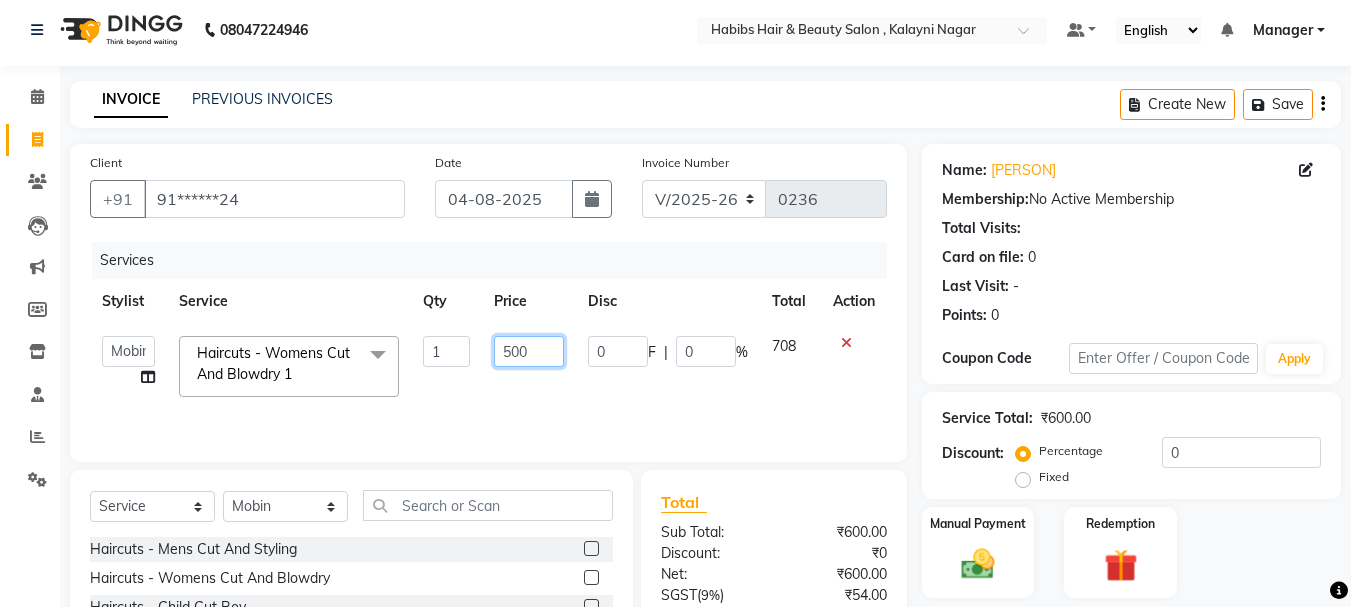 scroll, scrollTop: 0, scrollLeft: 0, axis: both 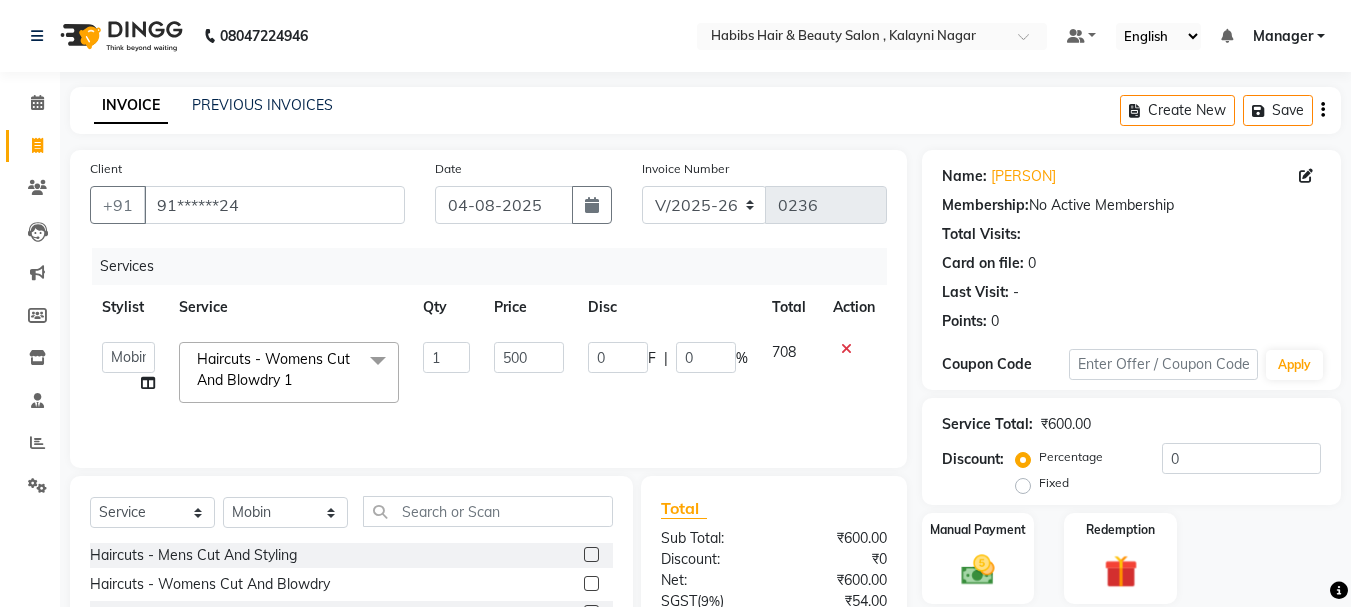 click on "Services Stylist Service Qty Price Disc Total Action  Manager   [PERSON]   [PERSON]   [PERSON]   [PERSON]    [PERSON]    [PERSON]   [PERSON]  Haircuts -  Womens Cut And Blowdry 1  x Haircuts -  Mens Cut And Styling Haircuts -  Womens Cut And Blowdry Haircuts -  Child Cut Boy Haircuts -  Child Cut Girl Haircuts -  Mens Cut And Styling 1 Haircuts -  Womens Cut And Blowdry 1 Hair Cut Demo PKG Blowdry  -  Wash And Blast Dry Blowdry  -  Shoulder Length Blowdry  -  Below Shoulder Blowdry  -  Incurl Outcurl Root touchup Blowdry  -  Up to waist Shoulder Ironing  -  Shoulder Length Ironing  -  Below Shoulder Ironing  -  Extra Long Tonging  -  Shoulder Length Tonging  -  Below Shoulder Tonging  -  Extra Long Styling  -  Mens Hair Wash Styling  -  Mens Styling Styling  -  Beard Trim Styling  -  Foam Shave Styling  -  Men'S Beard Styling Highlights -  Bob Length Highlights -  Shoulder Length Highlights -  Below Shoulder Highlights -  Upto Waist Highlights -  Creative Highlights Highlights -  Change Of Colour / Colour Correction" 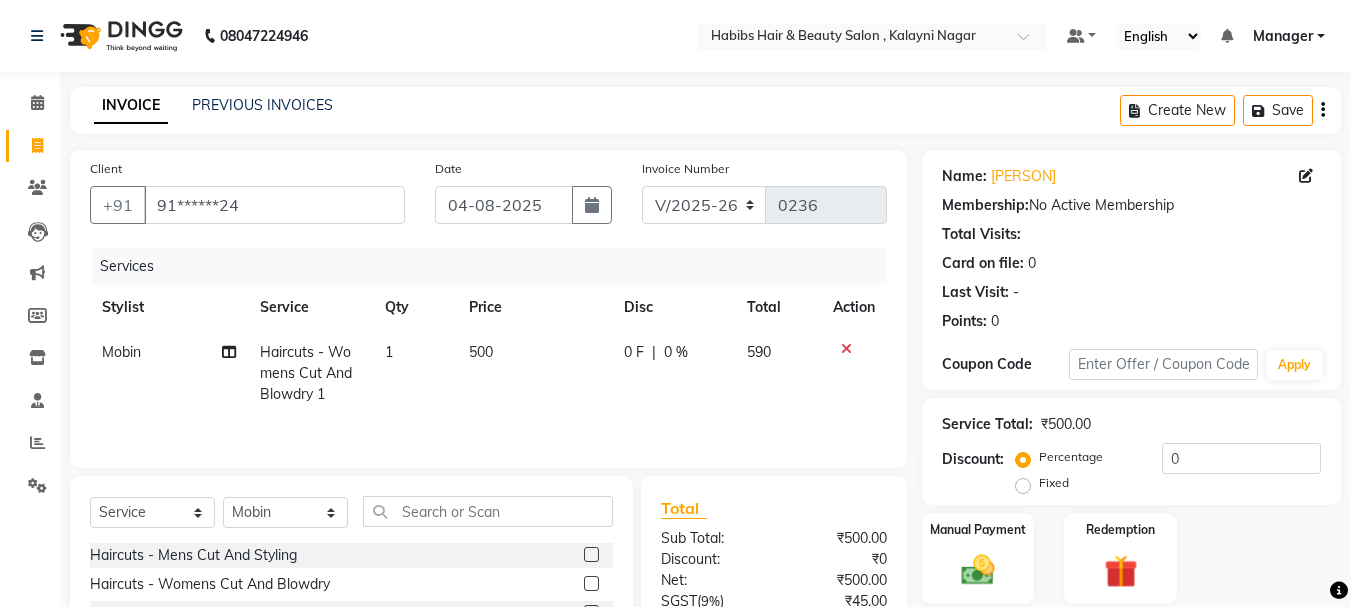 click 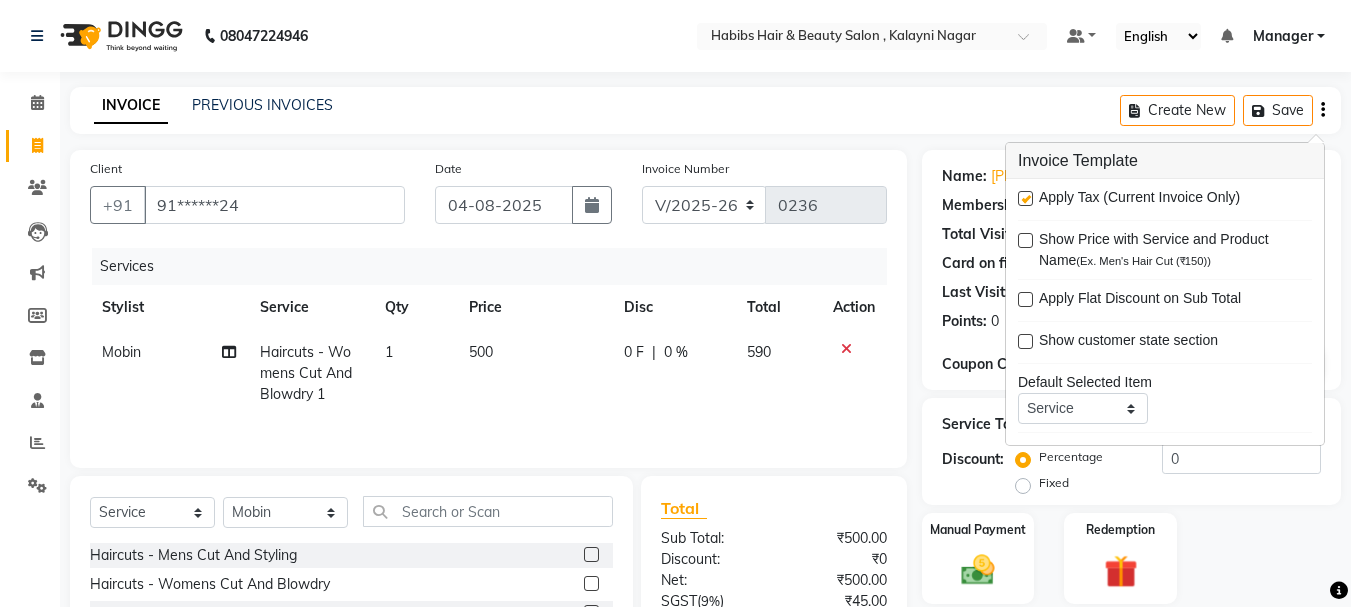 click at bounding box center [1025, 198] 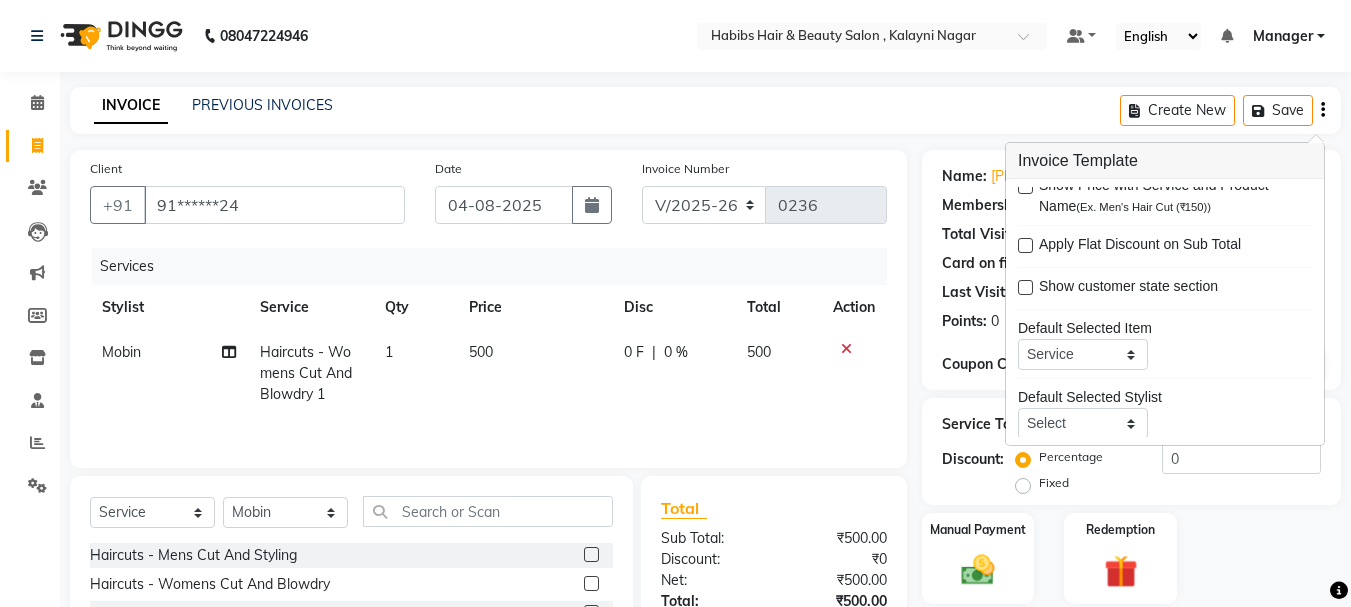 scroll, scrollTop: 98, scrollLeft: 0, axis: vertical 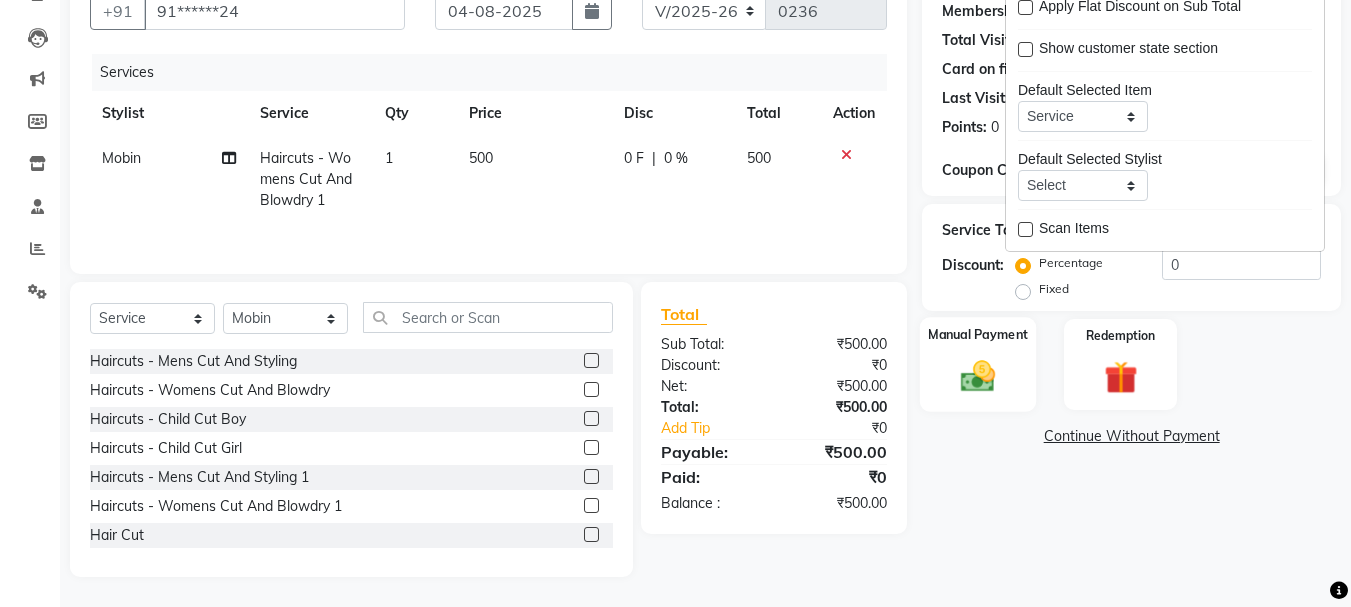 click on "Manual Payment" 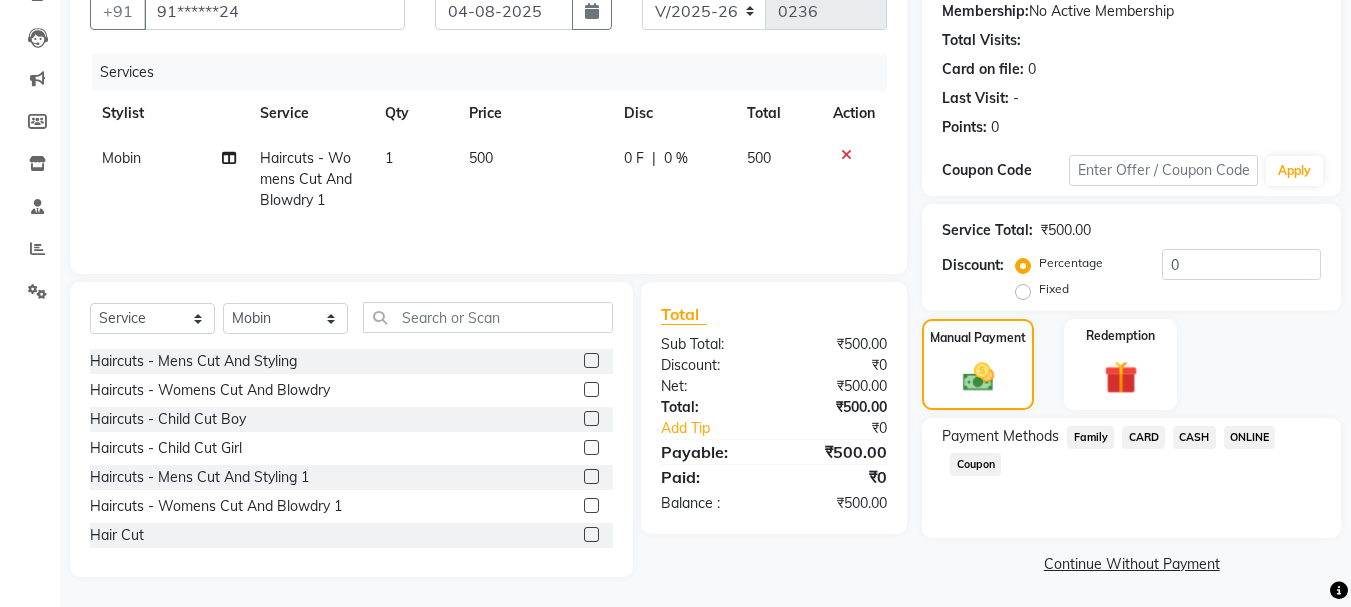 click on "ONLINE" 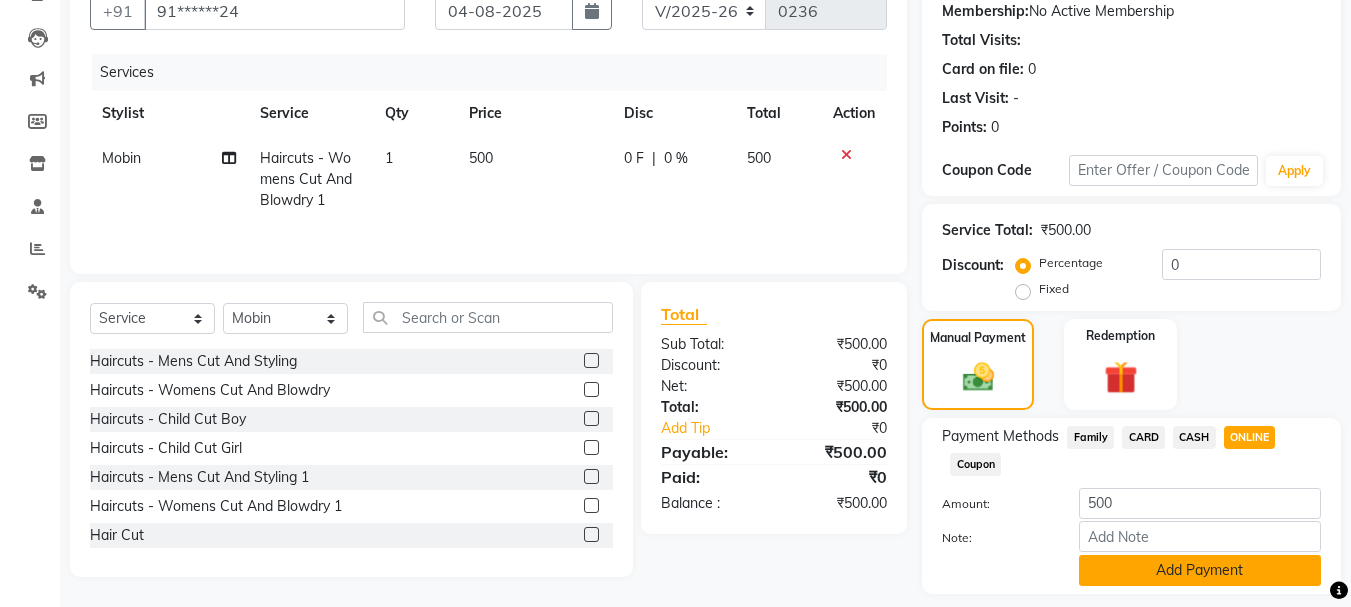 drag, startPoint x: 1197, startPoint y: 563, endPoint x: 1198, endPoint y: 576, distance: 13.038404 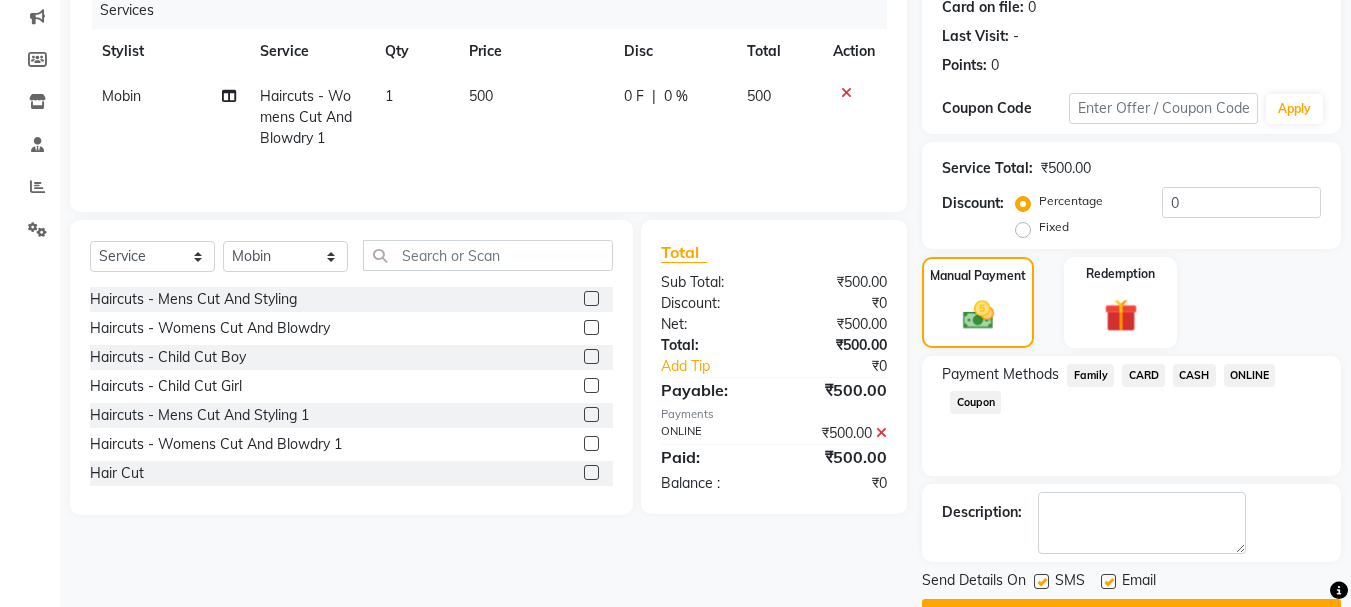 scroll, scrollTop: 309, scrollLeft: 0, axis: vertical 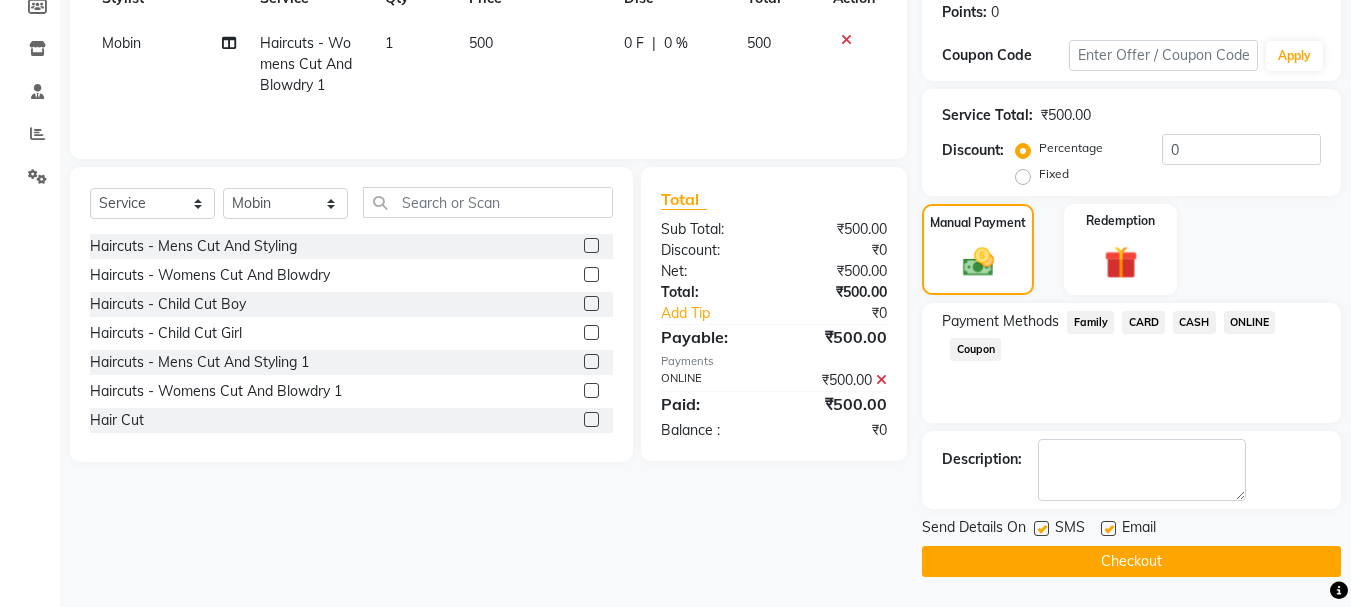 click on "Checkout" 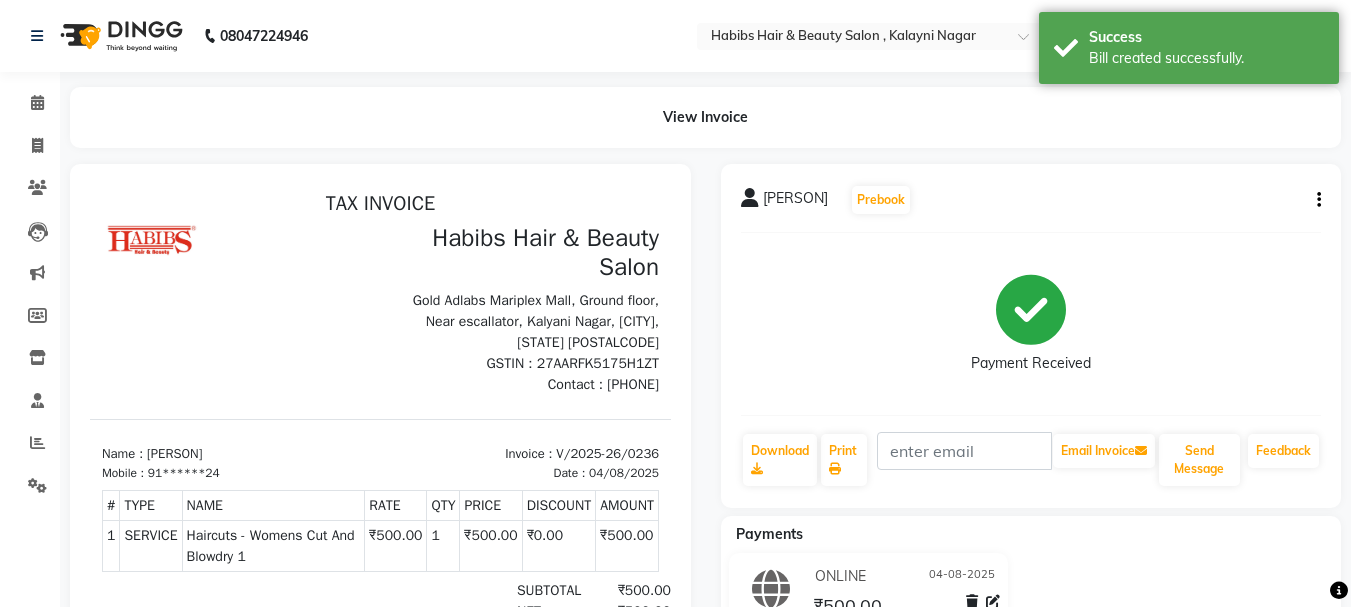 scroll, scrollTop: 0, scrollLeft: 0, axis: both 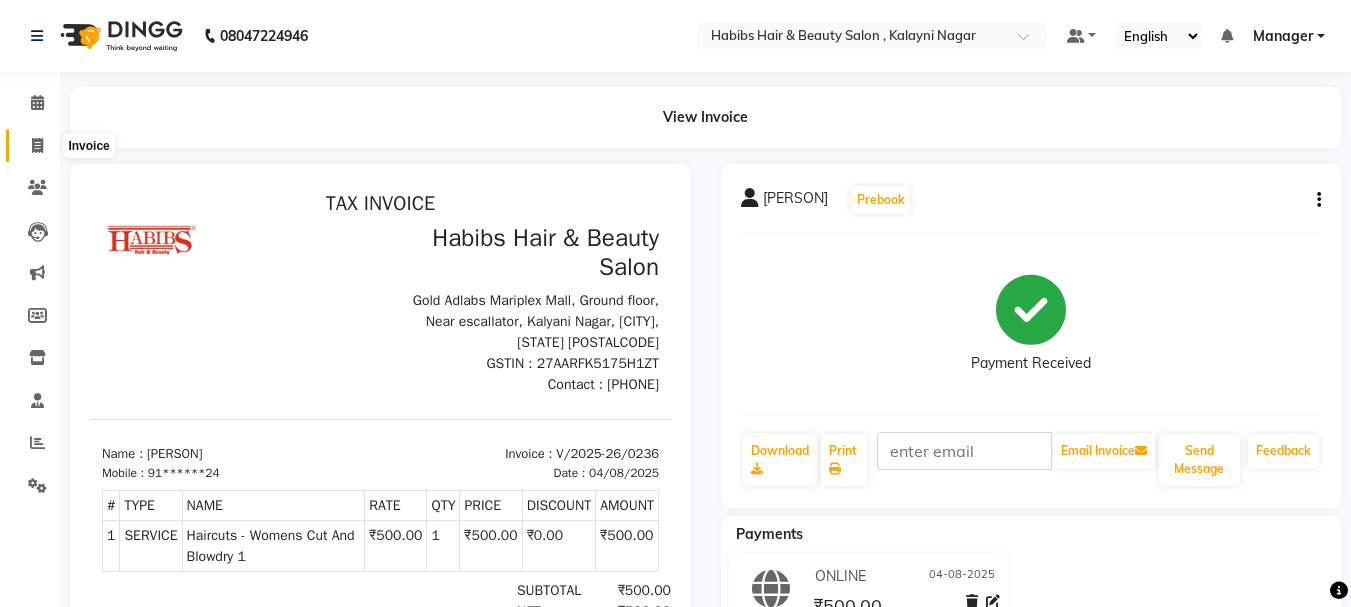 click 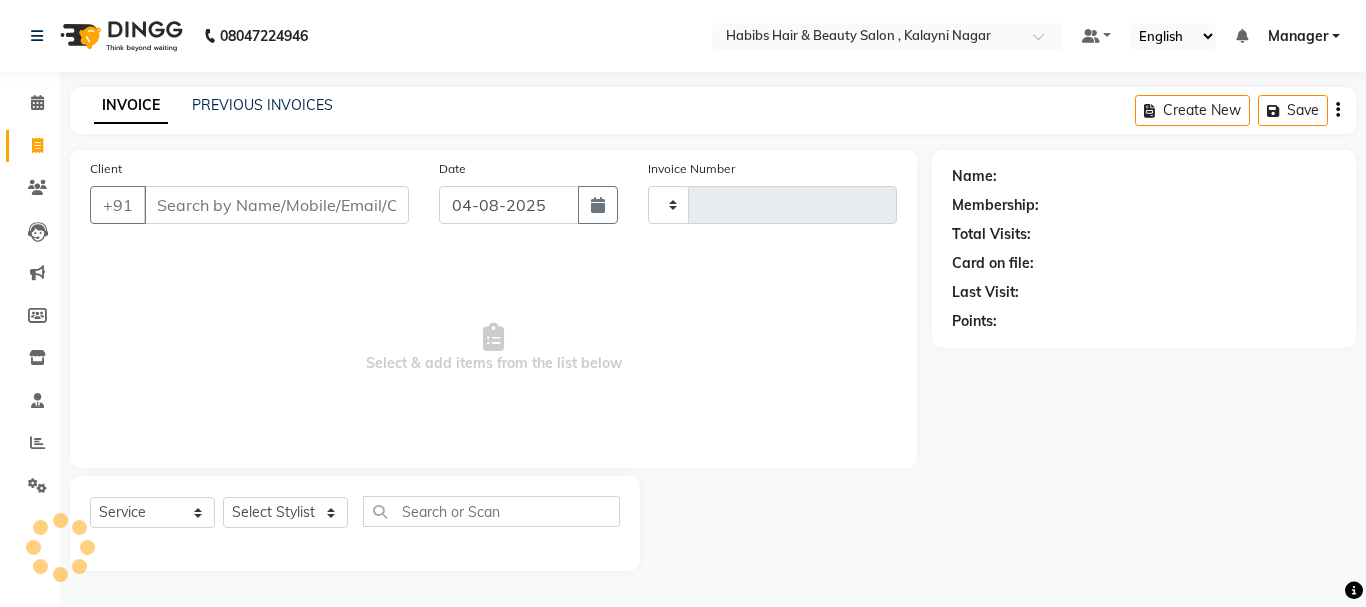 type on "0237" 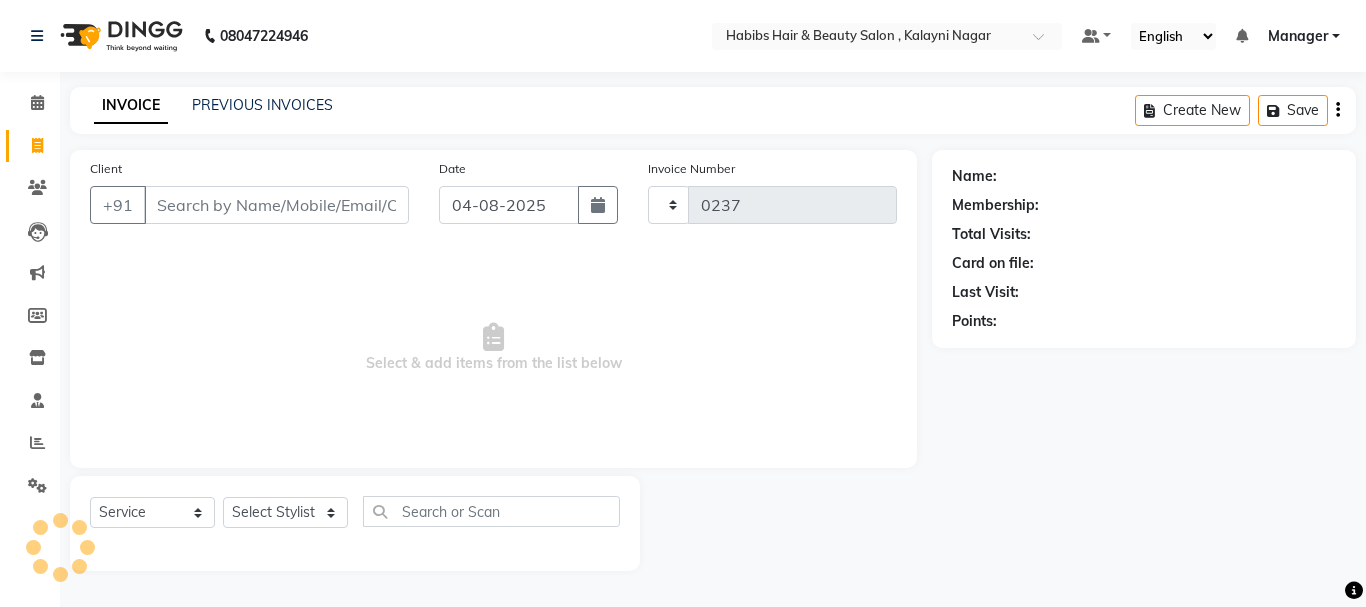 select on "4842" 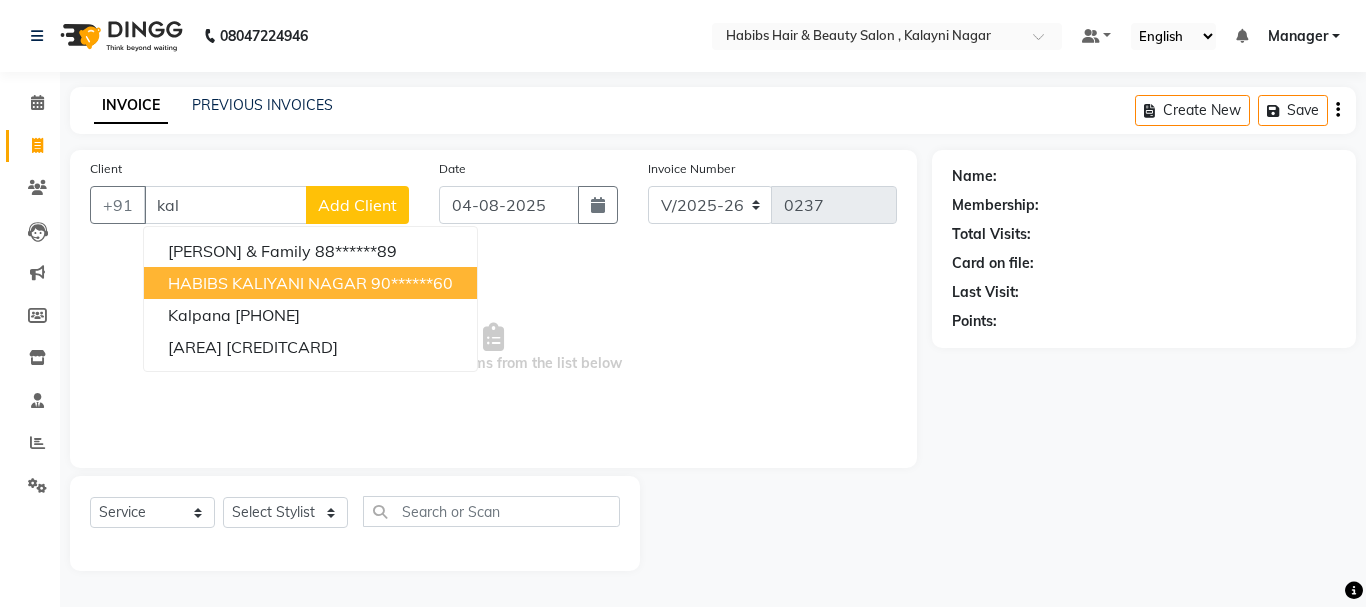 click on "HABIBS KALIYANI NAGAR" at bounding box center [267, 283] 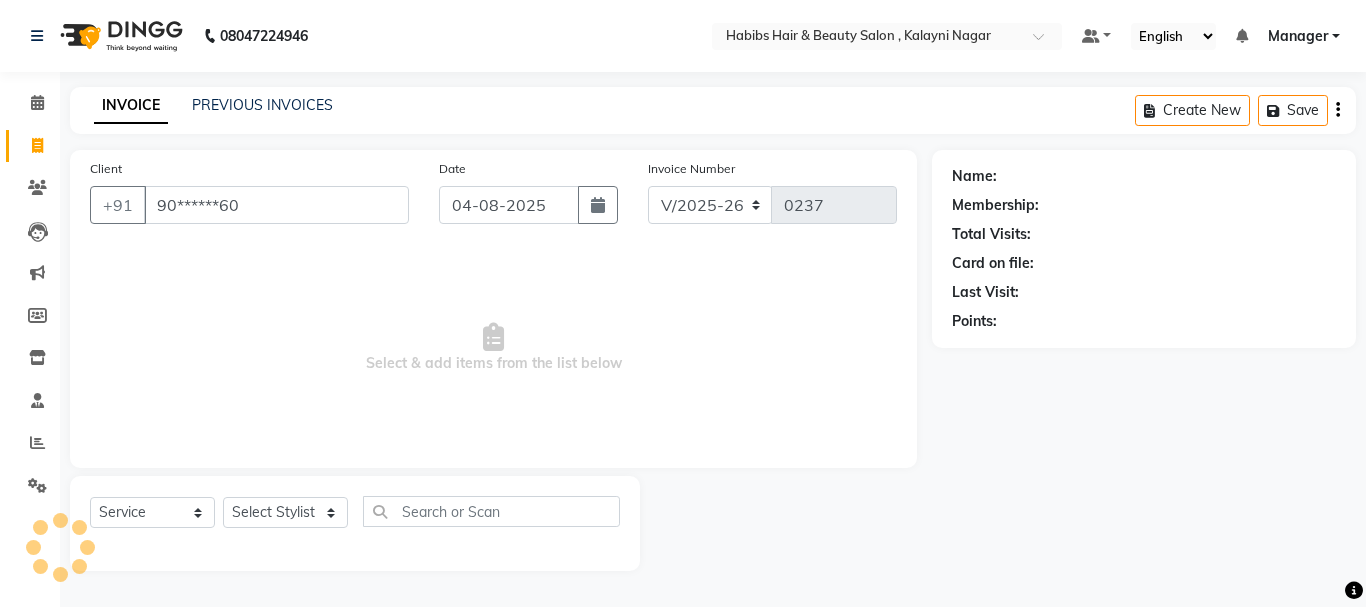type on "90******60" 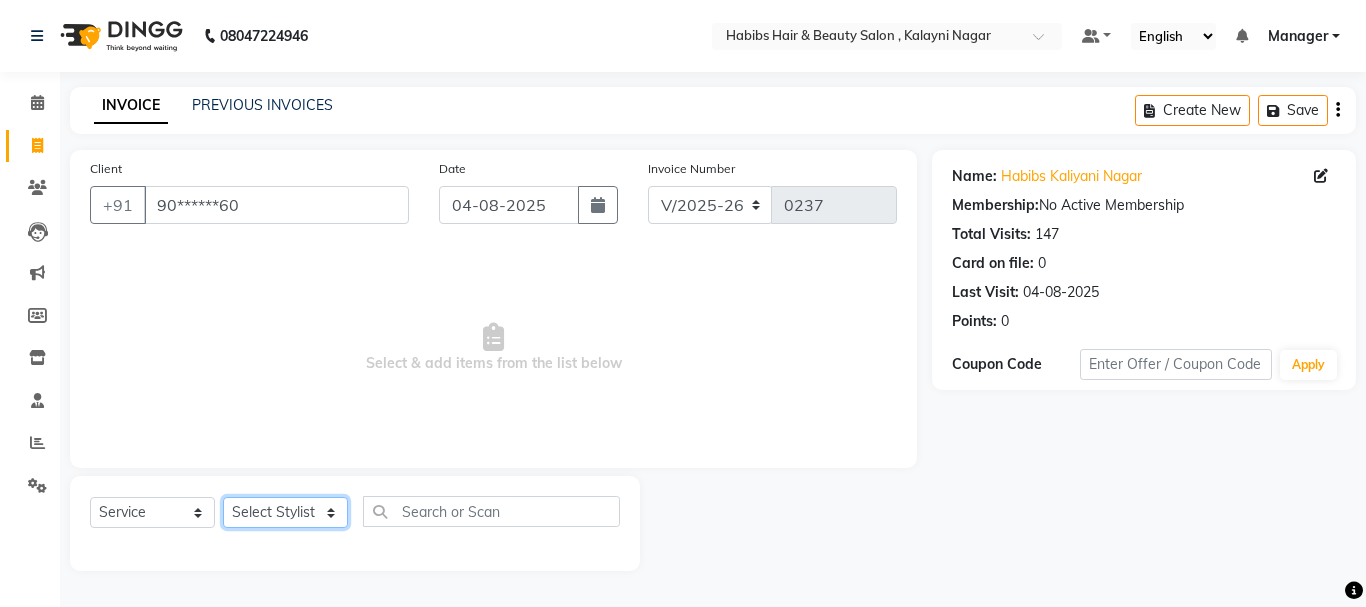 click on "Select Stylist Manager [PERSON] [PERSON] [PERSON] [PERSON]  [PERSON]  [PERSON]   [PERSON] [PERSON]" 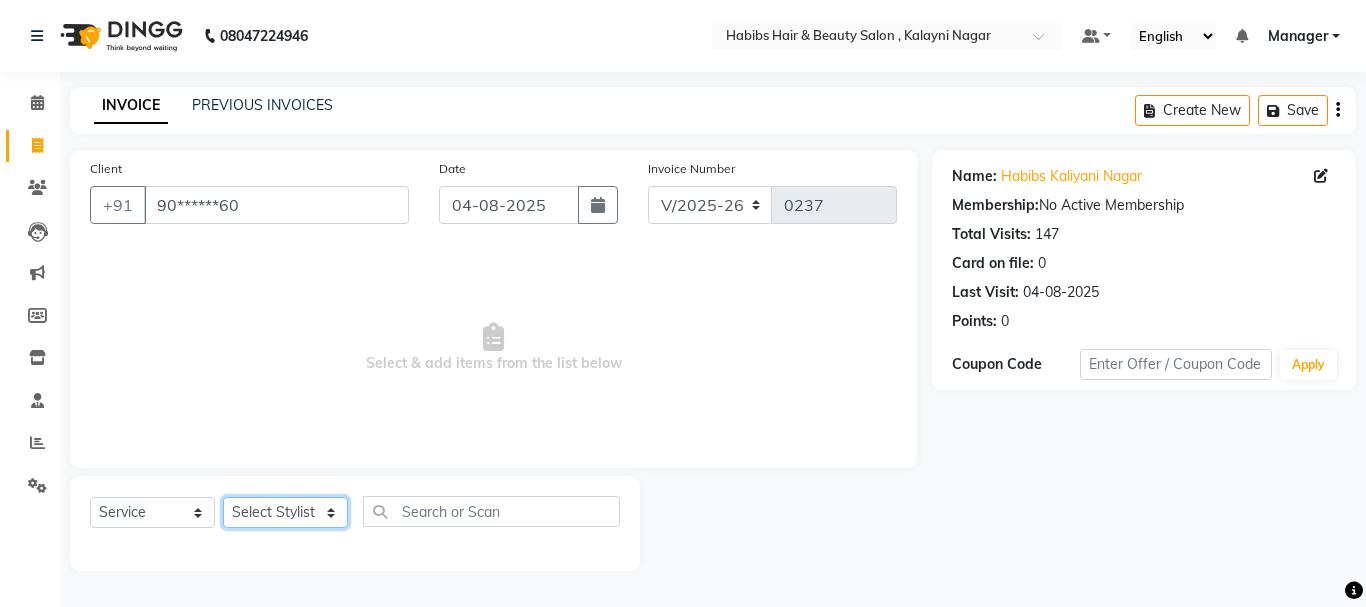 select on "30049" 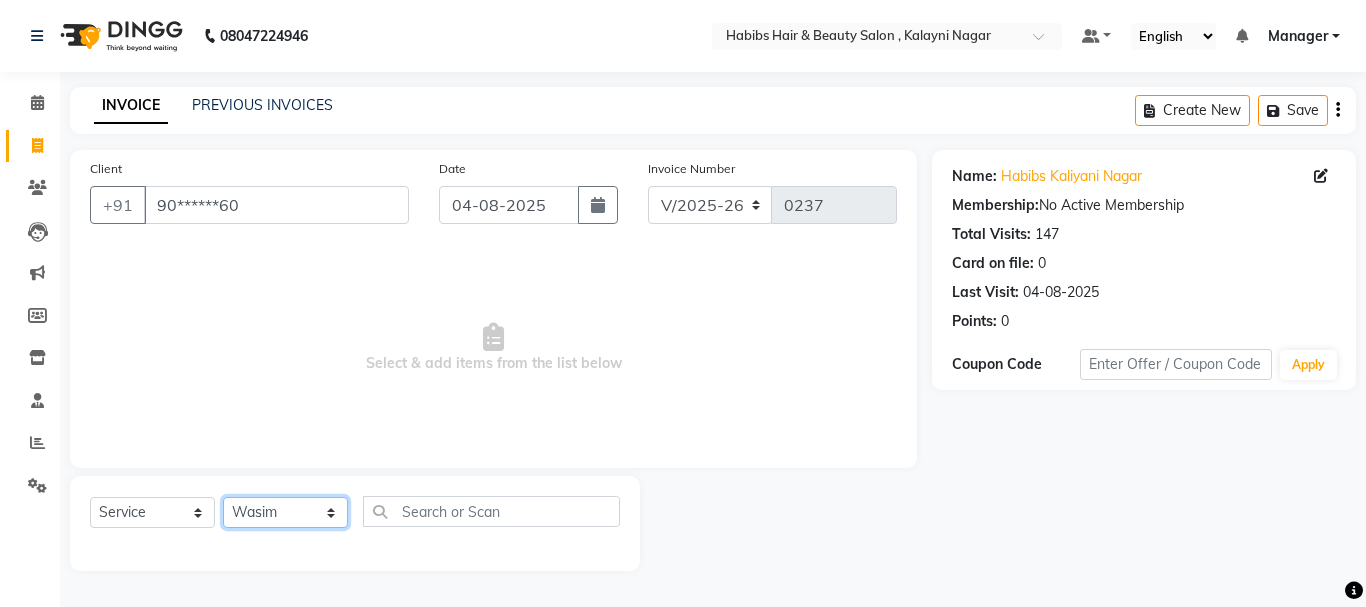 click on "Select Stylist Manager [PERSON] [PERSON] [PERSON] [PERSON]  [PERSON]  [PERSON]   [PERSON] [PERSON]" 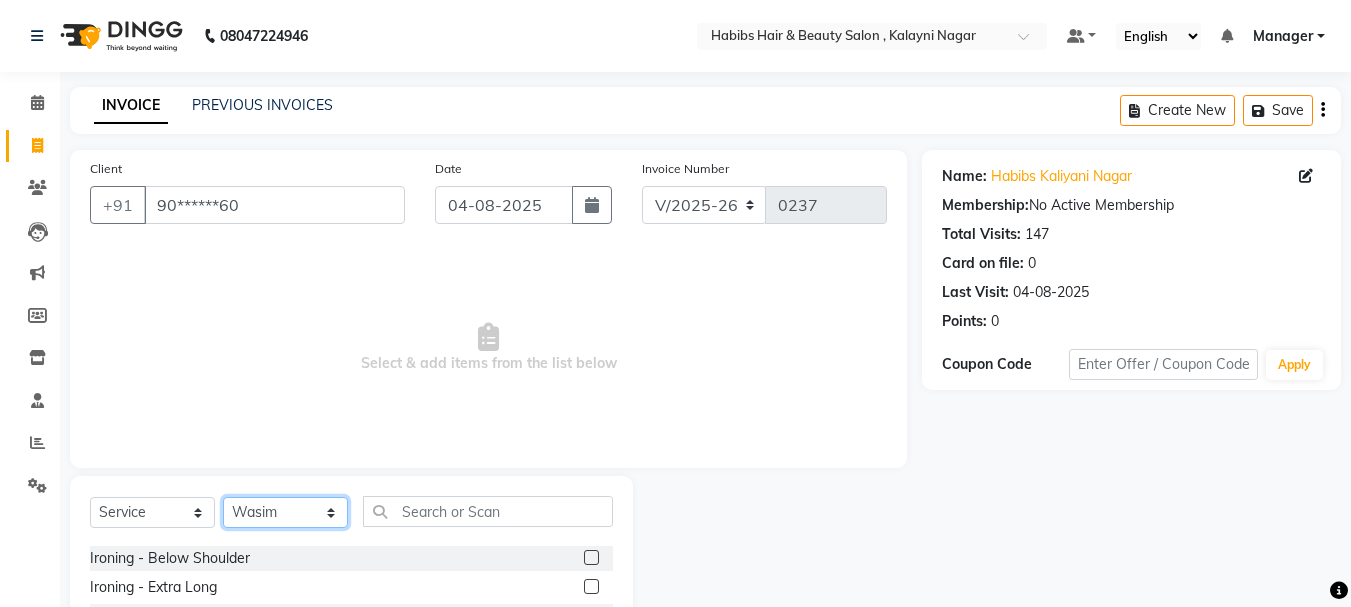 scroll, scrollTop: 500, scrollLeft: 0, axis: vertical 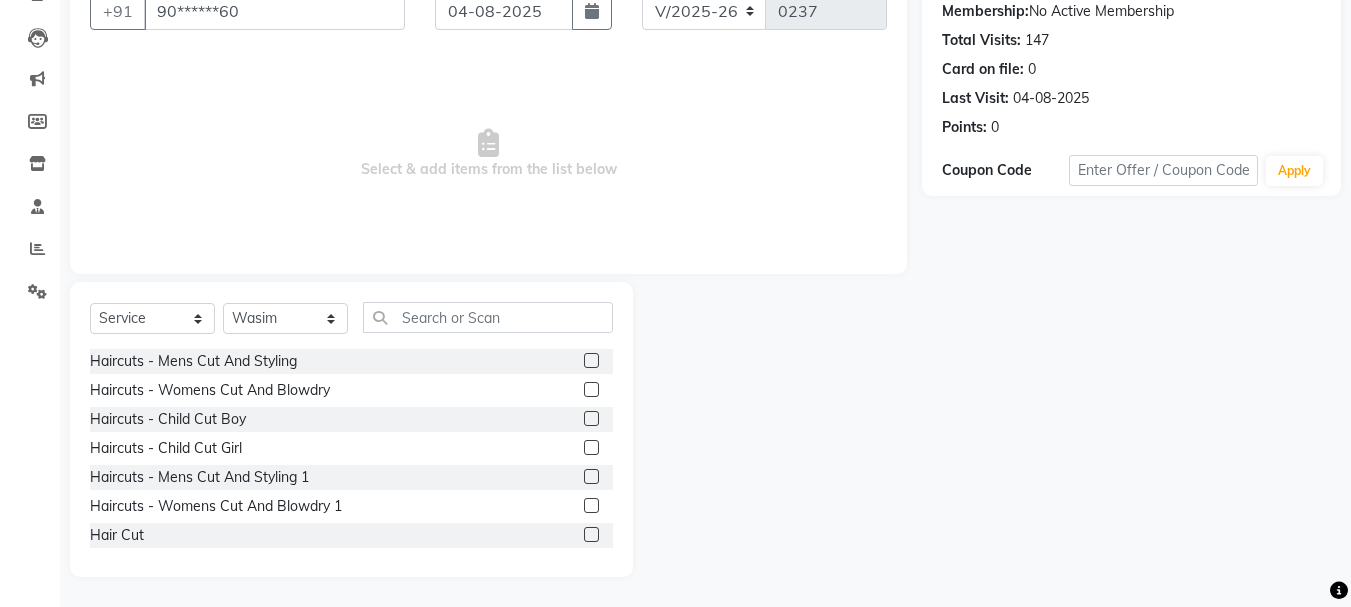 click 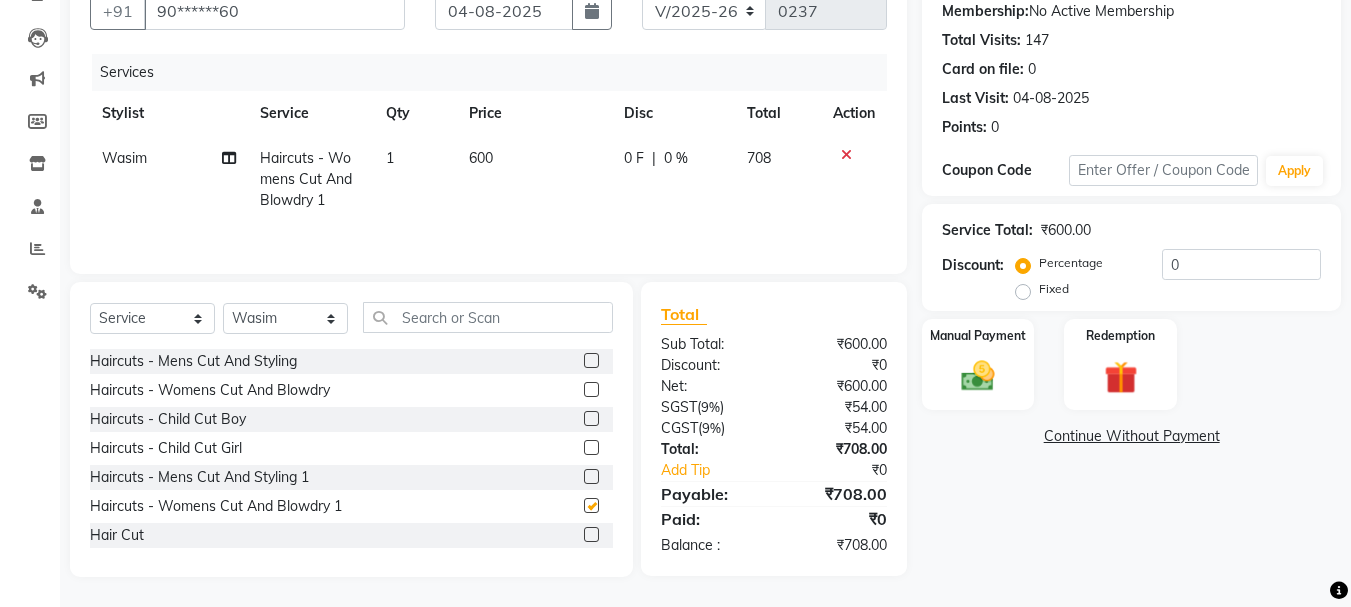 checkbox on "false" 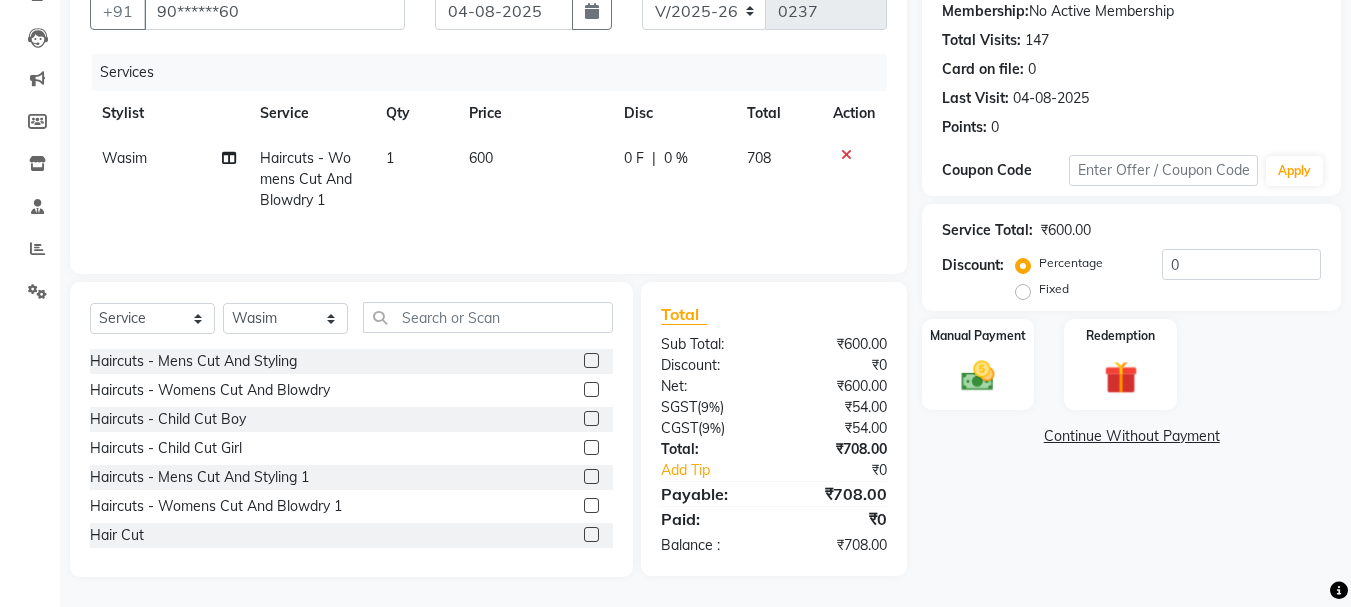 click on "600" 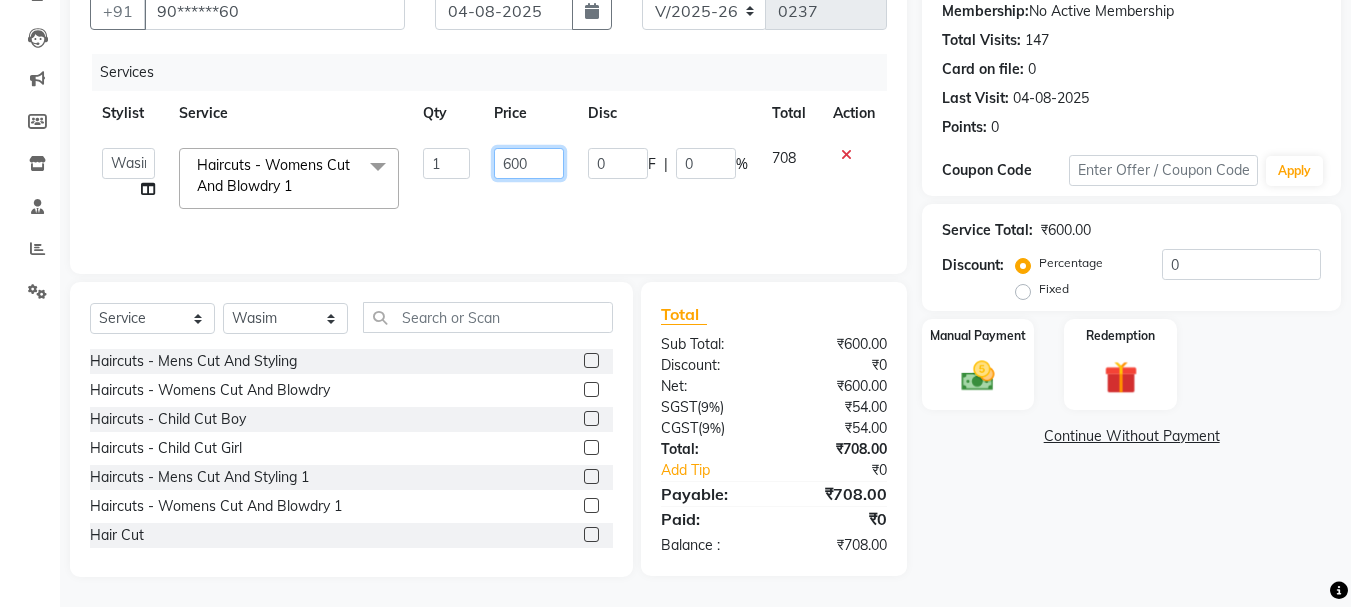 click on "600" 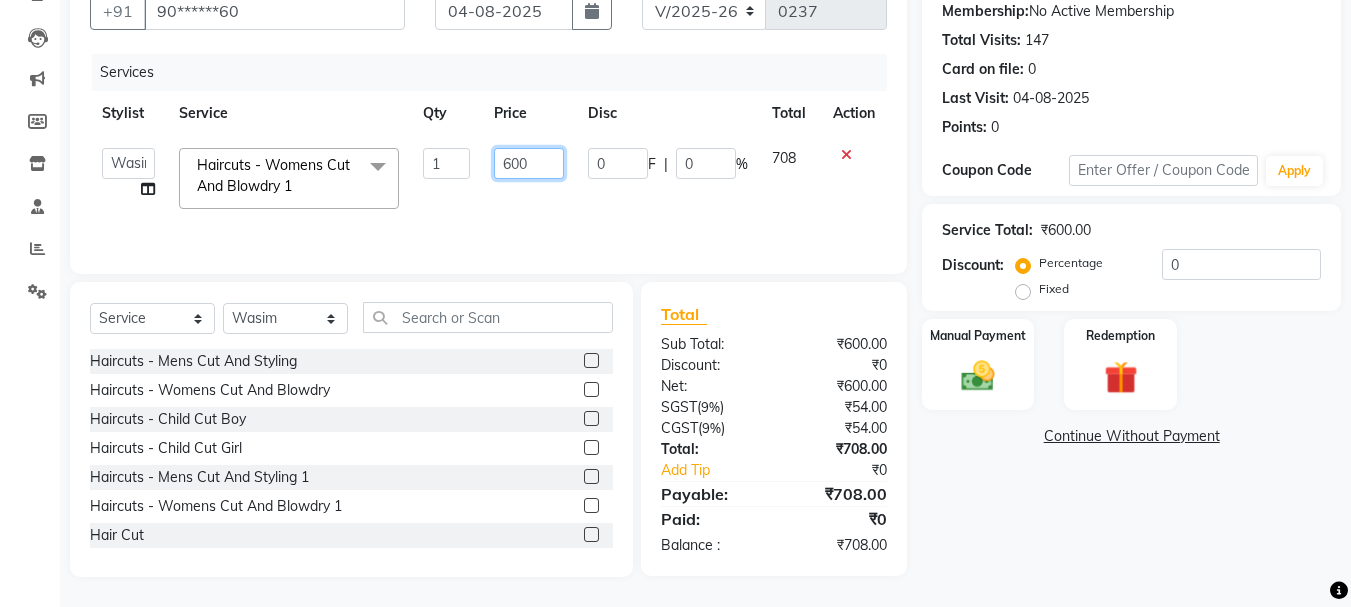 click on "600" 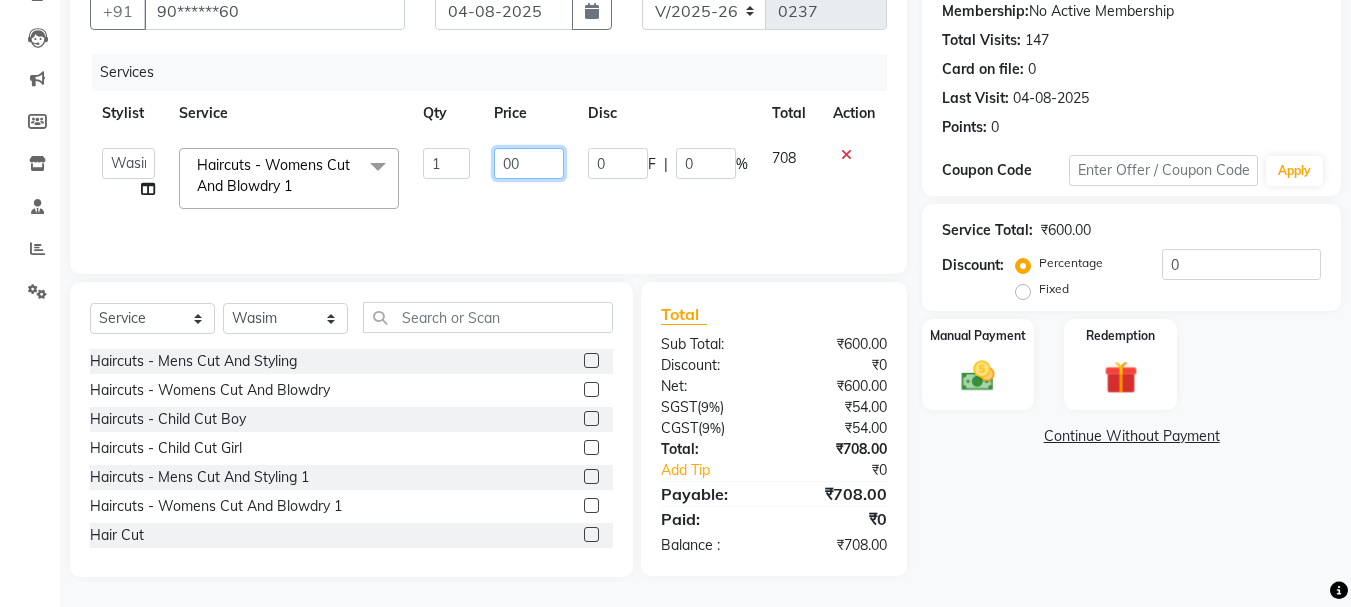 type on "500" 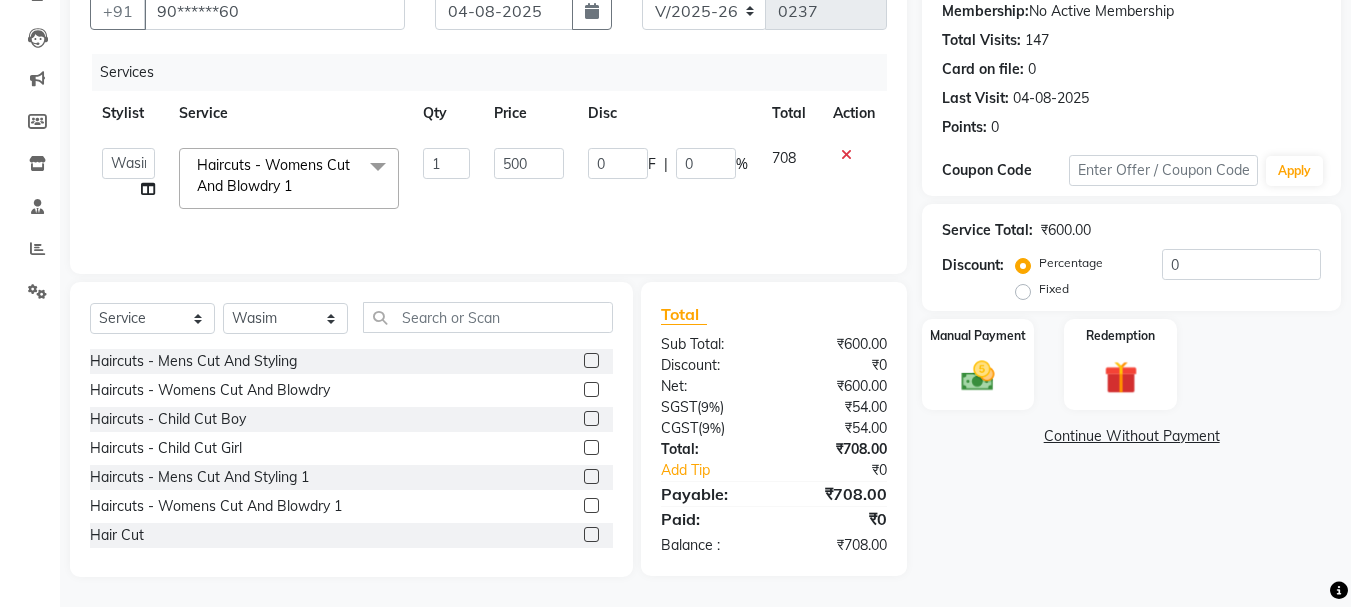 click on "0 F | 0 %" 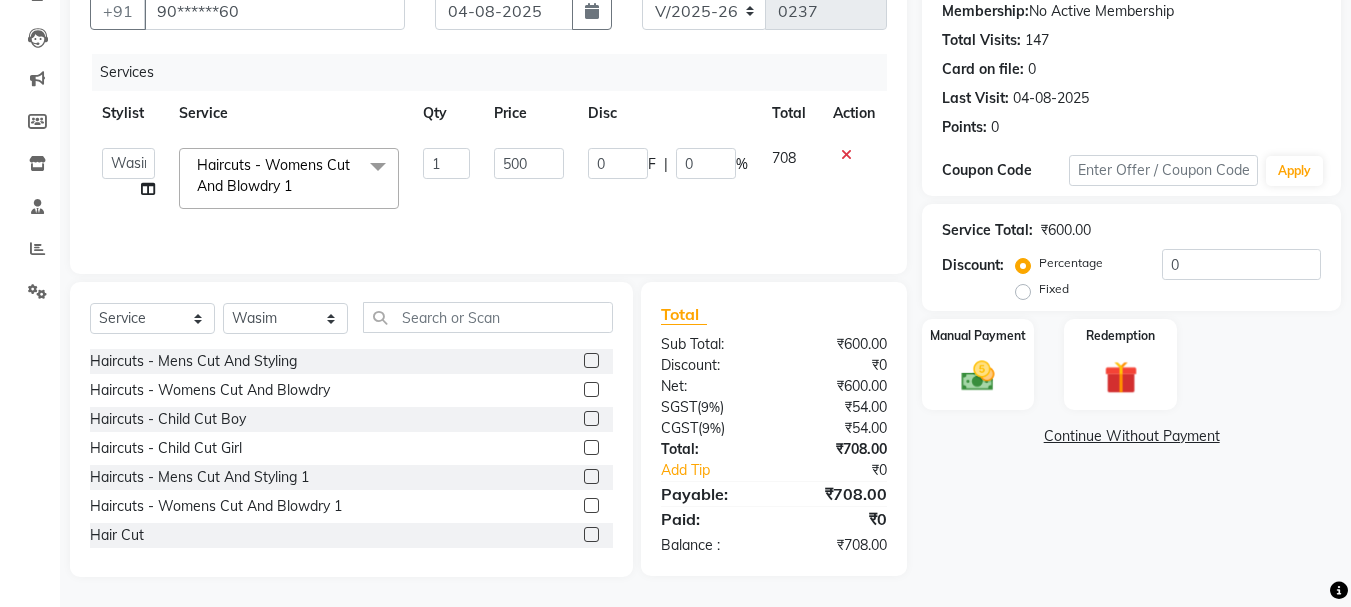 select on "30049" 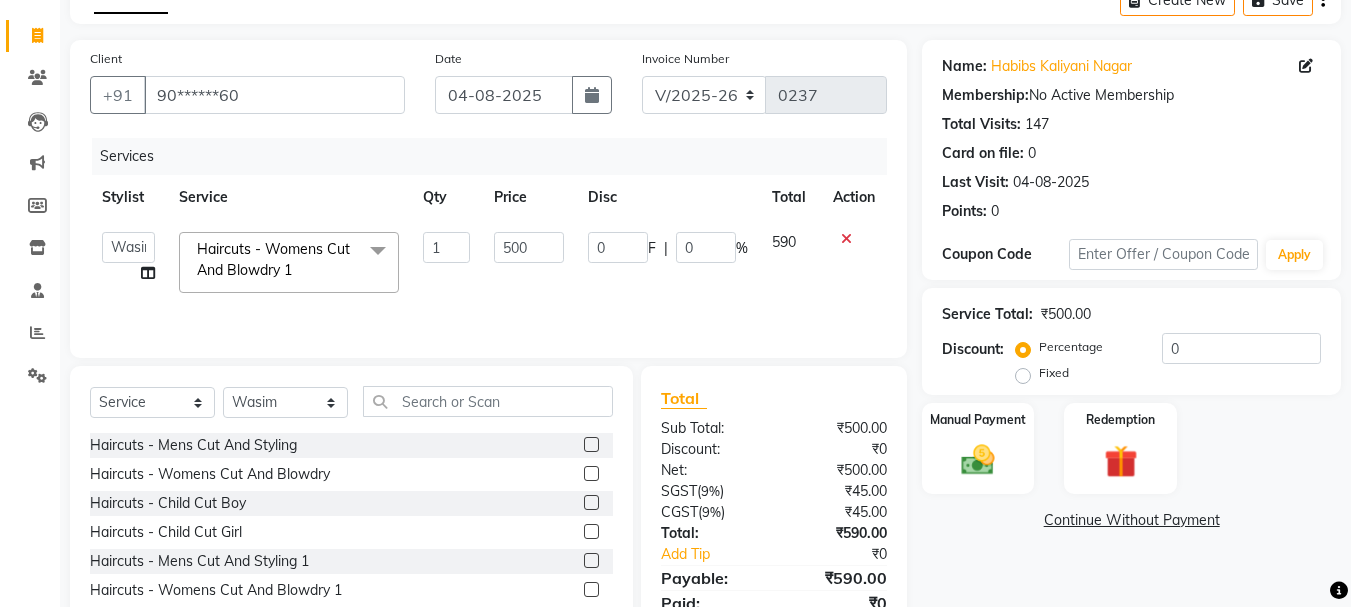 scroll, scrollTop: 0, scrollLeft: 0, axis: both 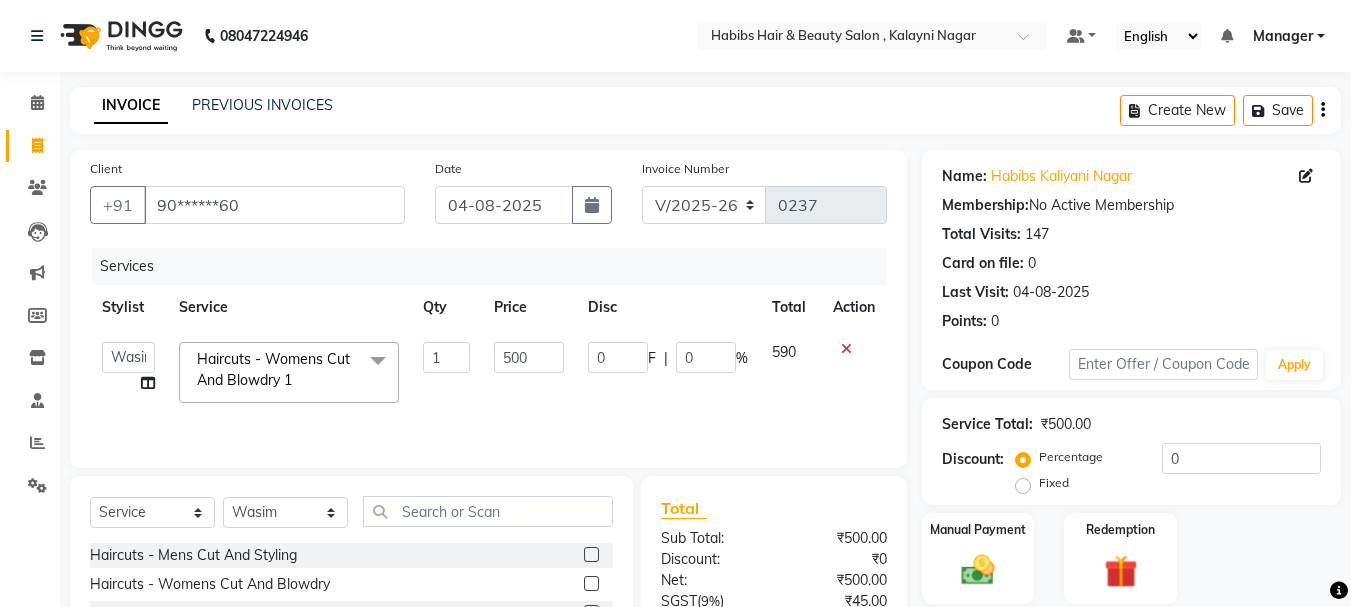 click 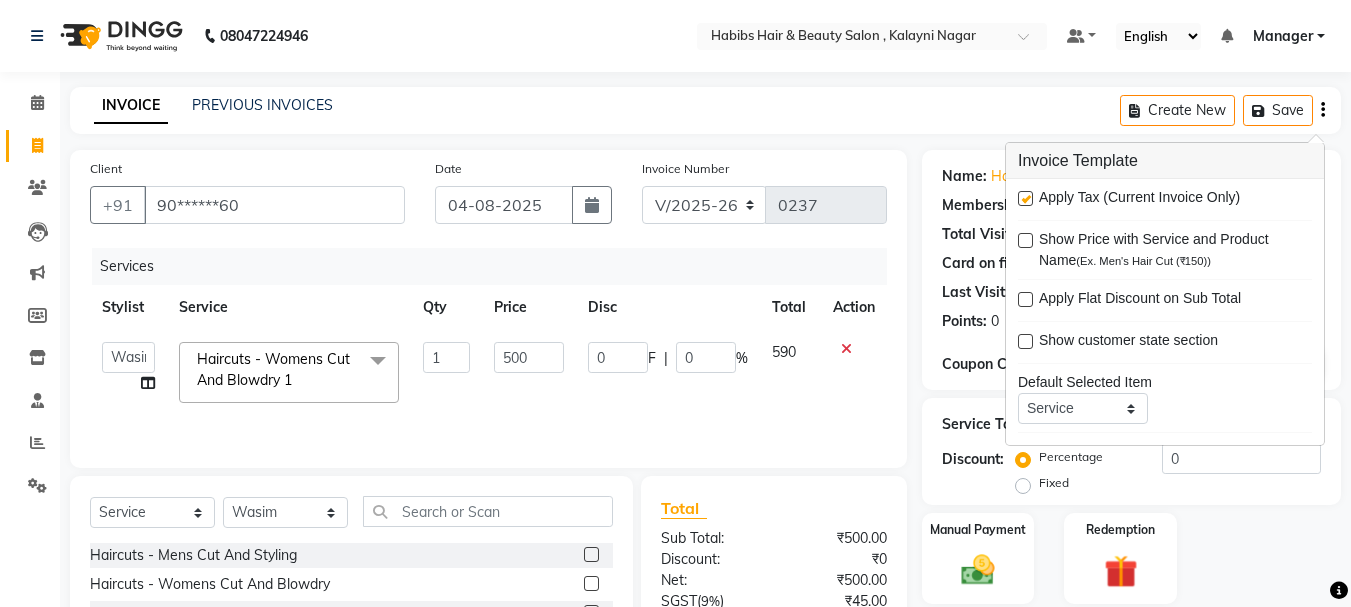 click at bounding box center [1025, 198] 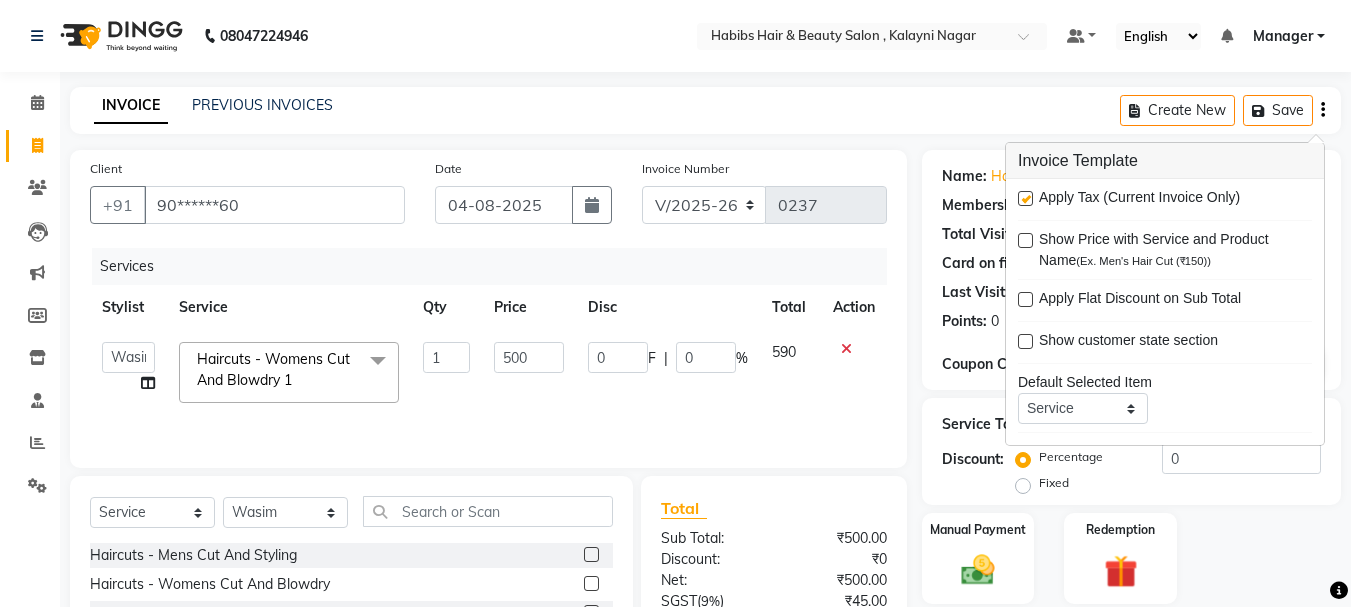 click at bounding box center [1024, 199] 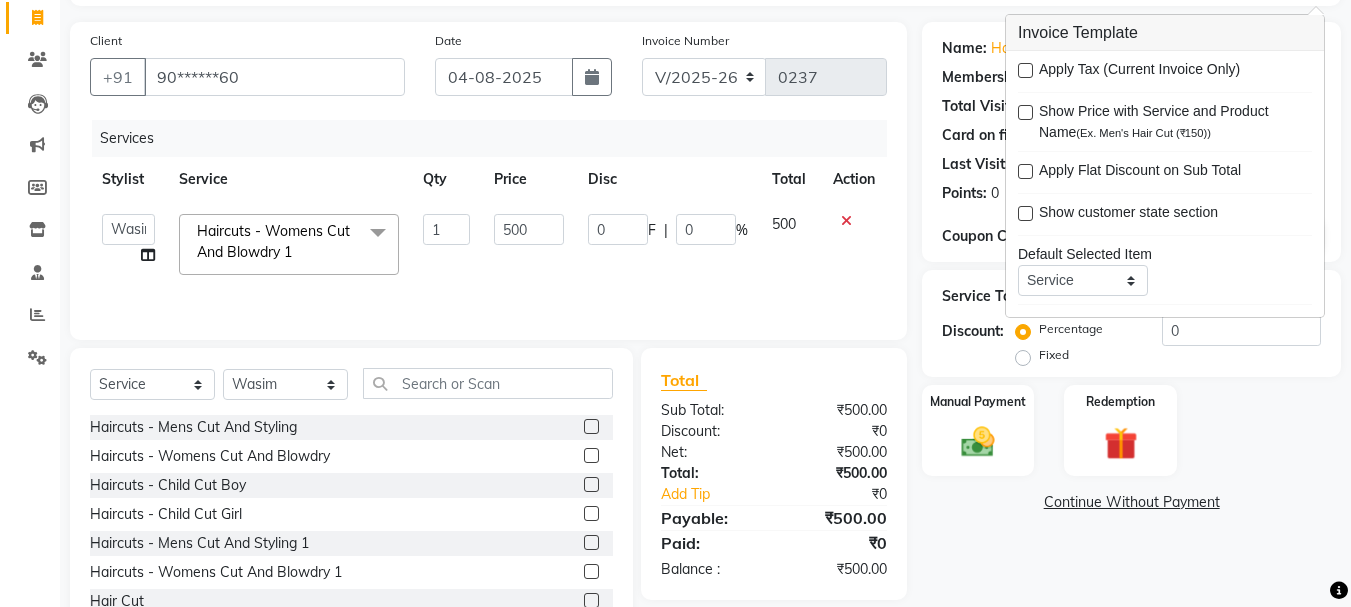 scroll, scrollTop: 194, scrollLeft: 0, axis: vertical 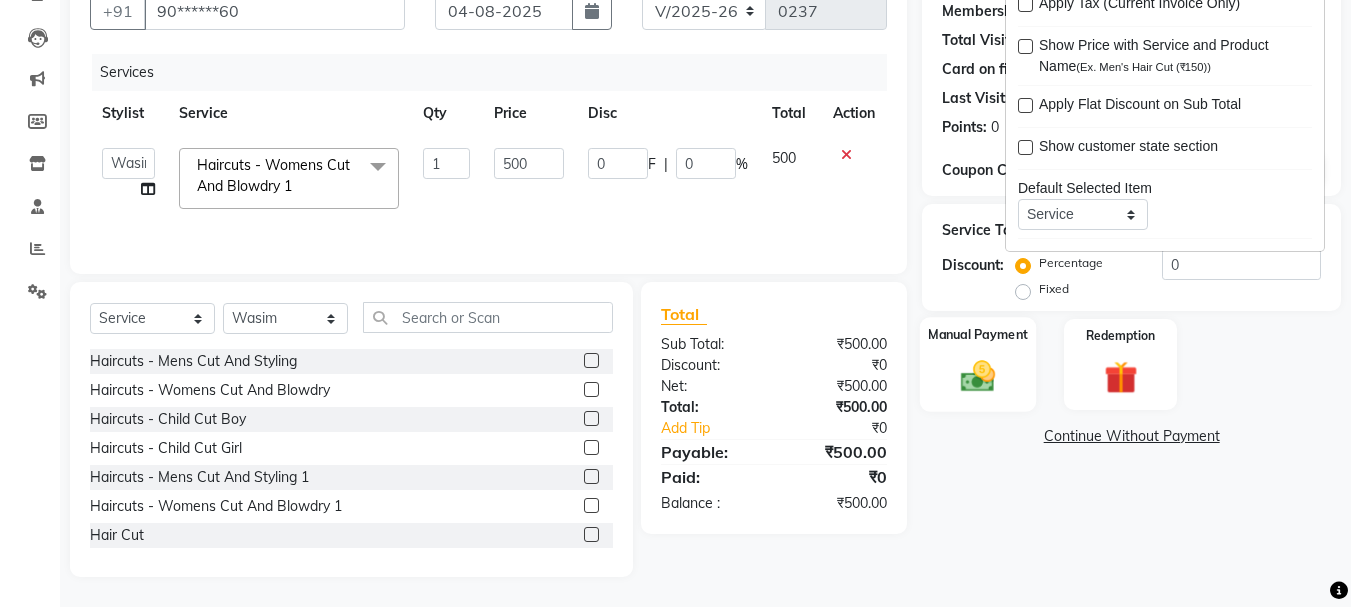 click 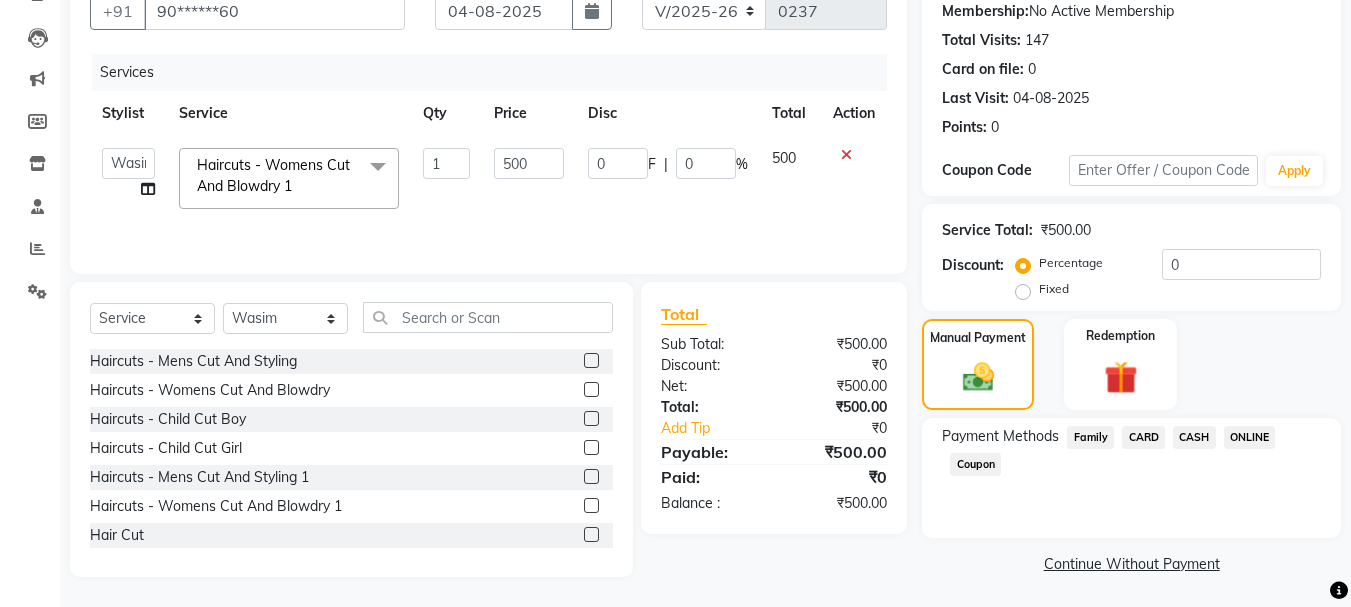 scroll, scrollTop: 196, scrollLeft: 0, axis: vertical 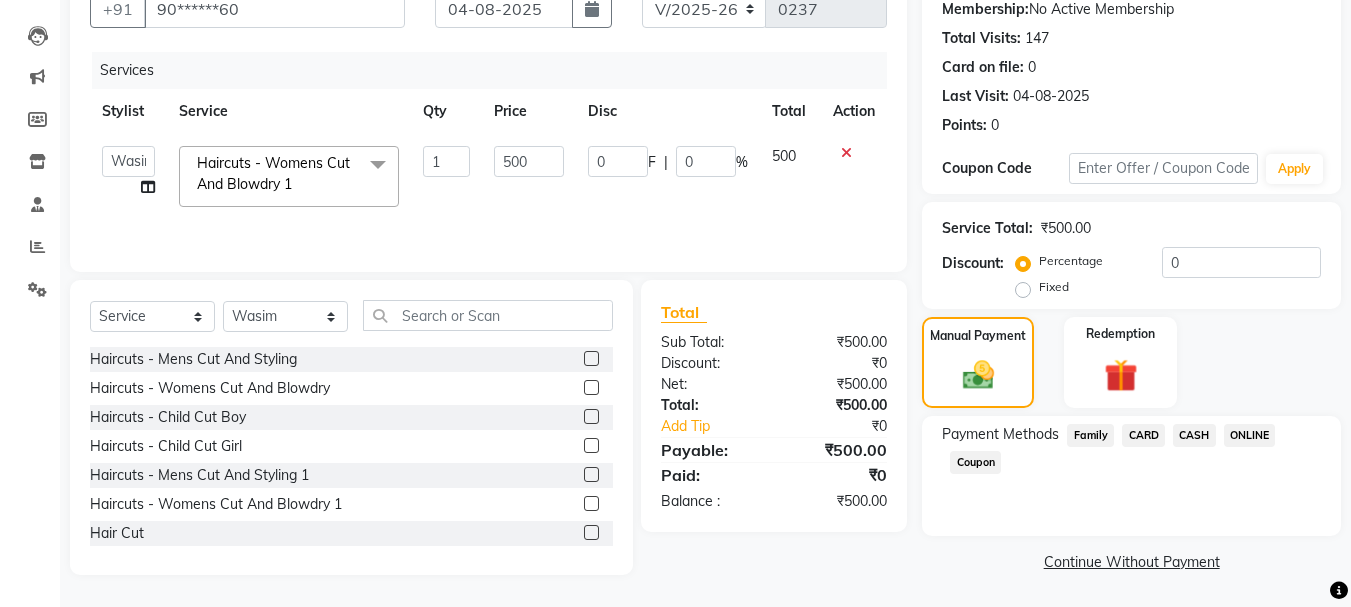 click on "ONLINE" 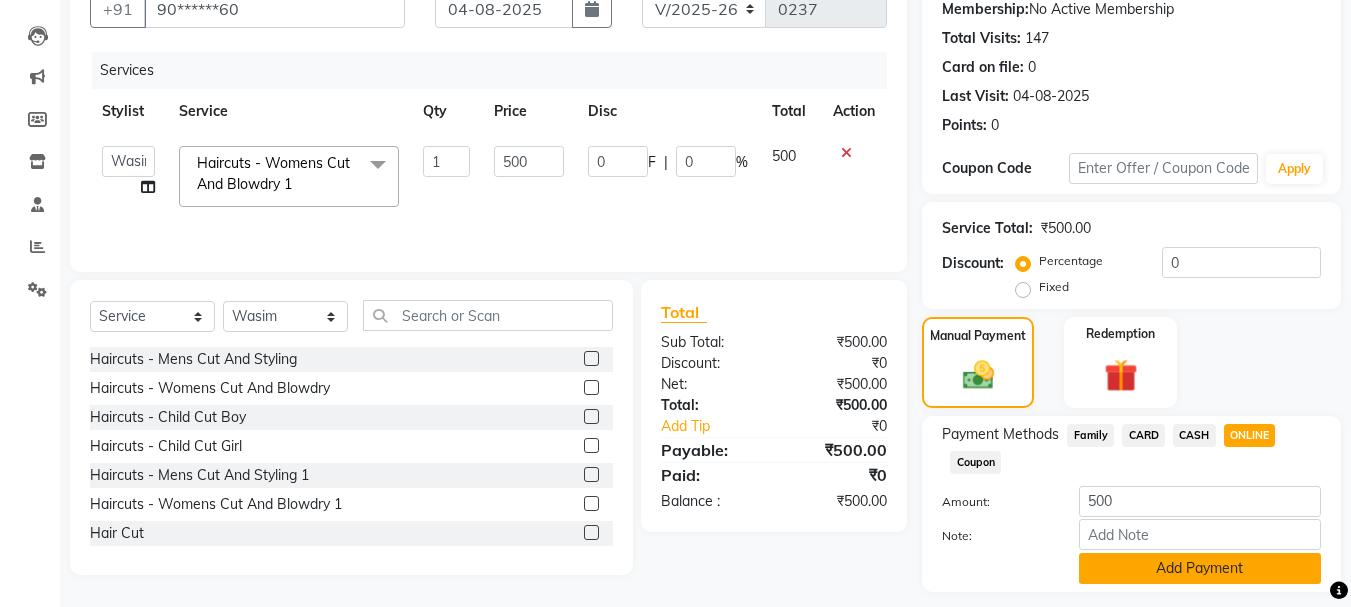 click on "Add Payment" 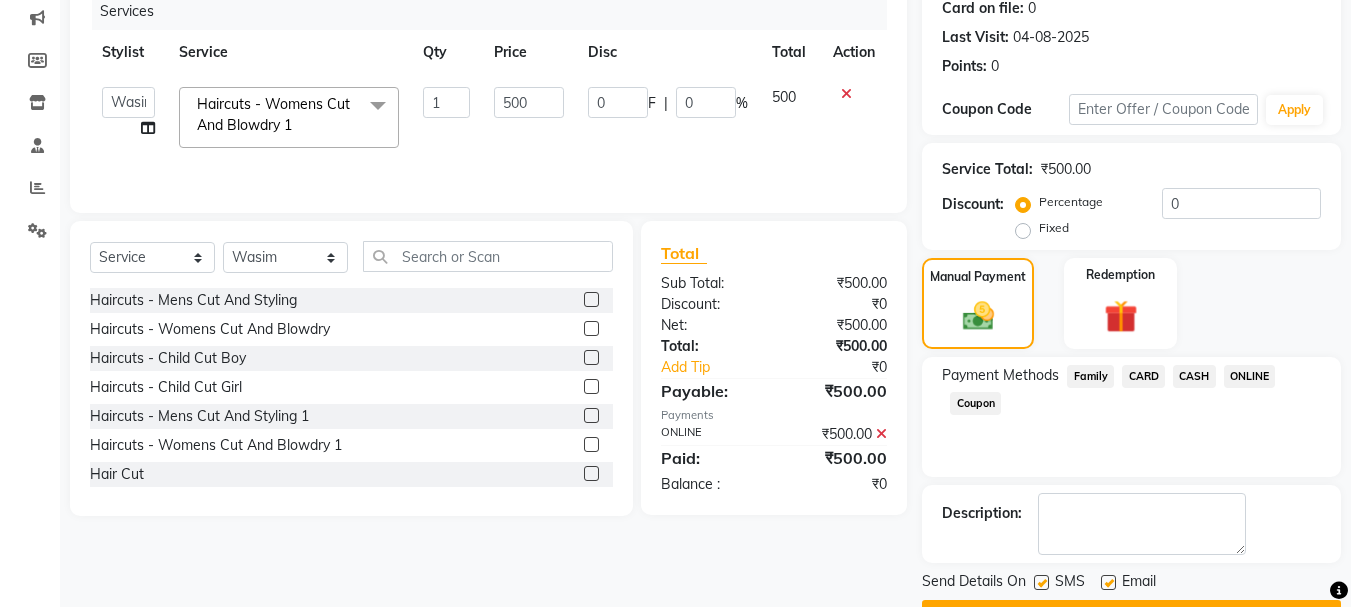 scroll, scrollTop: 309, scrollLeft: 0, axis: vertical 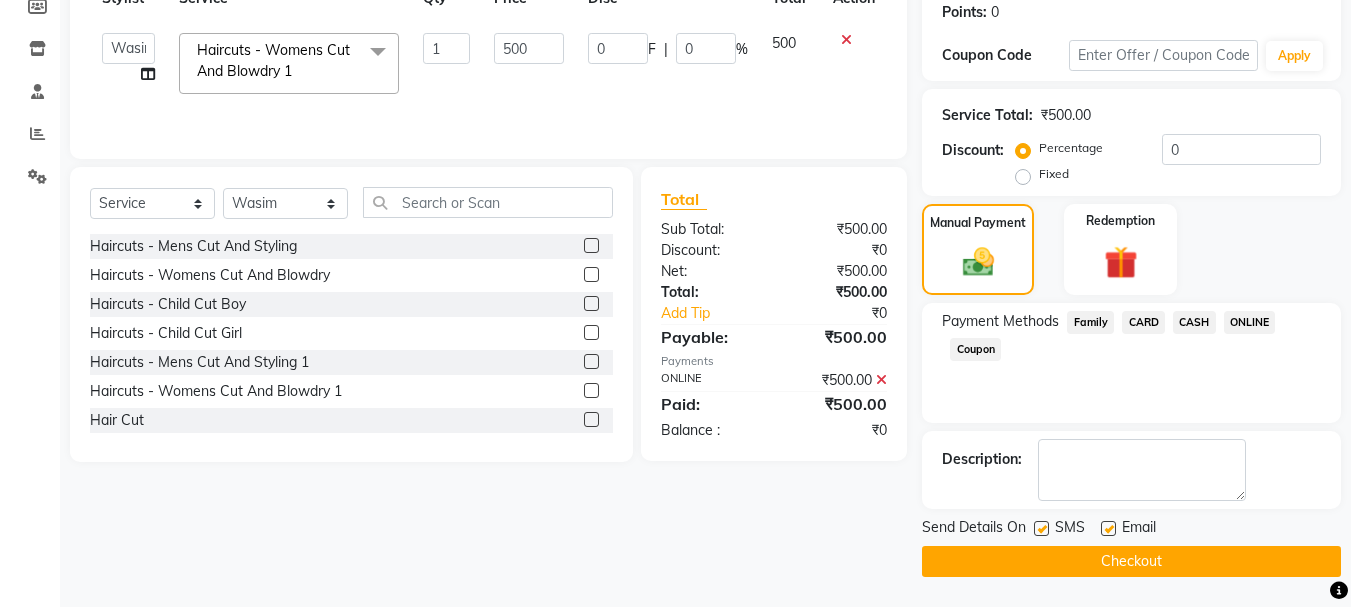 click on "Checkout" 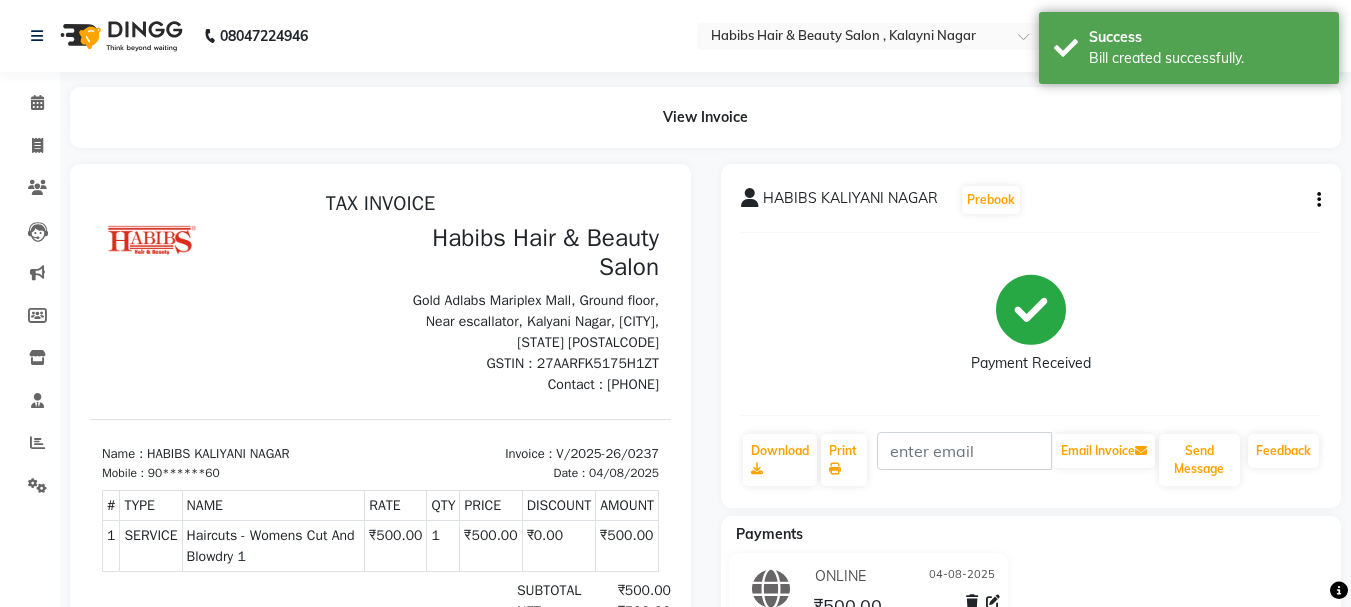 scroll, scrollTop: 0, scrollLeft: 0, axis: both 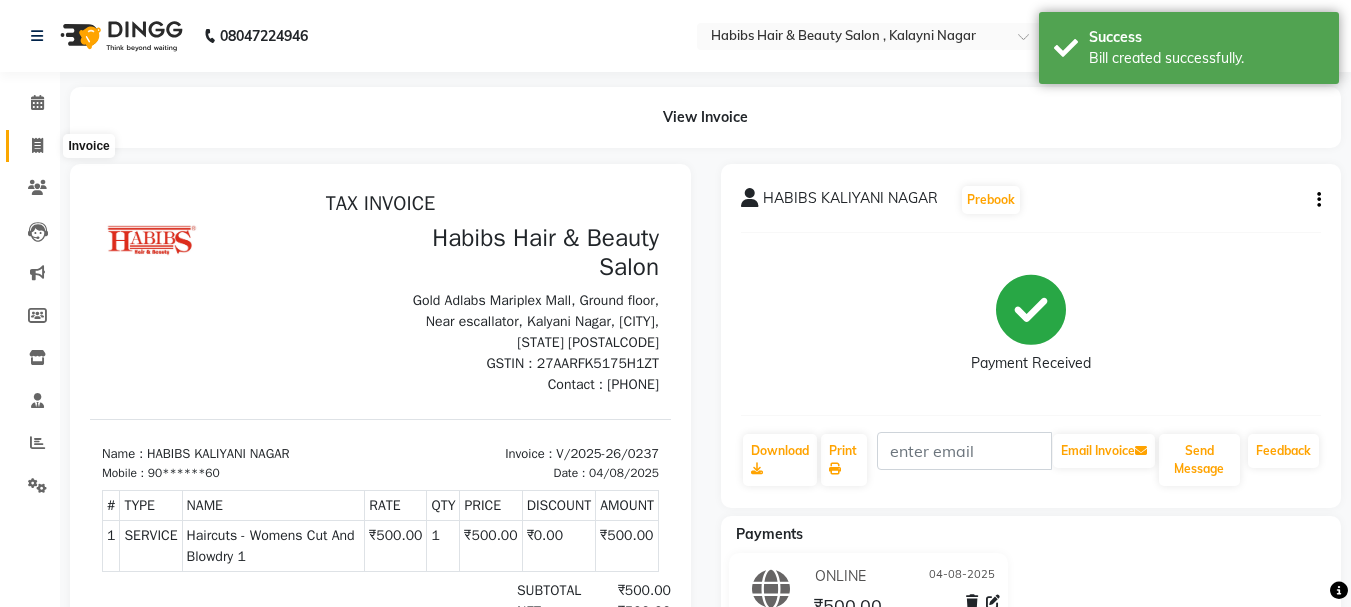 click 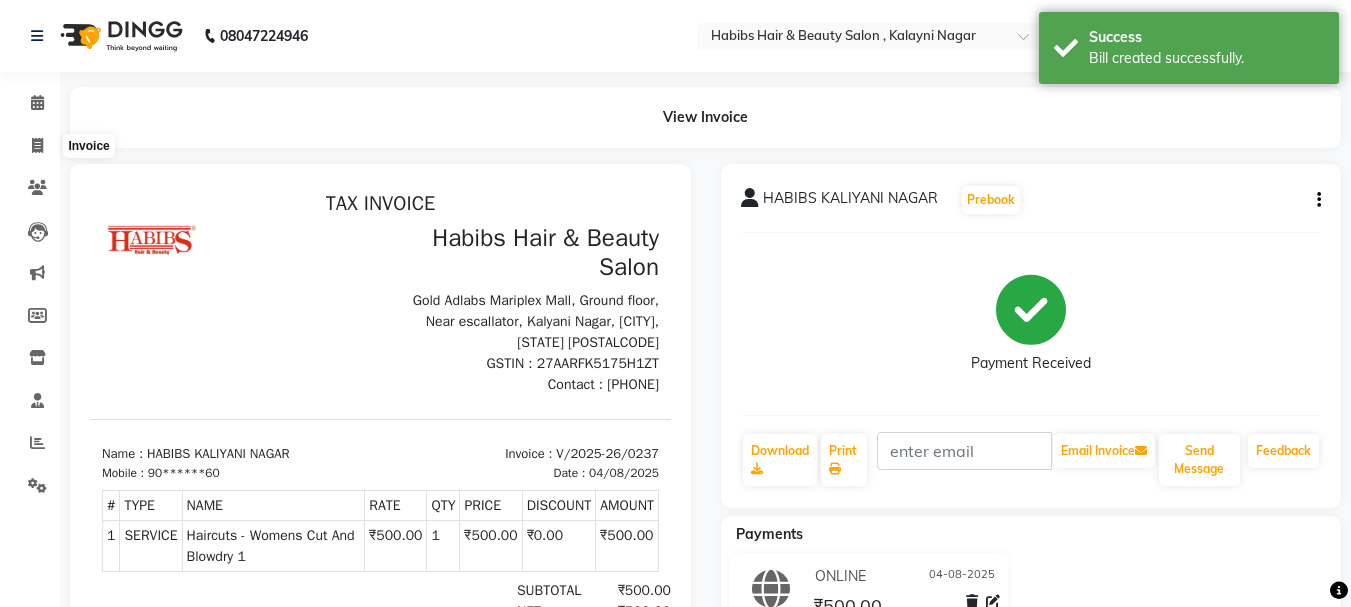 select on "4842" 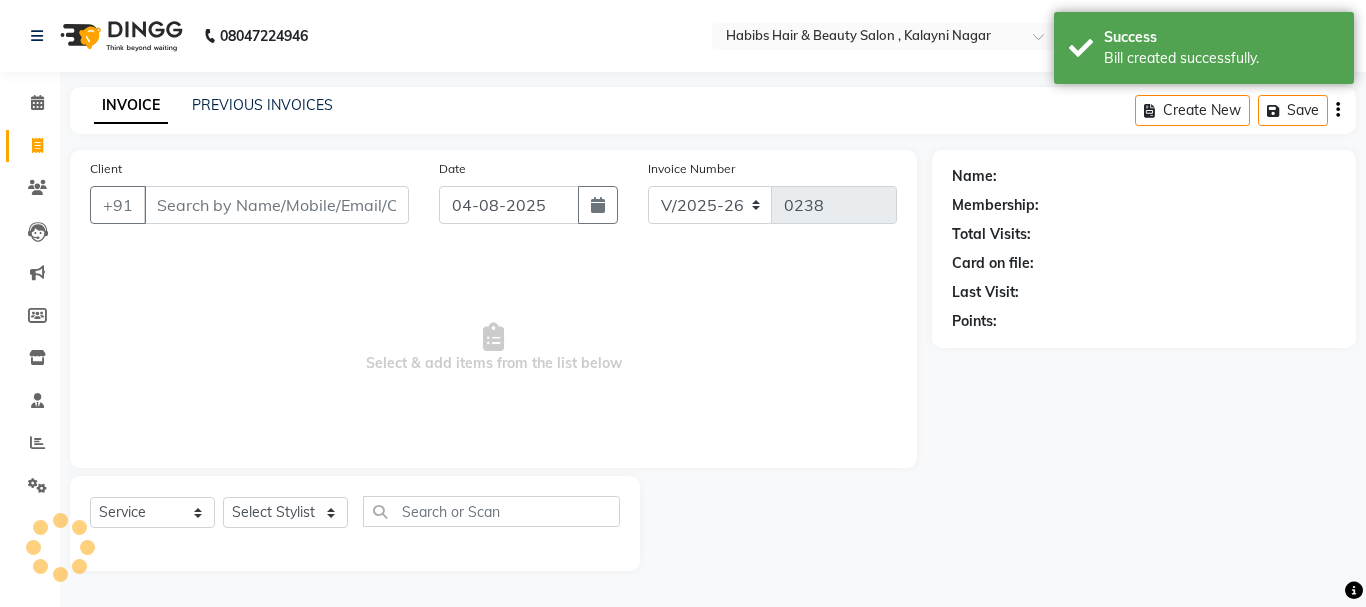 click on "Client" at bounding box center [276, 205] 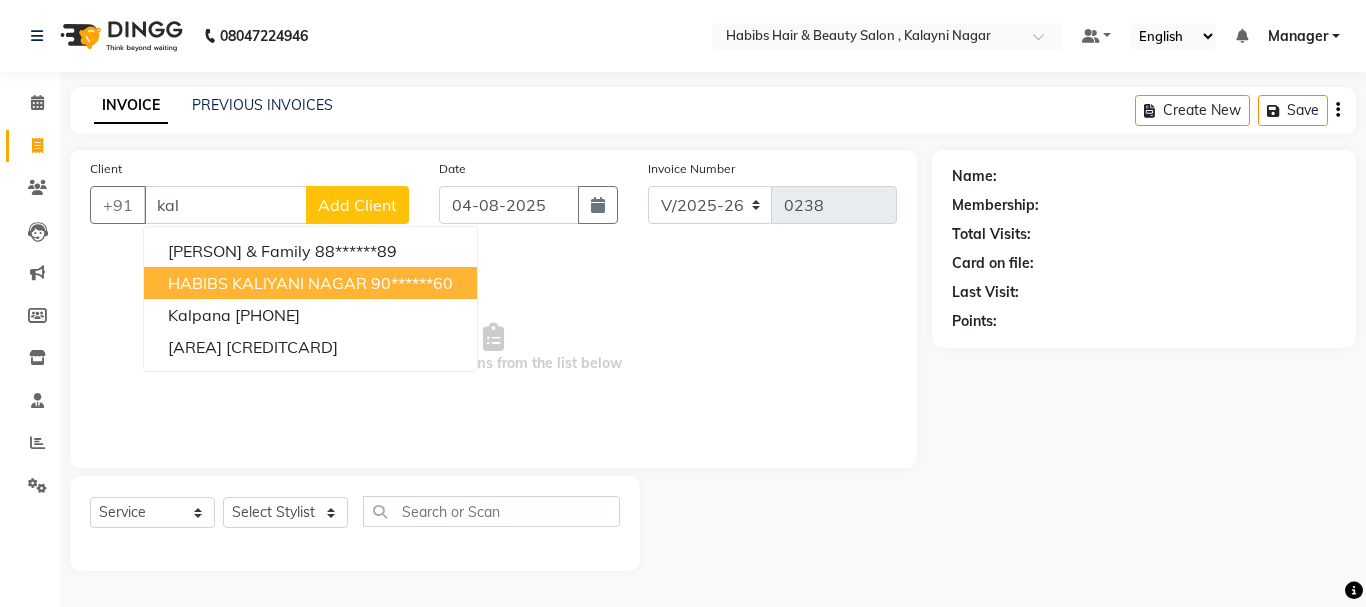 click on "HABIBS KALIYANI NAGAR" at bounding box center (267, 283) 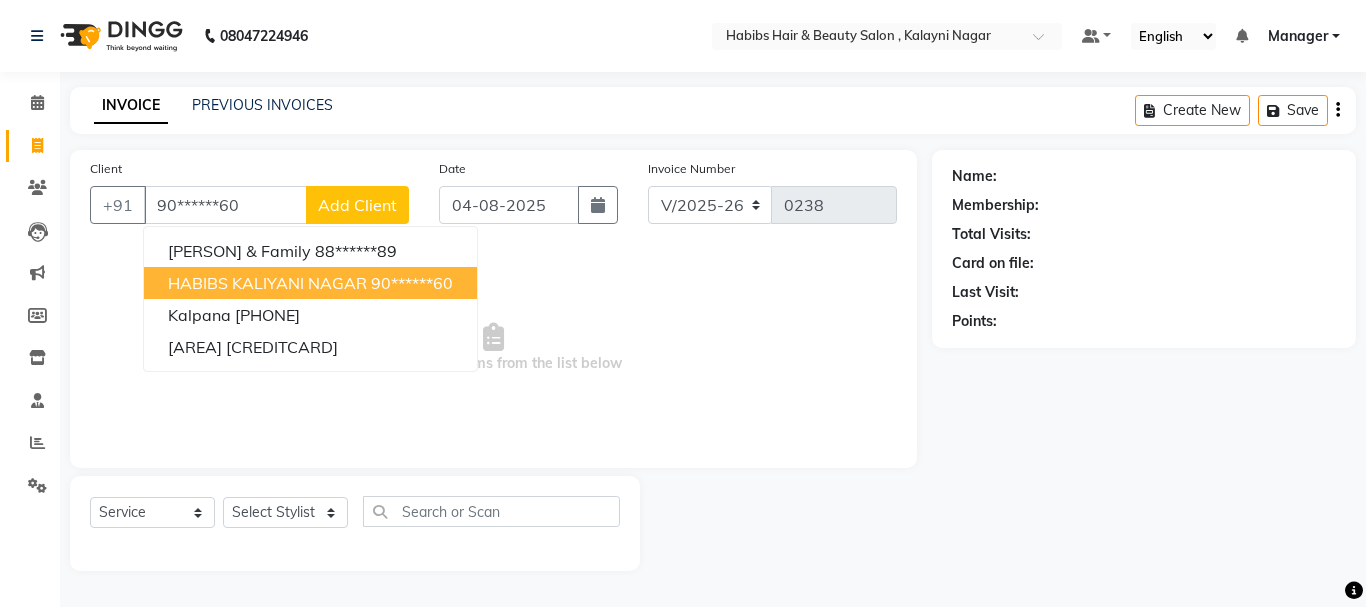 type on "90******60" 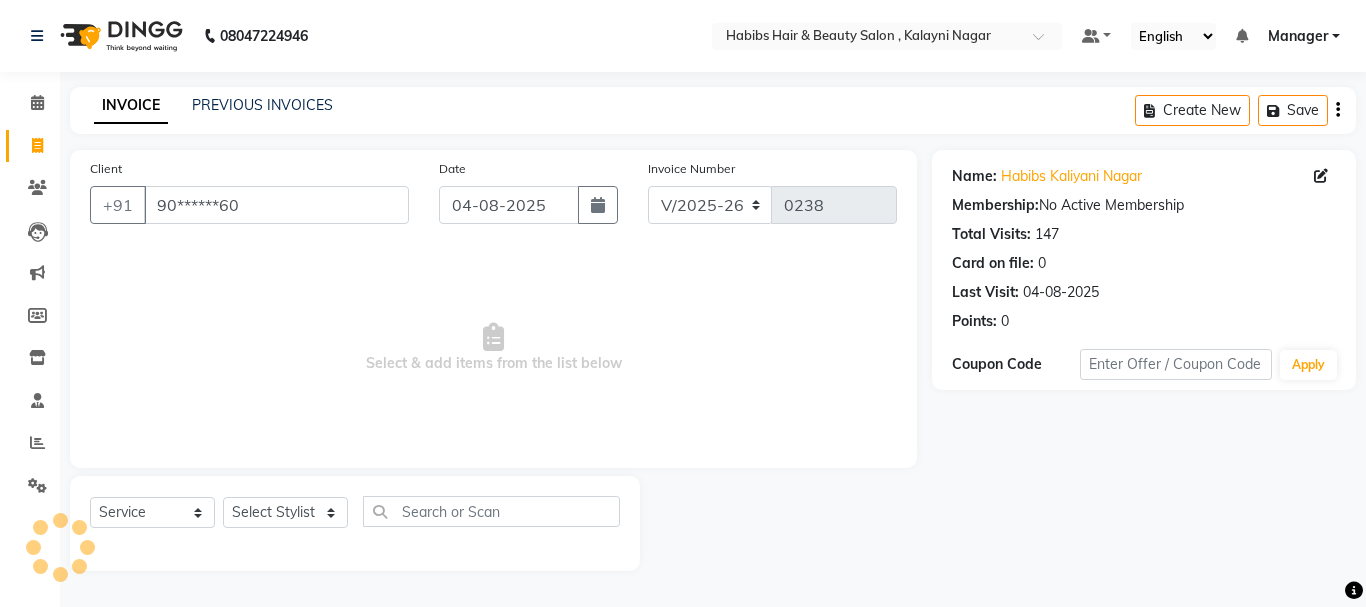 click on "Select  Service  Product  Membership  Package Voucher Prepaid Gift Card  Select Stylist Manager [PERSON] [PERSON] [PERSON] [PERSON]  [PERSON]  [PERSON]   [PERSON] [PERSON]" 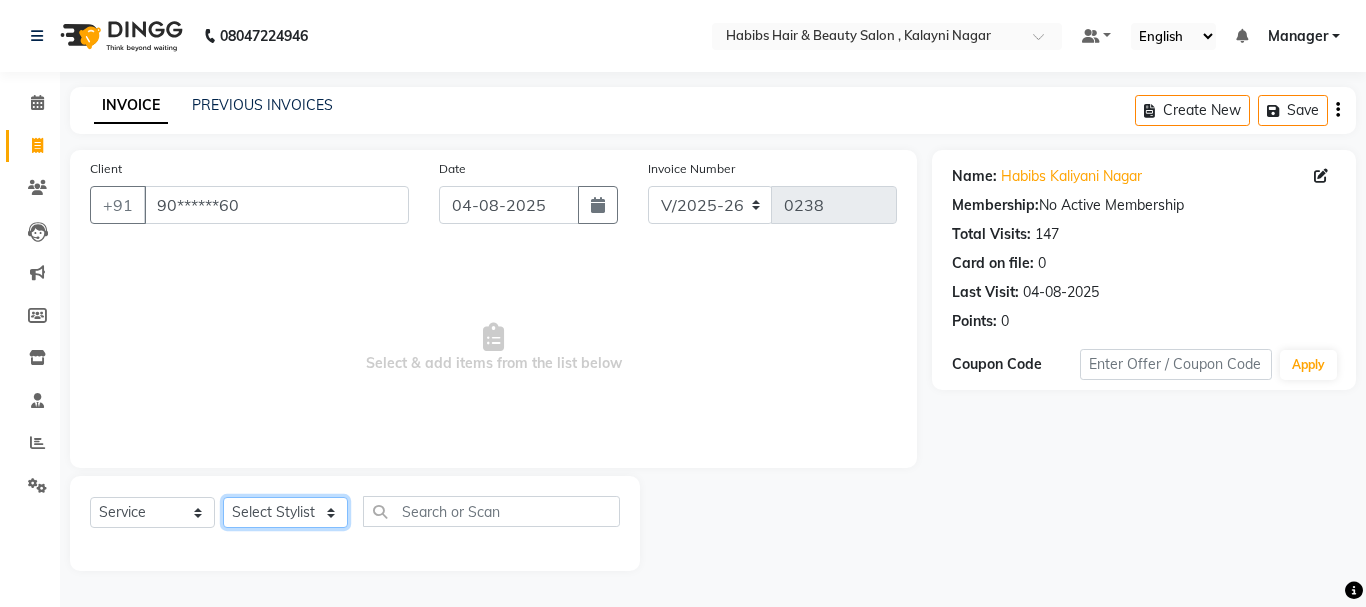 click on "Select Stylist Manager [PERSON] [PERSON] [PERSON] [PERSON]  [PERSON]  [PERSON]   [PERSON] [PERSON]" 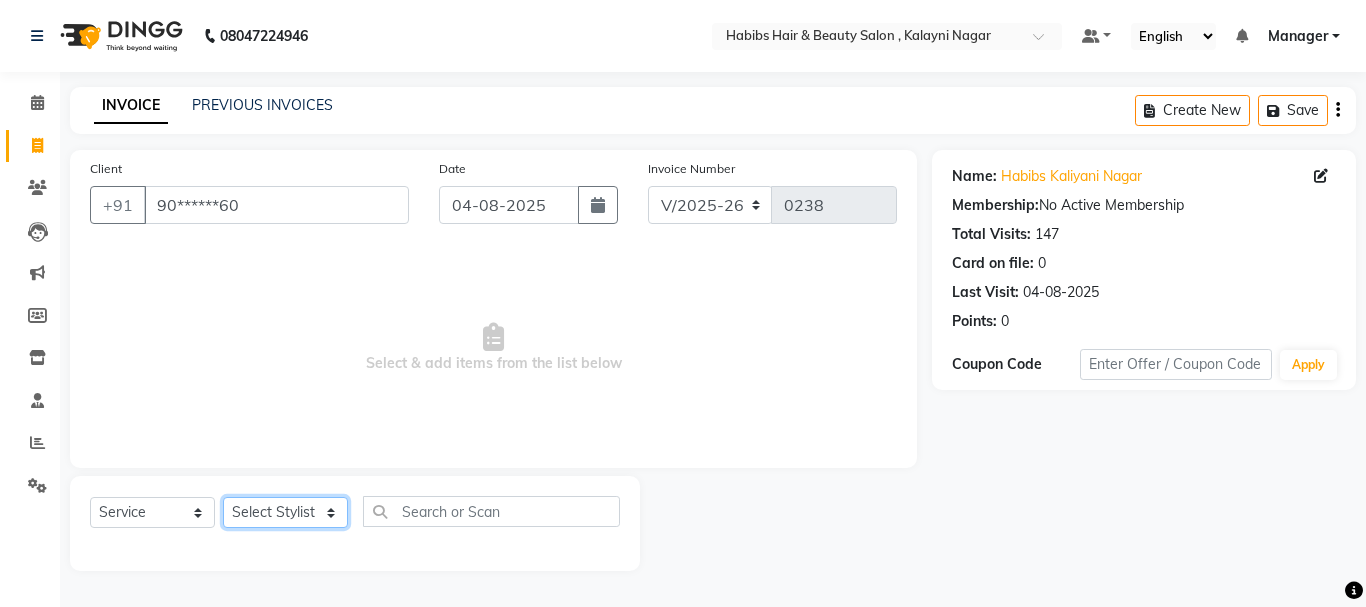 select on "30048" 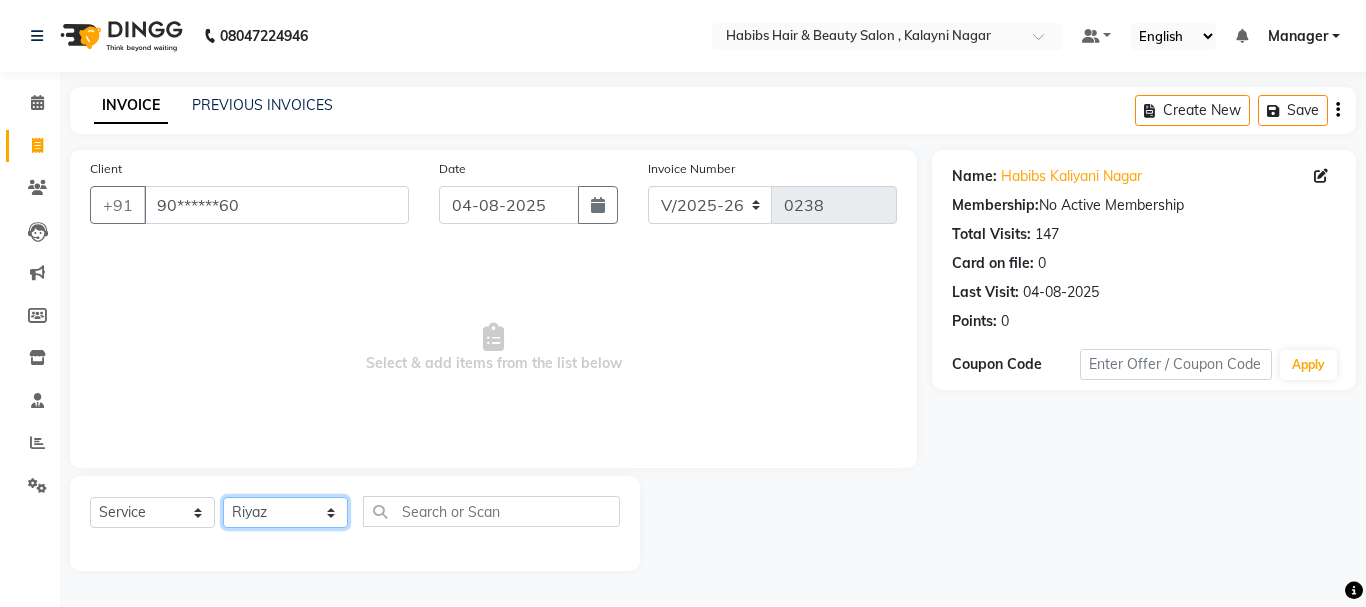 click on "Select Stylist Manager [PERSON] [PERSON] [PERSON] [PERSON]  [PERSON]  [PERSON]   [PERSON] [PERSON]" 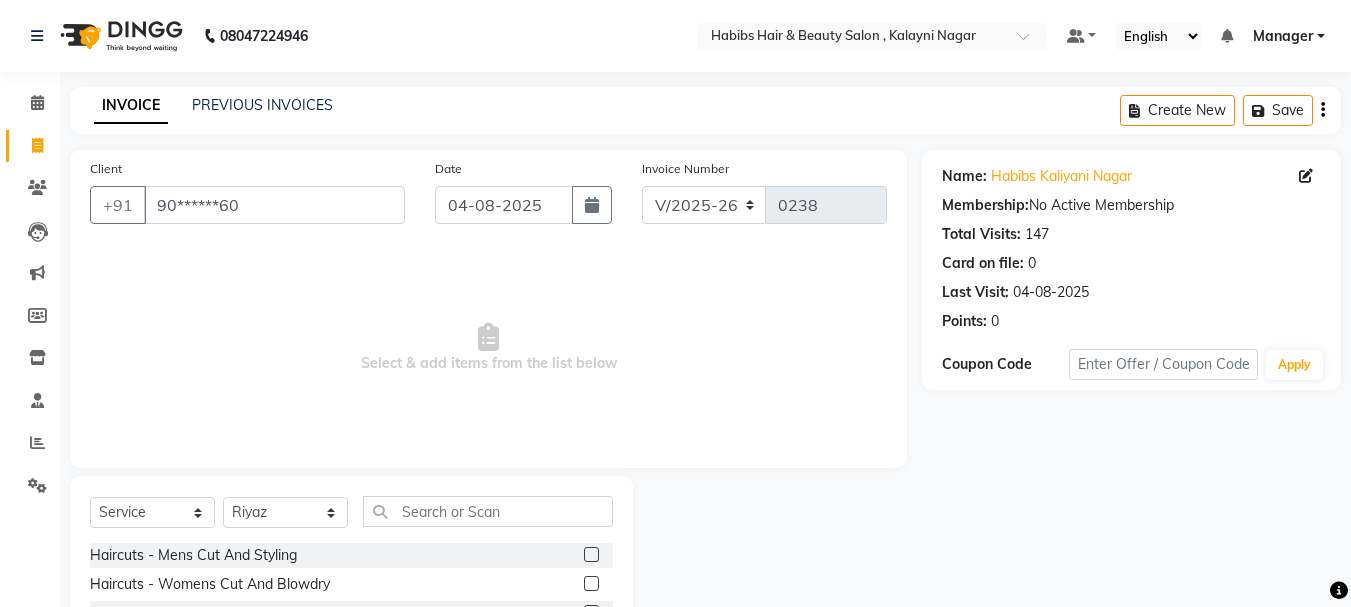 click 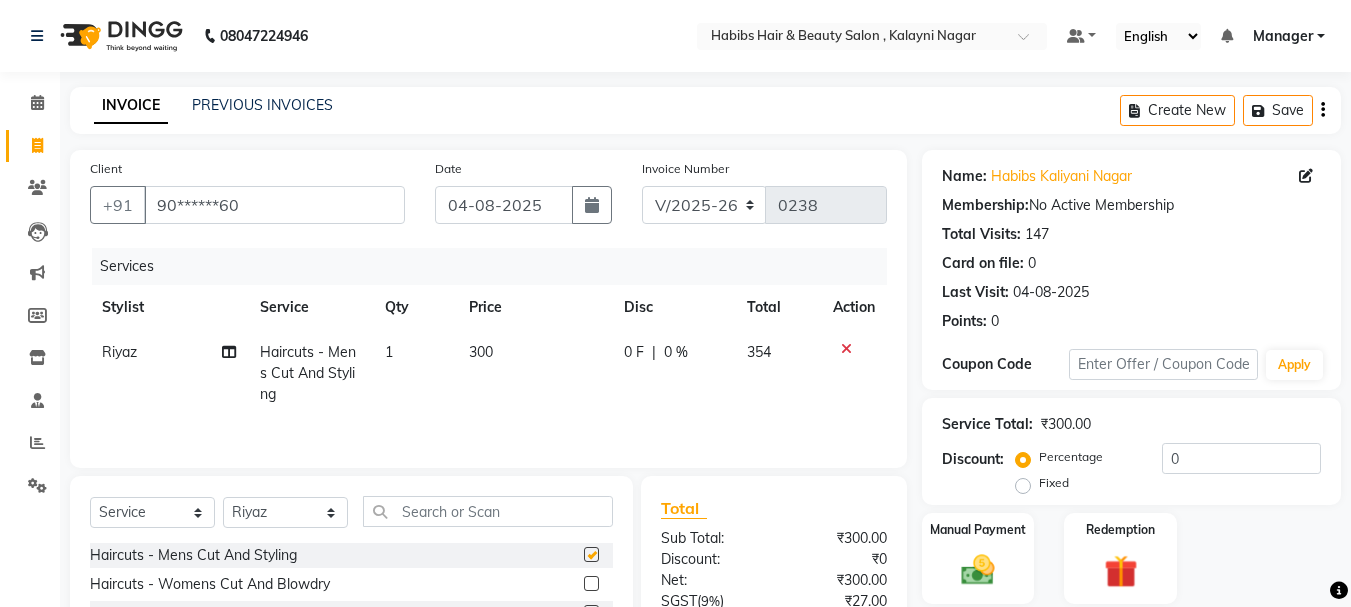 checkbox on "false" 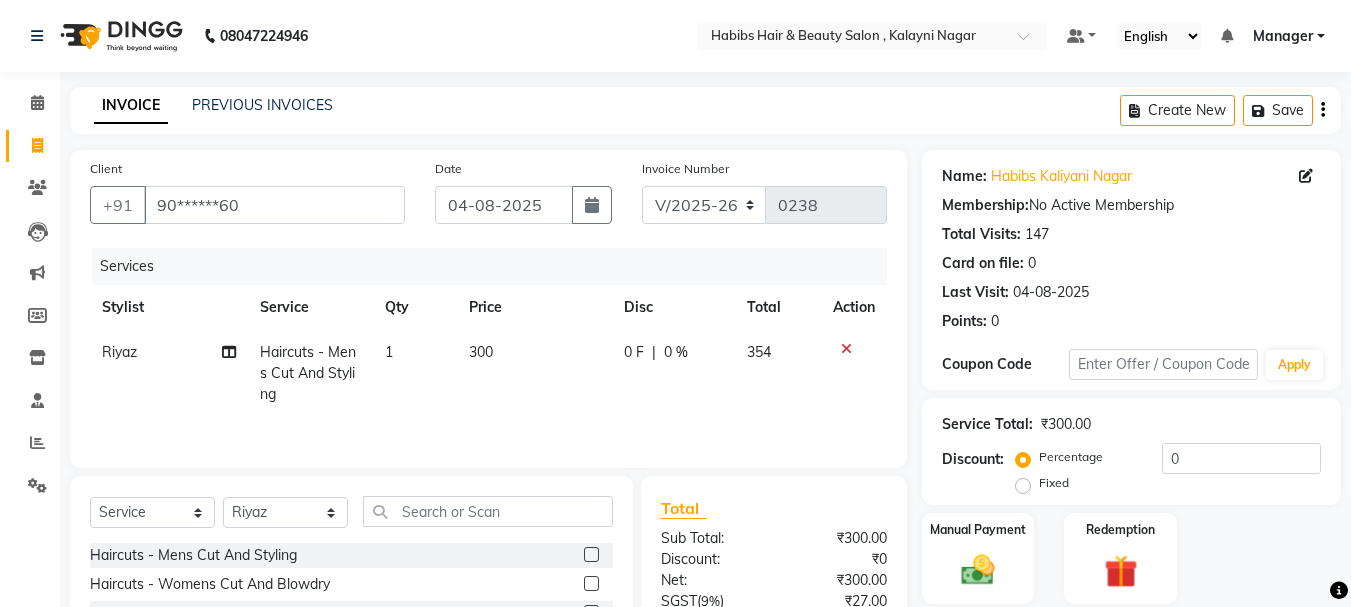click 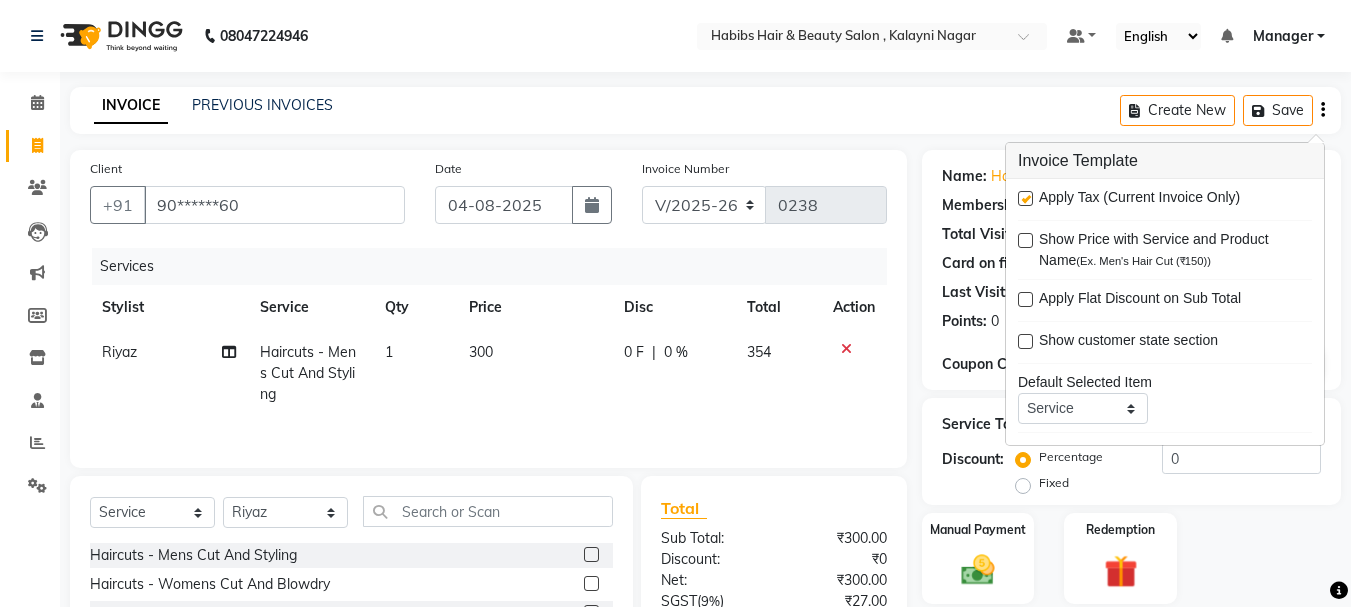 click at bounding box center [1025, 198] 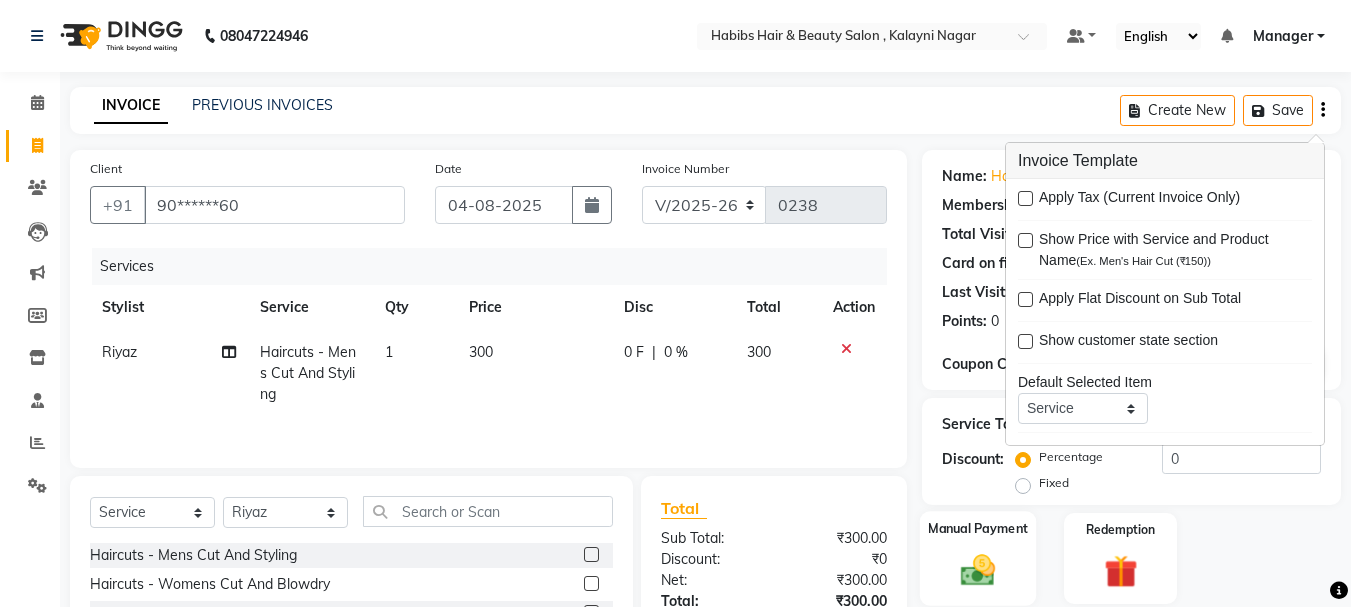 click 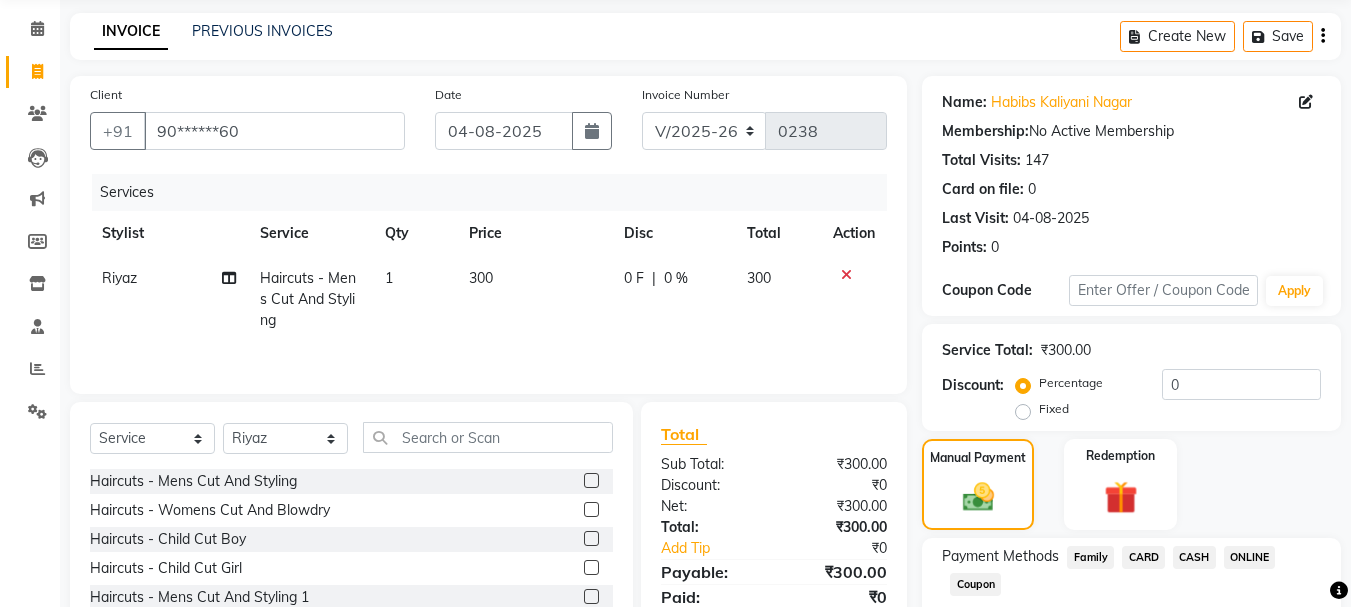 scroll, scrollTop: 196, scrollLeft: 0, axis: vertical 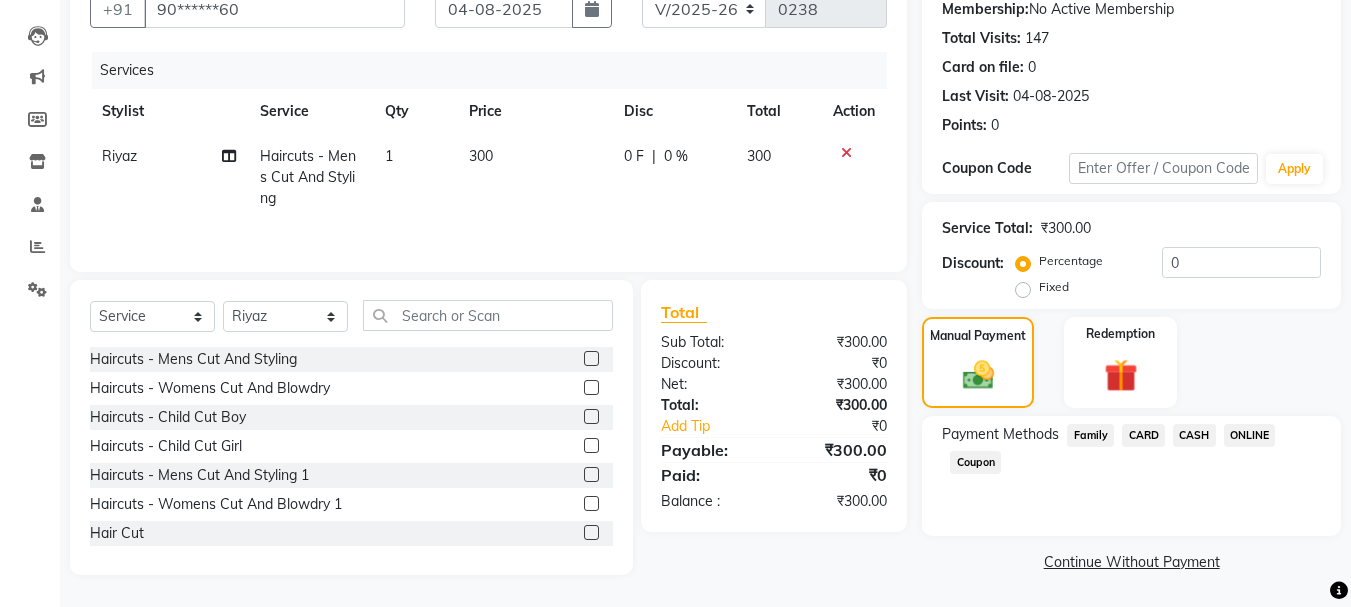 click on "ONLINE" 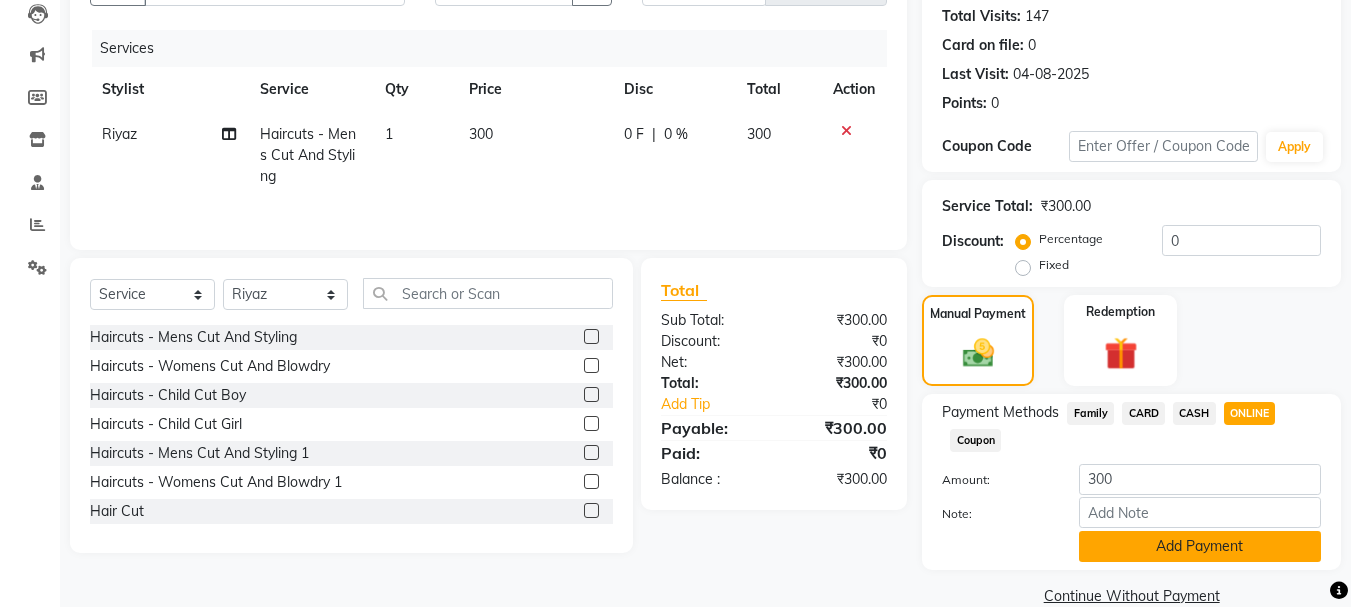 scroll, scrollTop: 252, scrollLeft: 0, axis: vertical 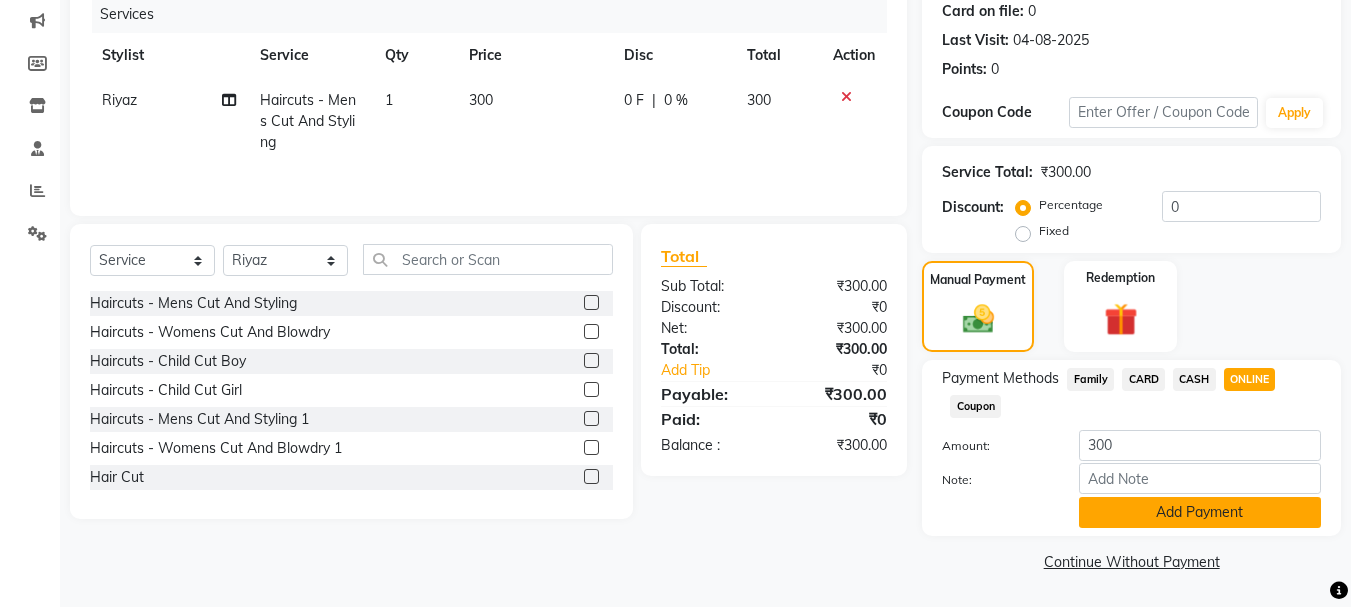 click on "Add Payment" 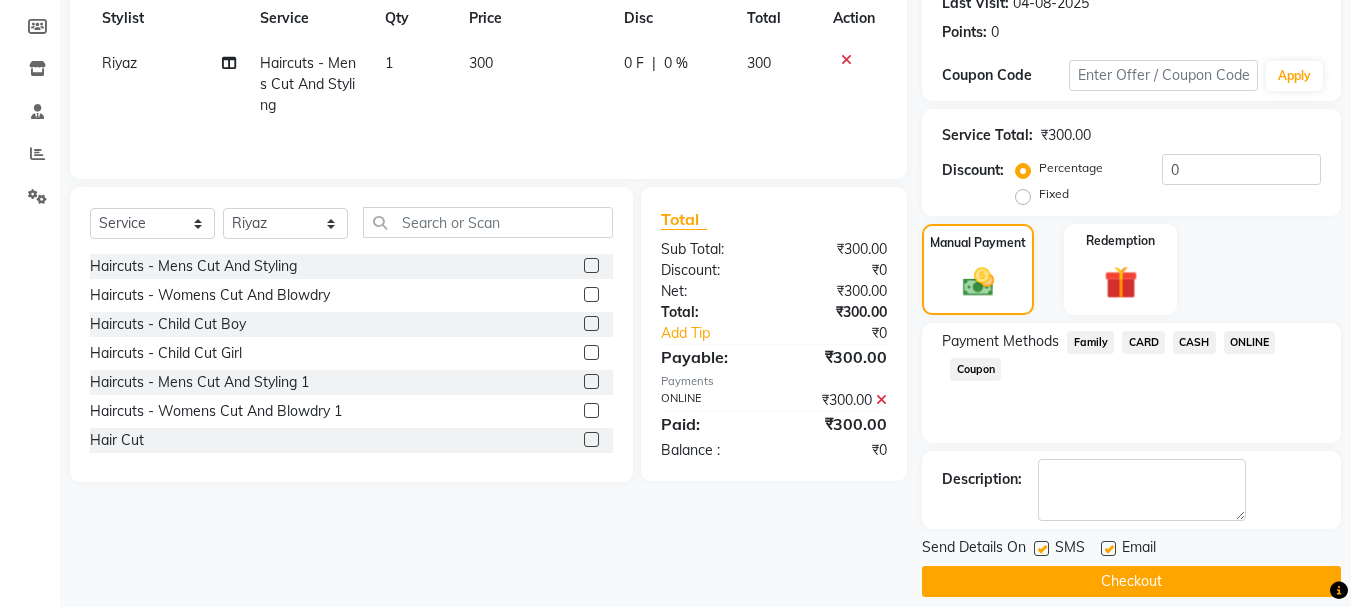 scroll, scrollTop: 309, scrollLeft: 0, axis: vertical 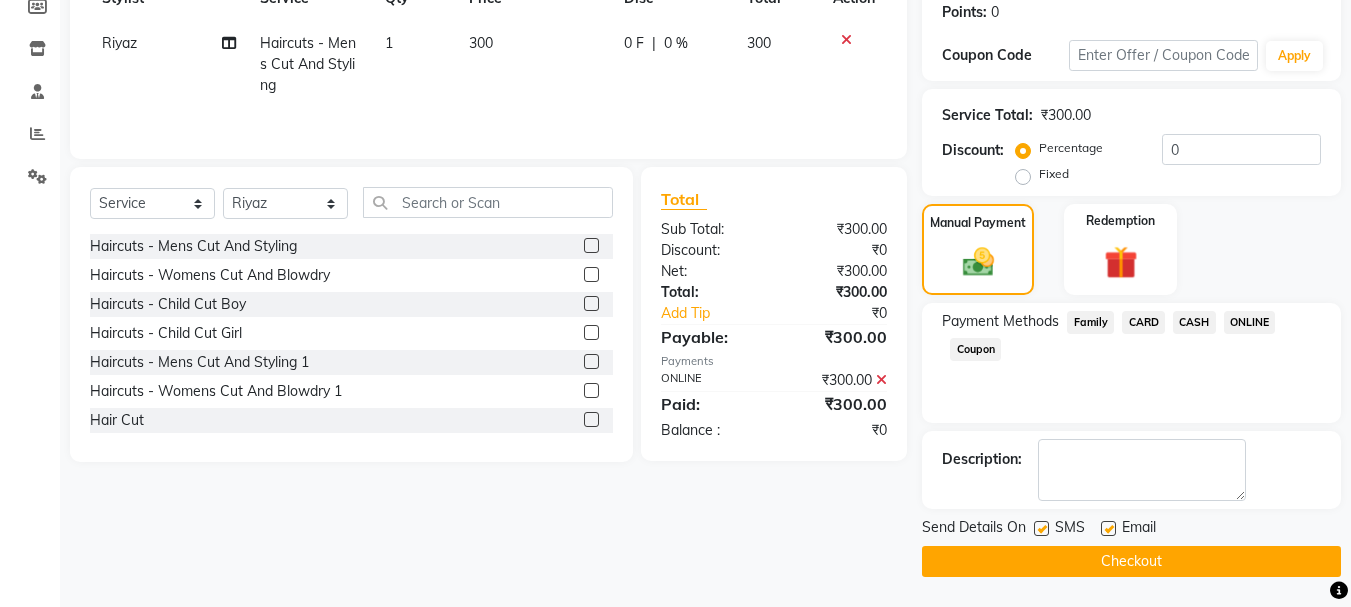 click on "Checkout" 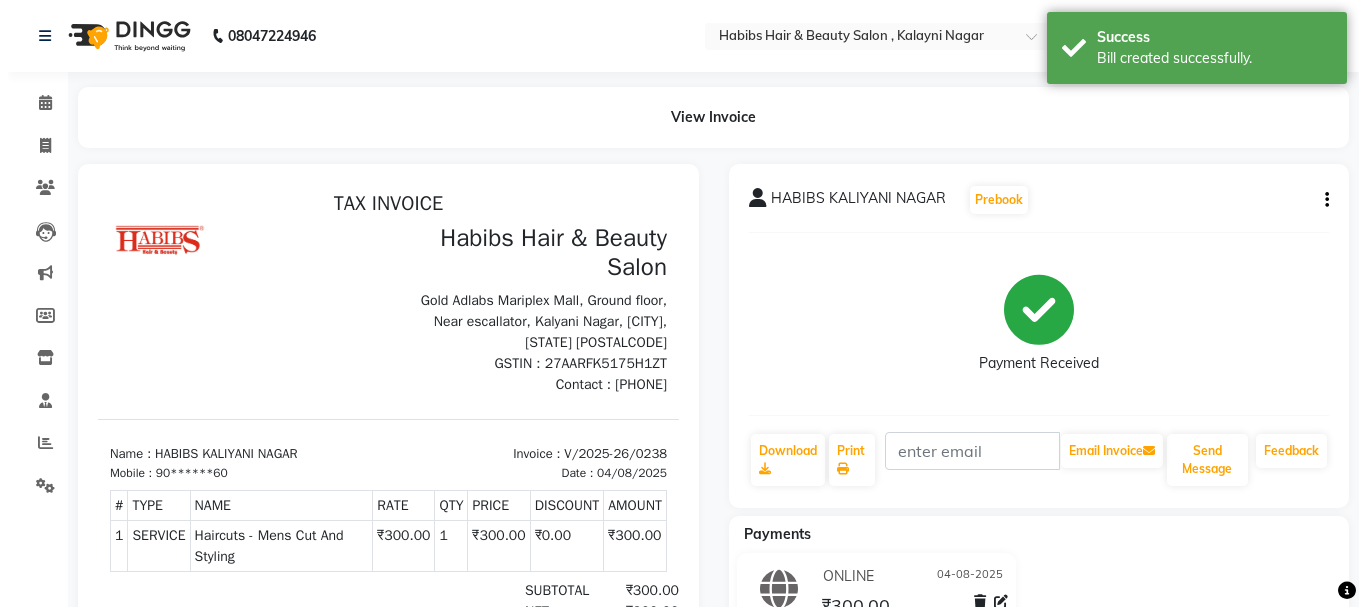 scroll, scrollTop: 0, scrollLeft: 0, axis: both 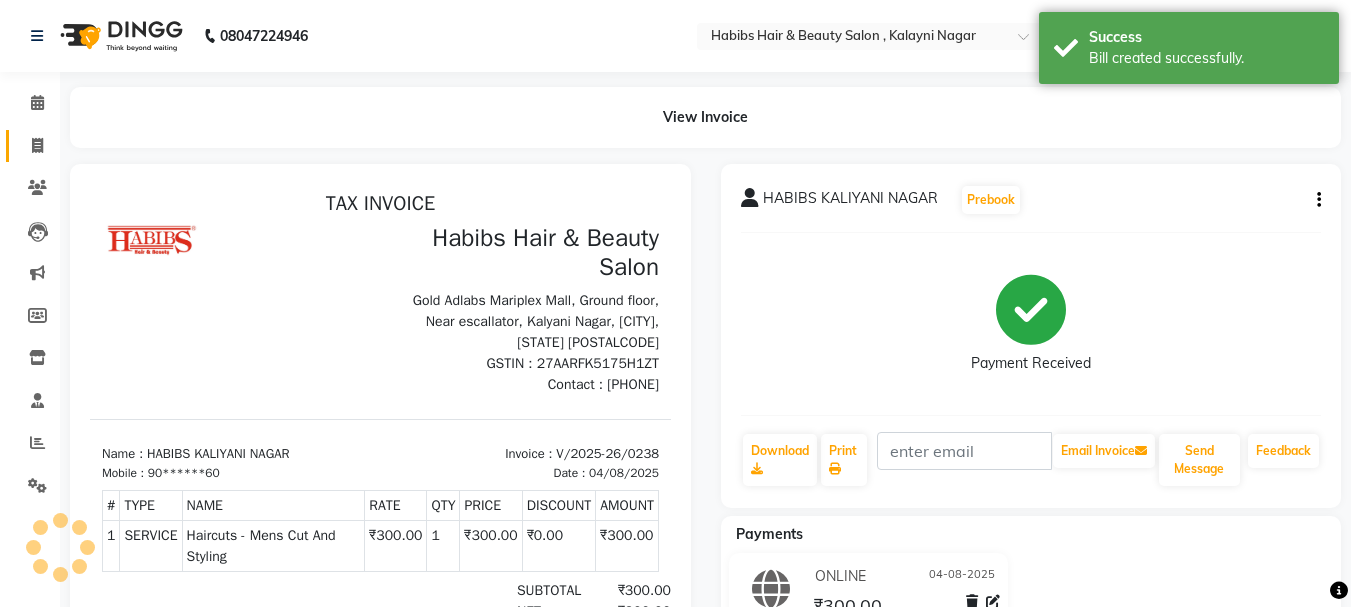 click on "Invoice" 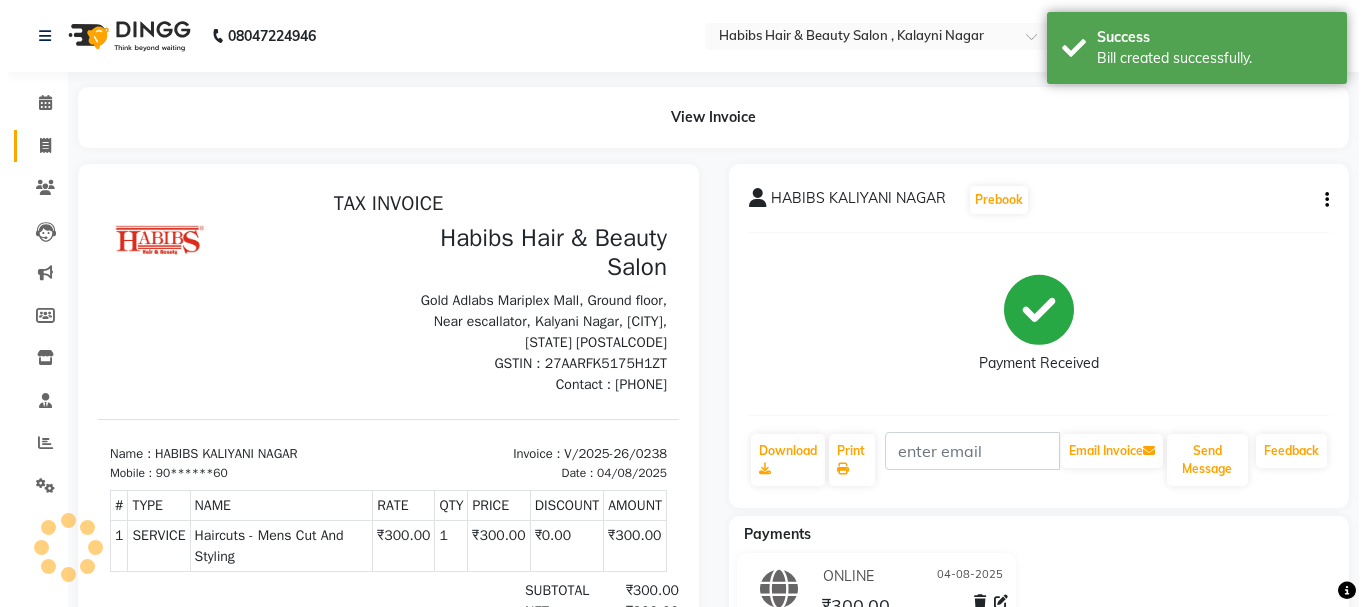 select on "4842" 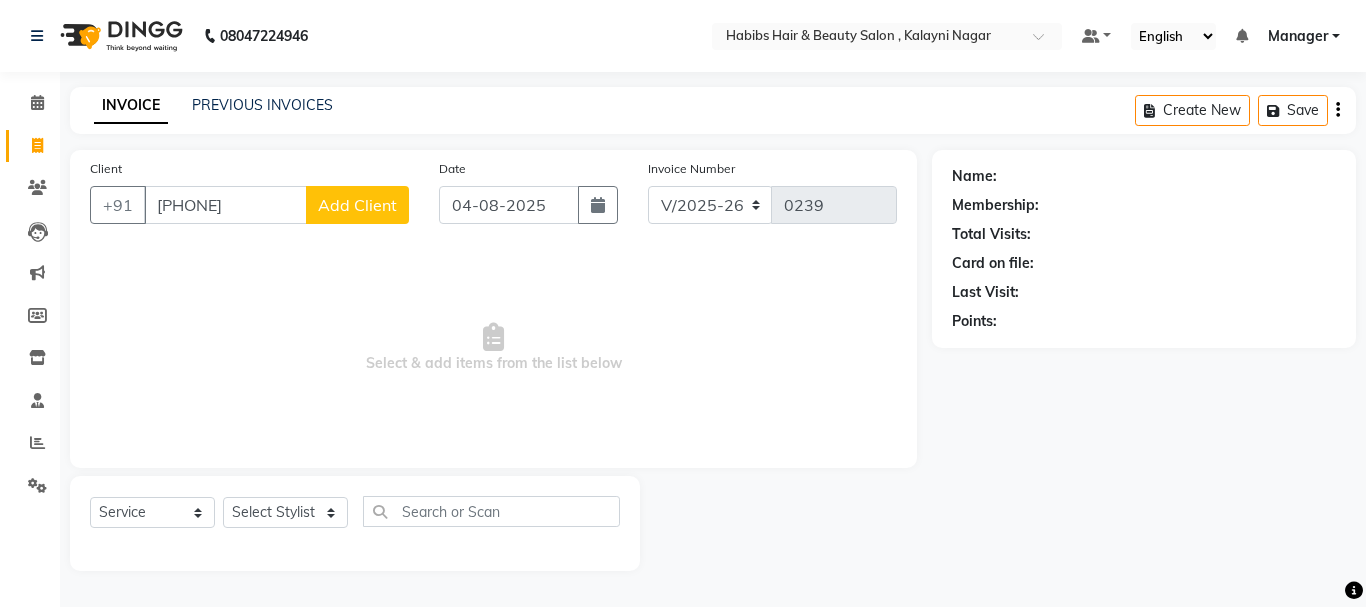 type on "[PHONE]" 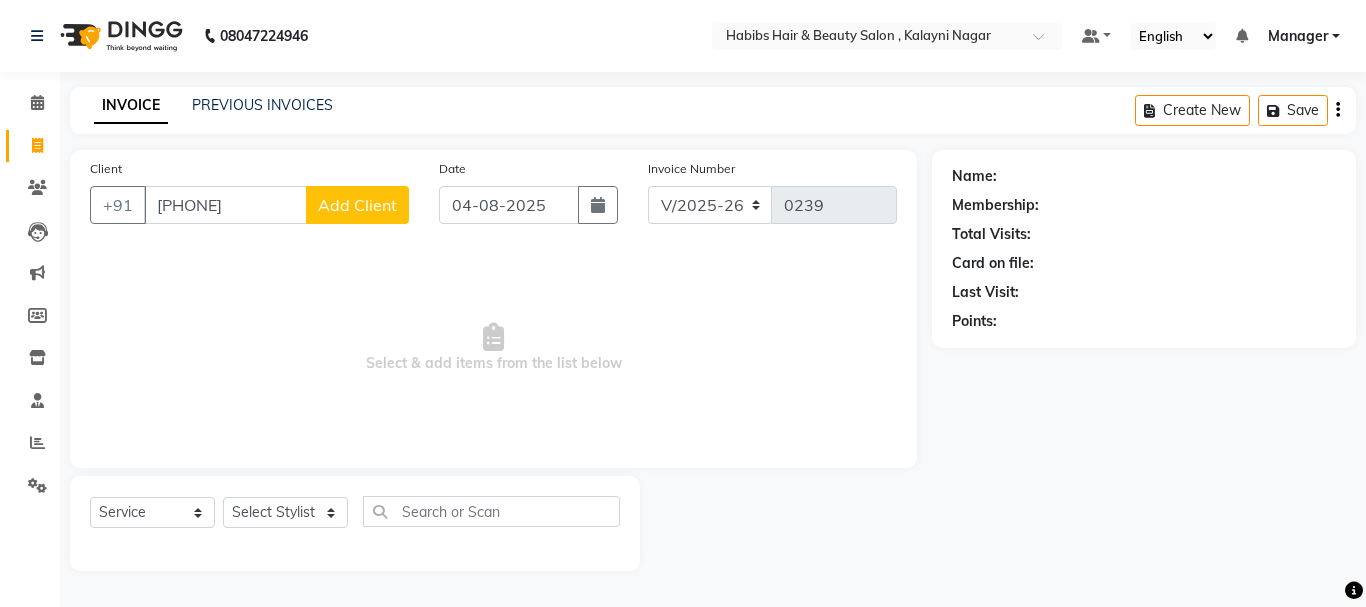 select on "22" 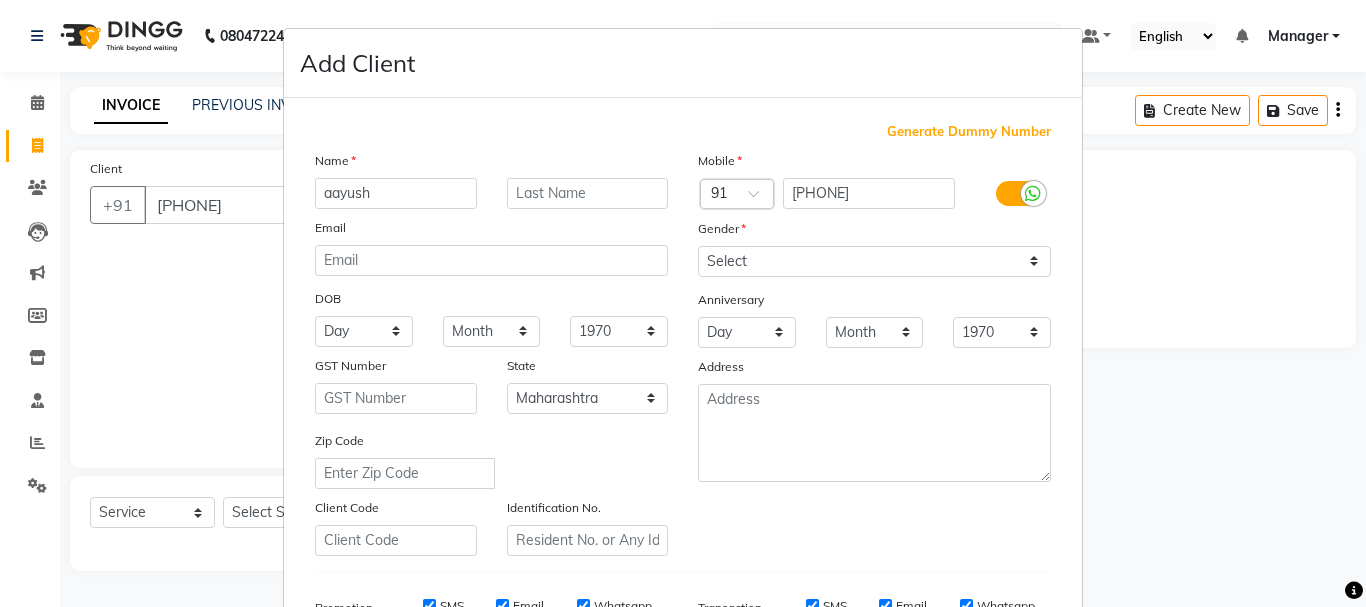 type on "aayush" 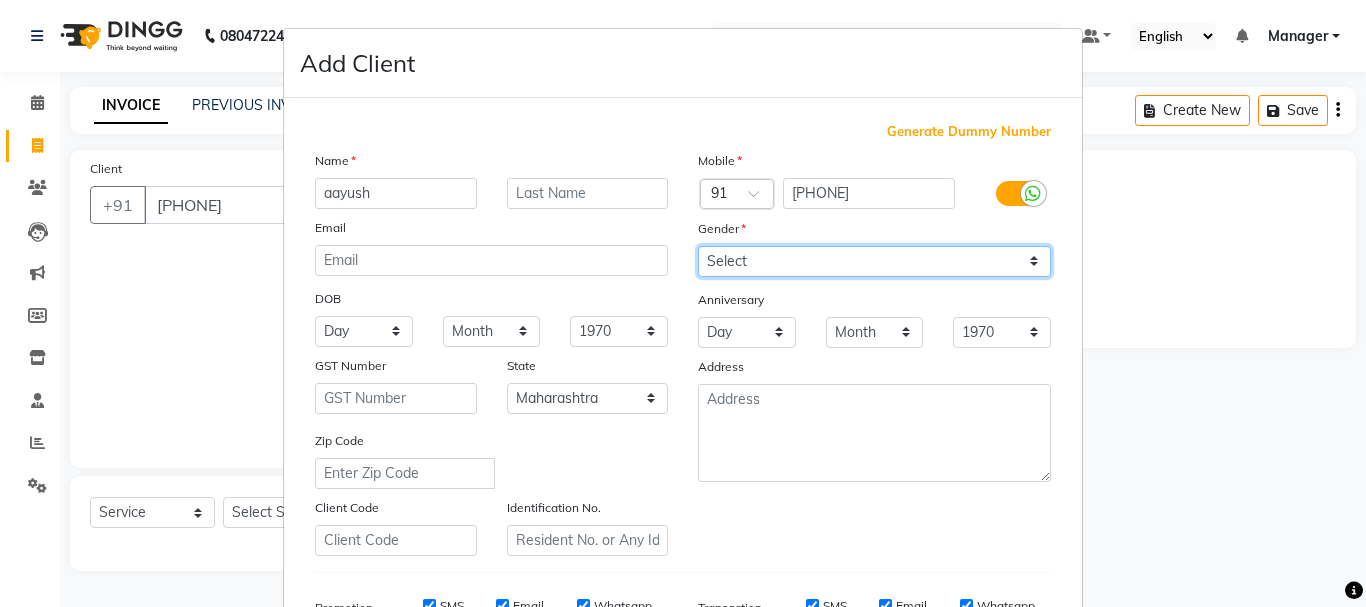 click on "Select Male Female Other Prefer Not To Say" at bounding box center [874, 261] 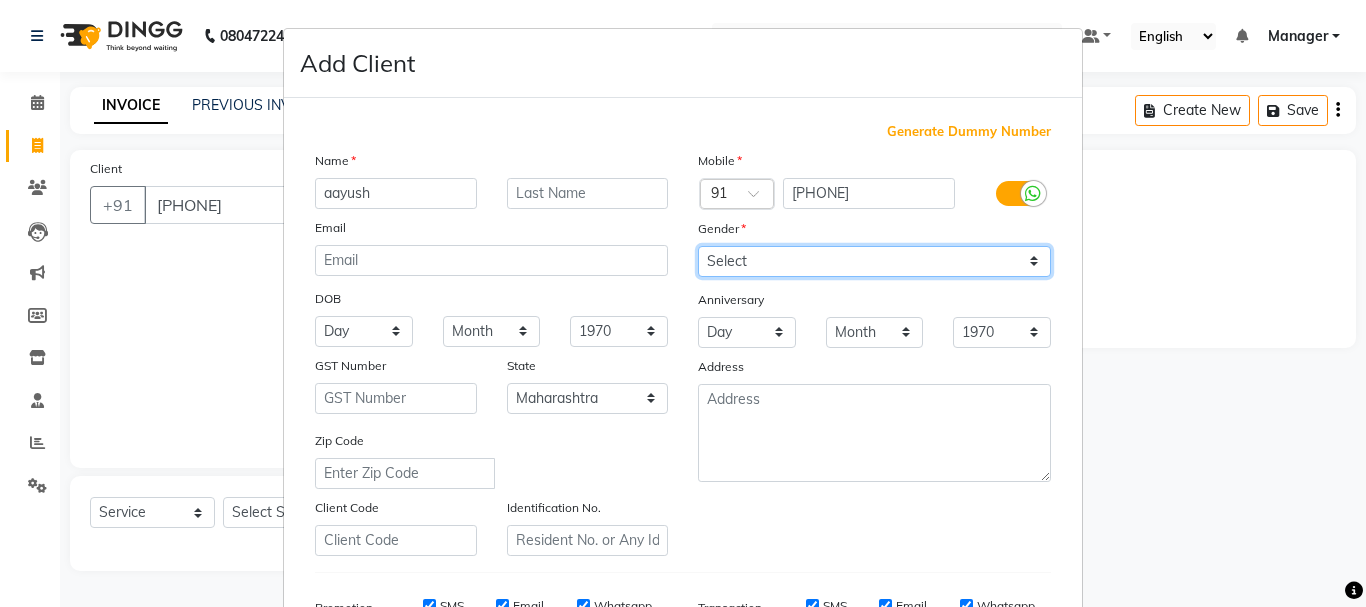 select on "male" 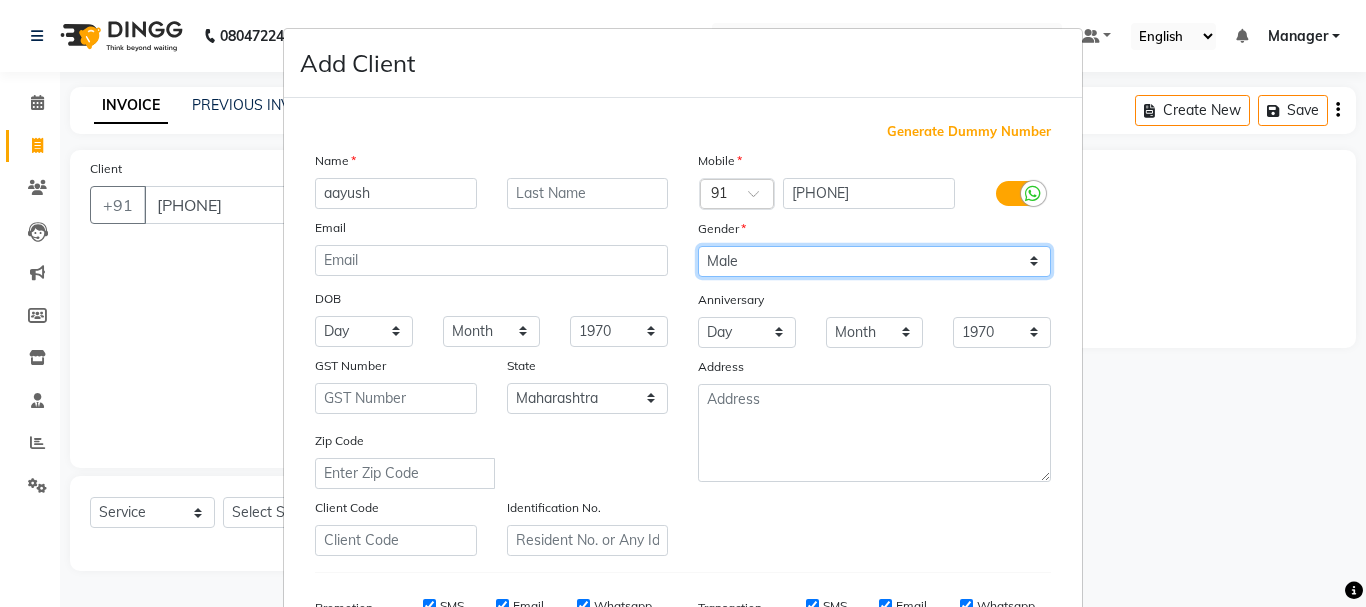 click on "Select Male Female Other Prefer Not To Say" at bounding box center [874, 261] 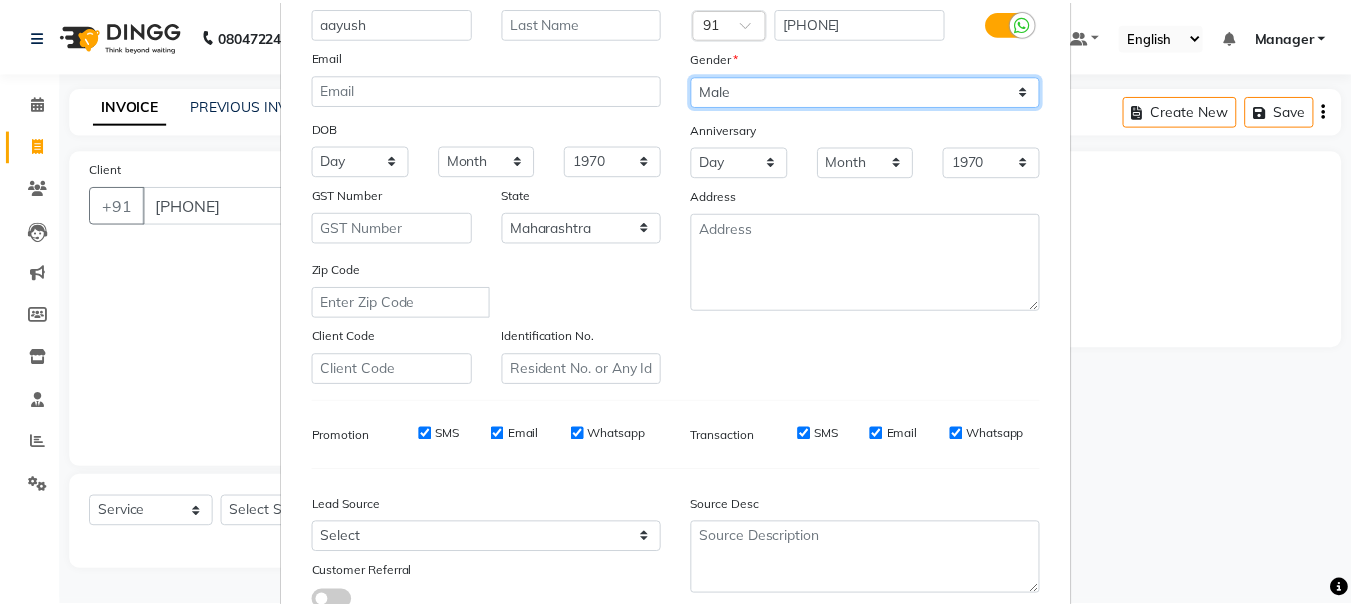 scroll, scrollTop: 316, scrollLeft: 0, axis: vertical 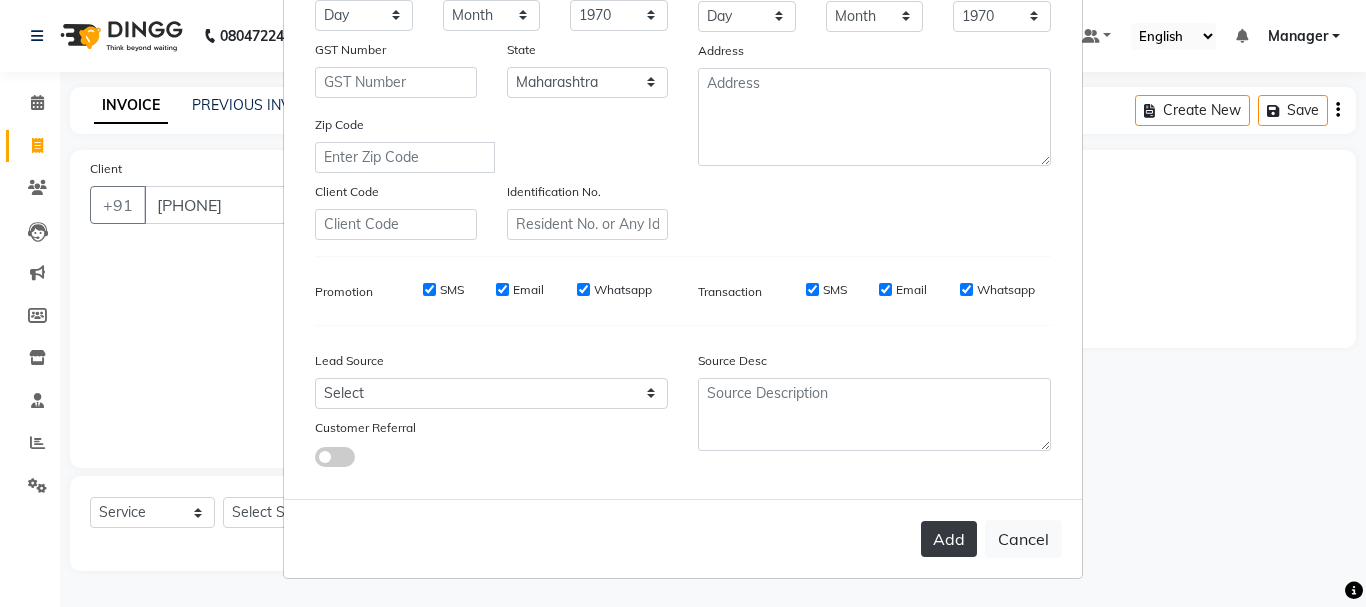 click on "Add" at bounding box center (949, 539) 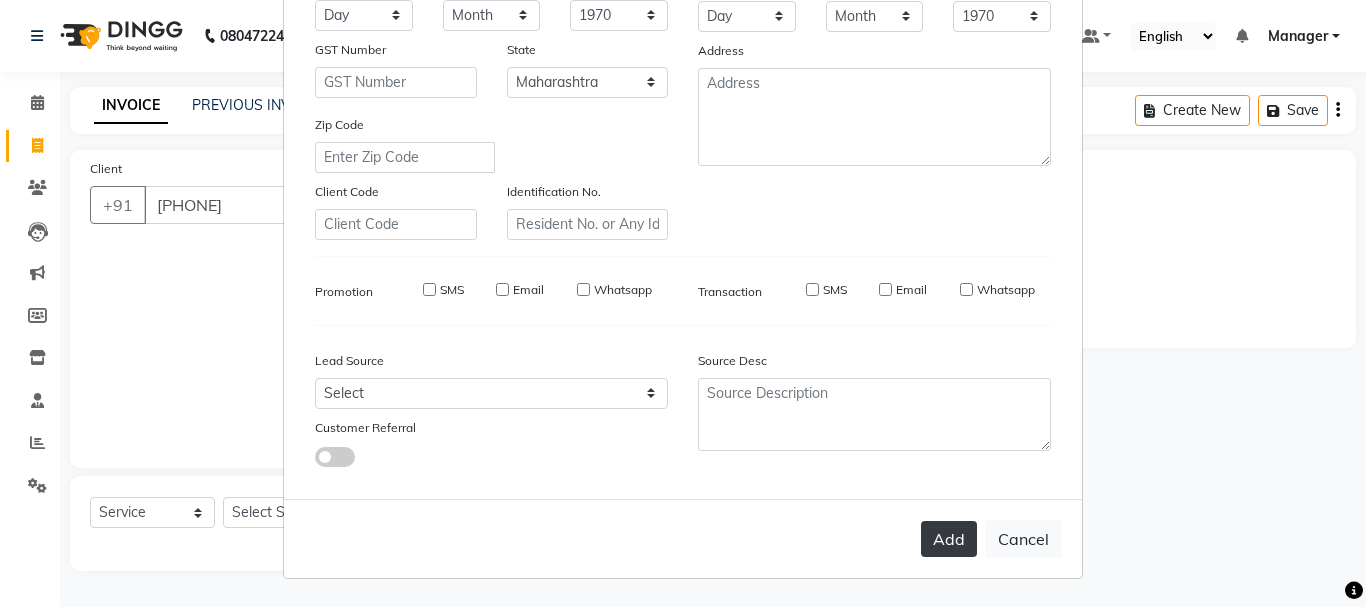 type on "87******26" 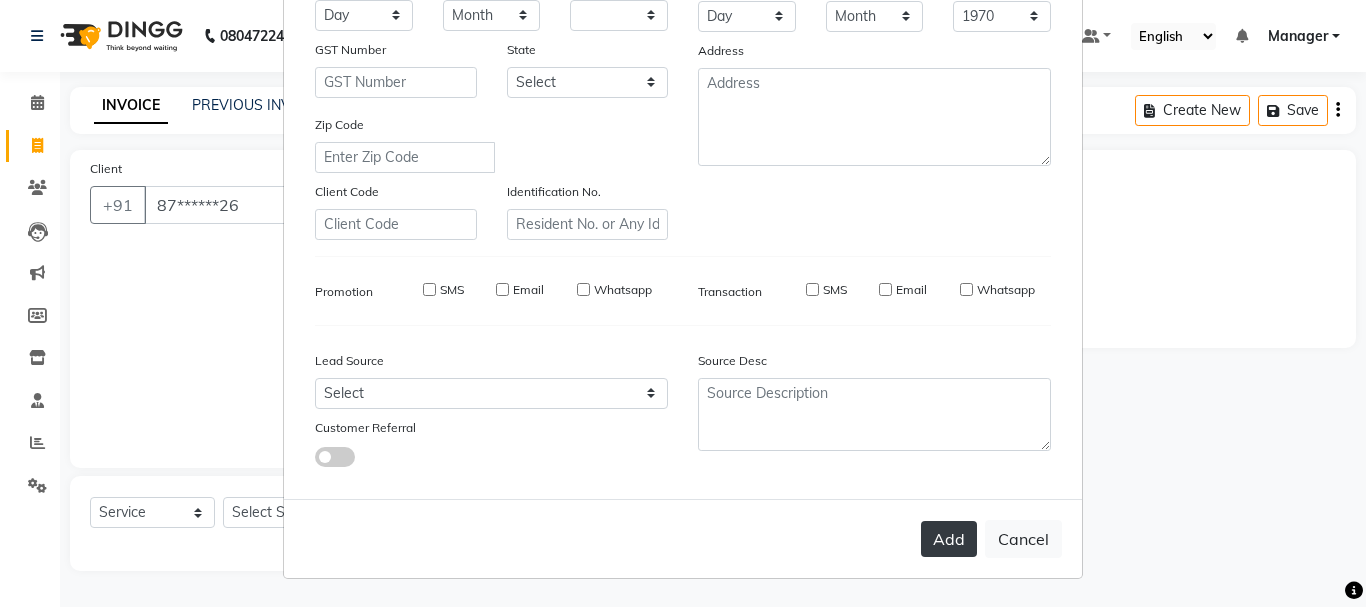 select 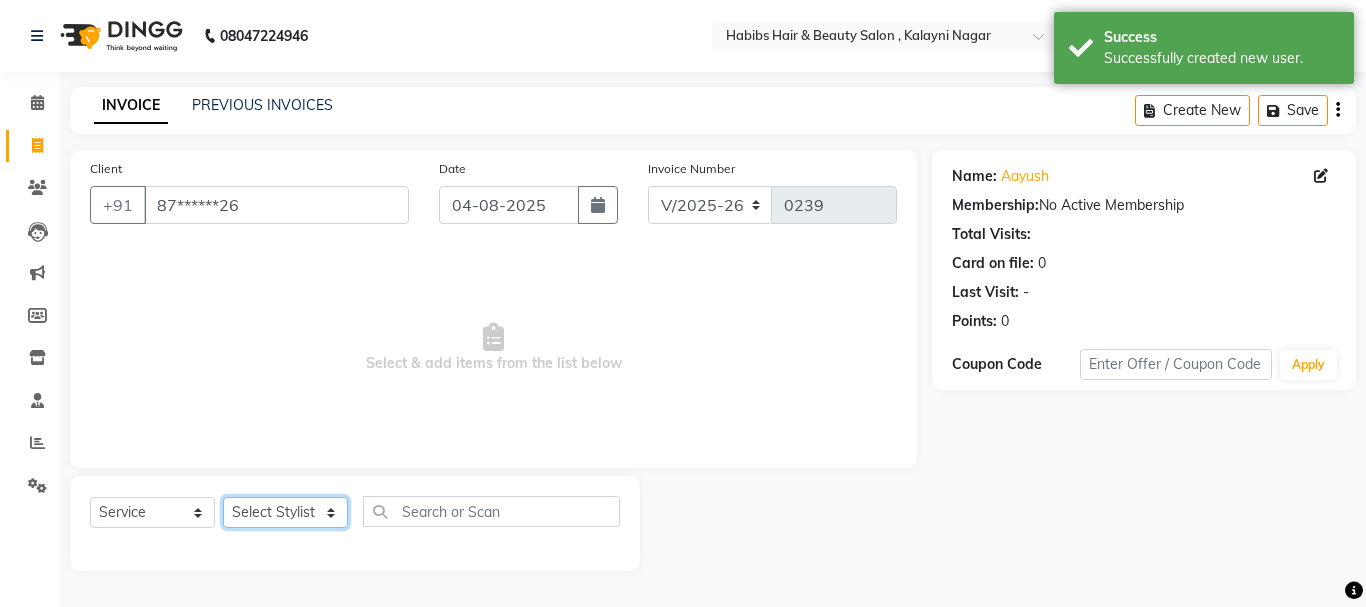click on "Select Stylist Manager [PERSON] [PERSON] [PERSON] [PERSON]  [PERSON]  [PERSON]   [PERSON] [PERSON]" 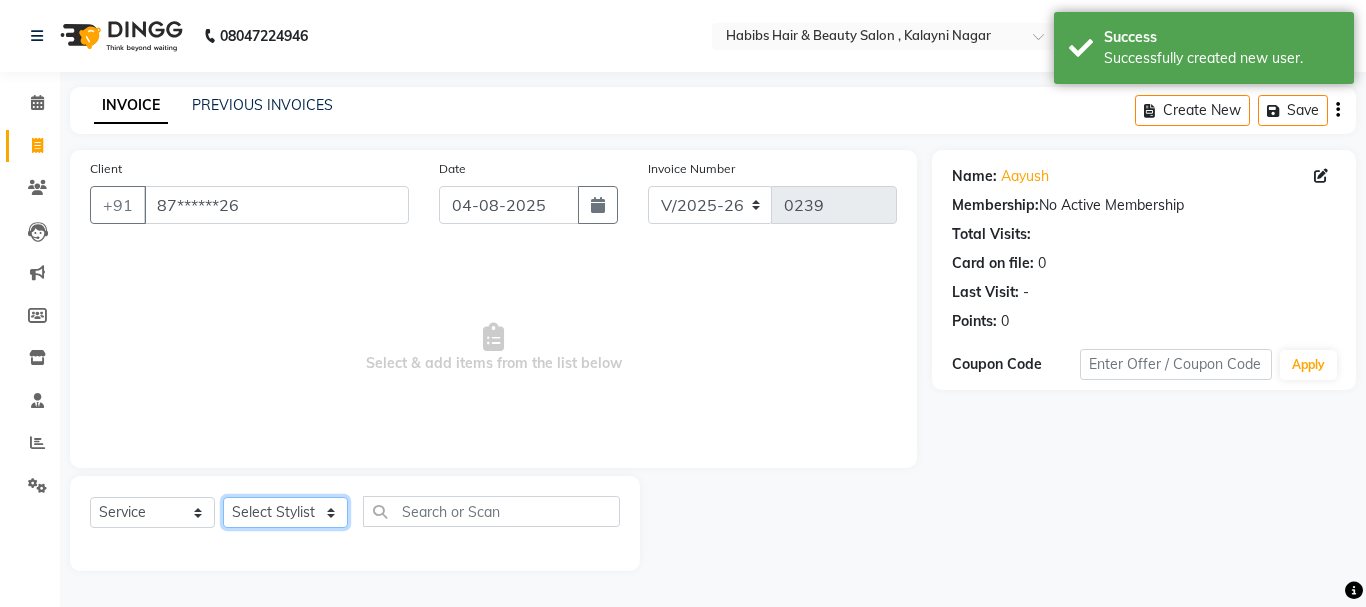 select on "30001" 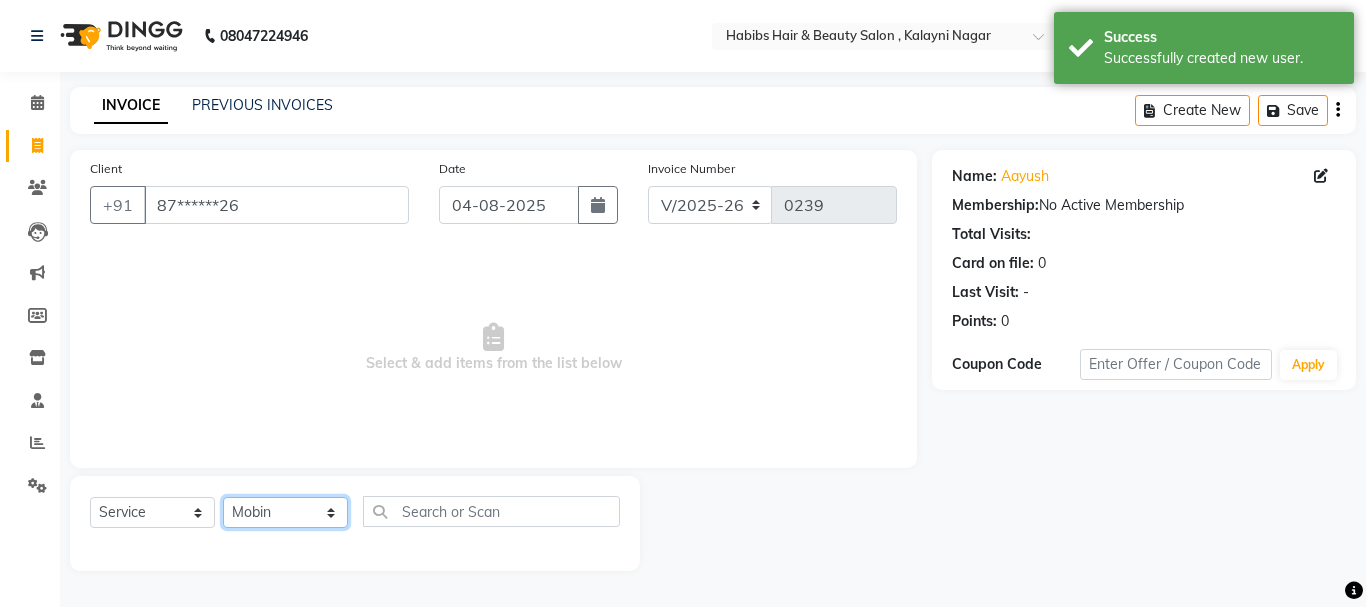 click on "Select Stylist Manager [PERSON] [PERSON] [PERSON] [PERSON]  [PERSON]  [PERSON]   [PERSON] [PERSON]" 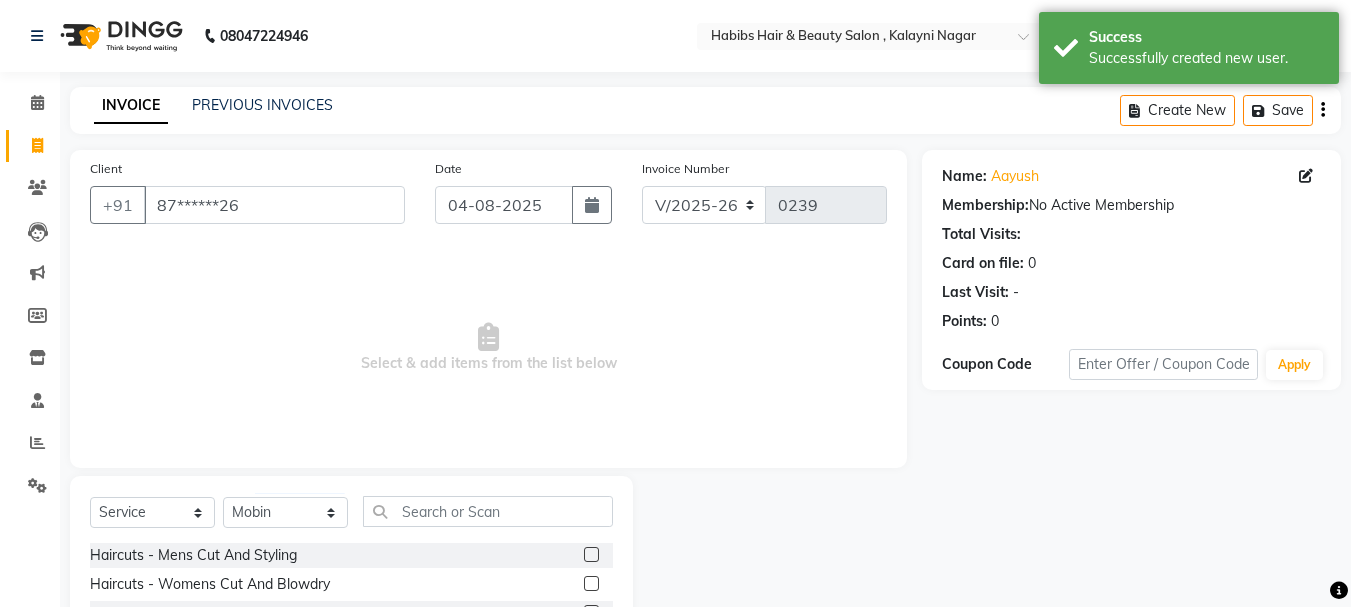 click 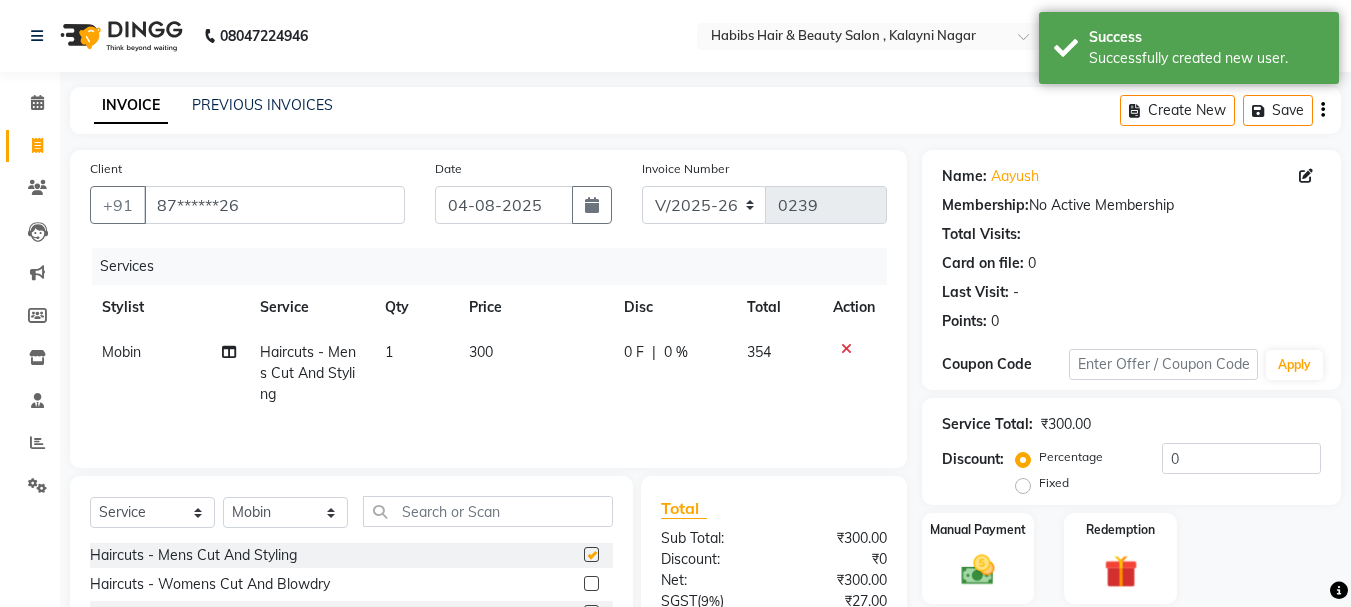 checkbox on "false" 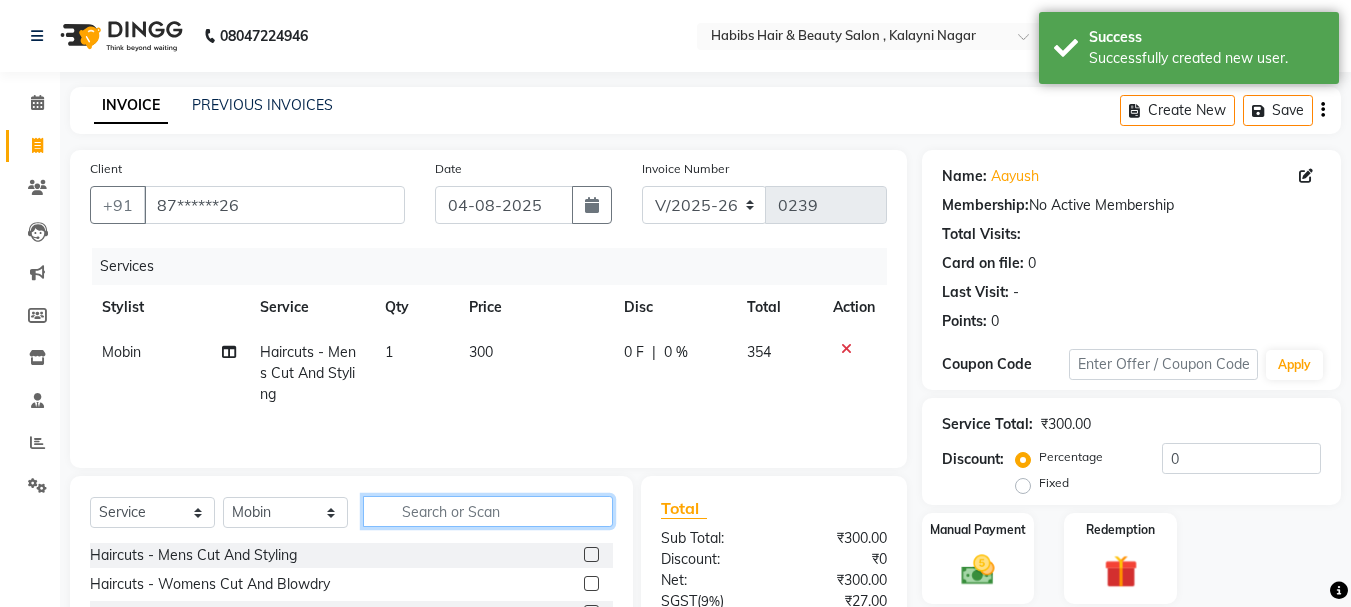 click 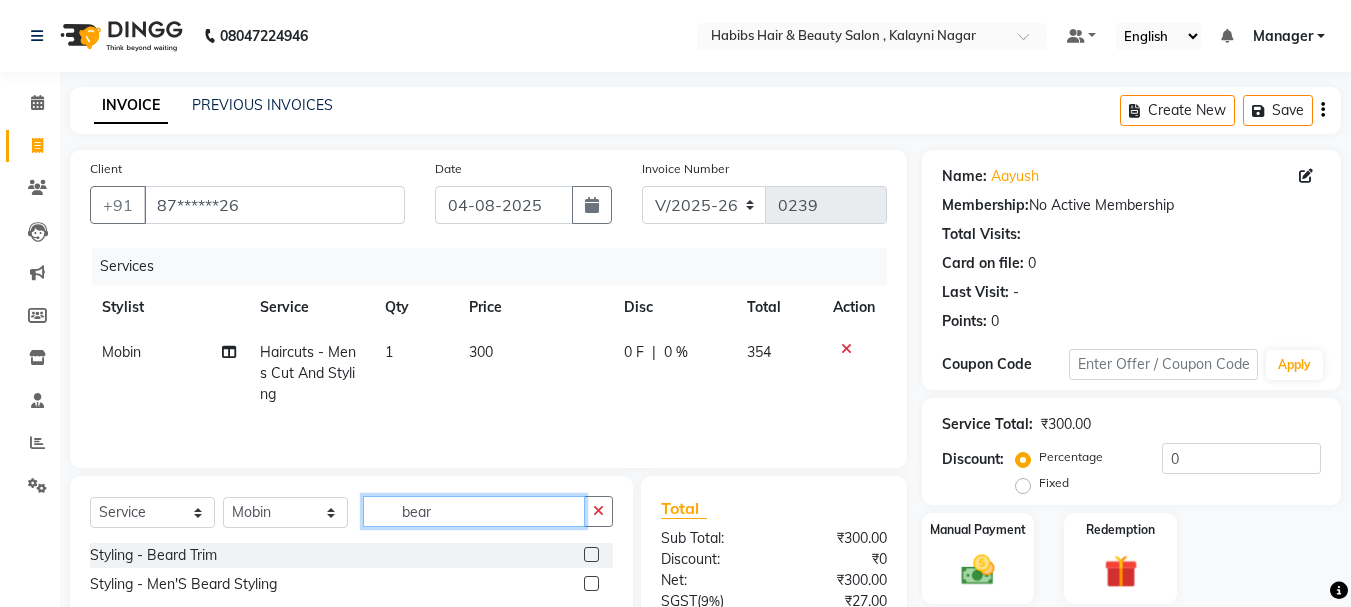 type on "bear" 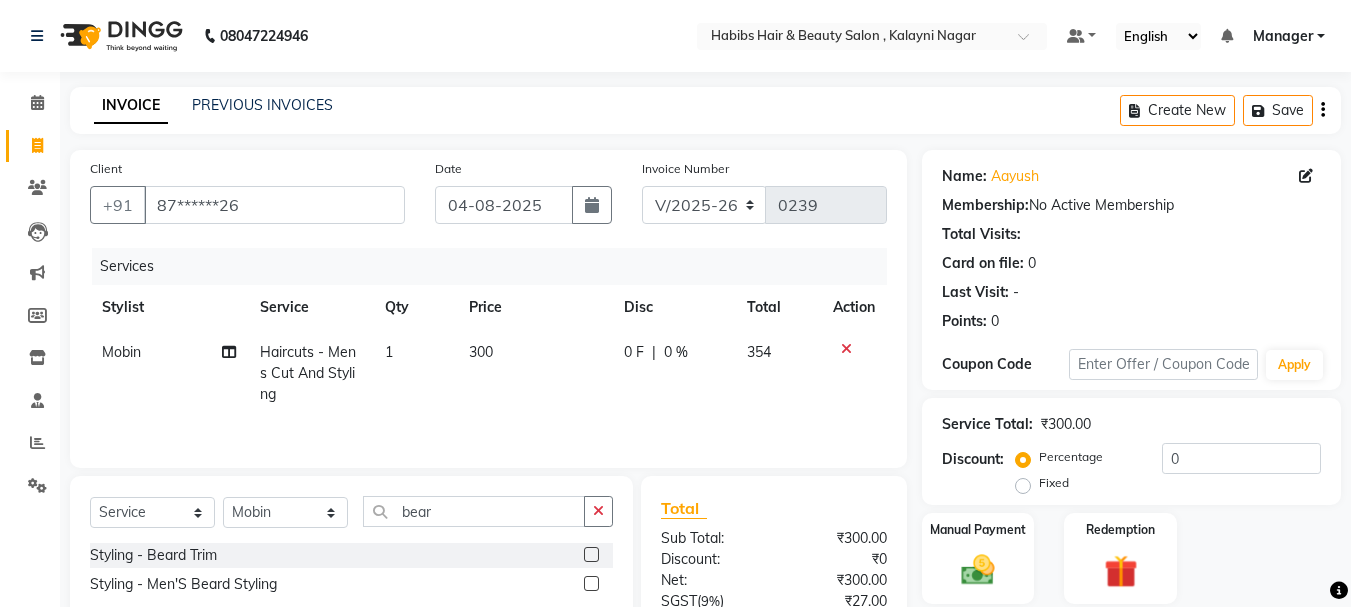 click 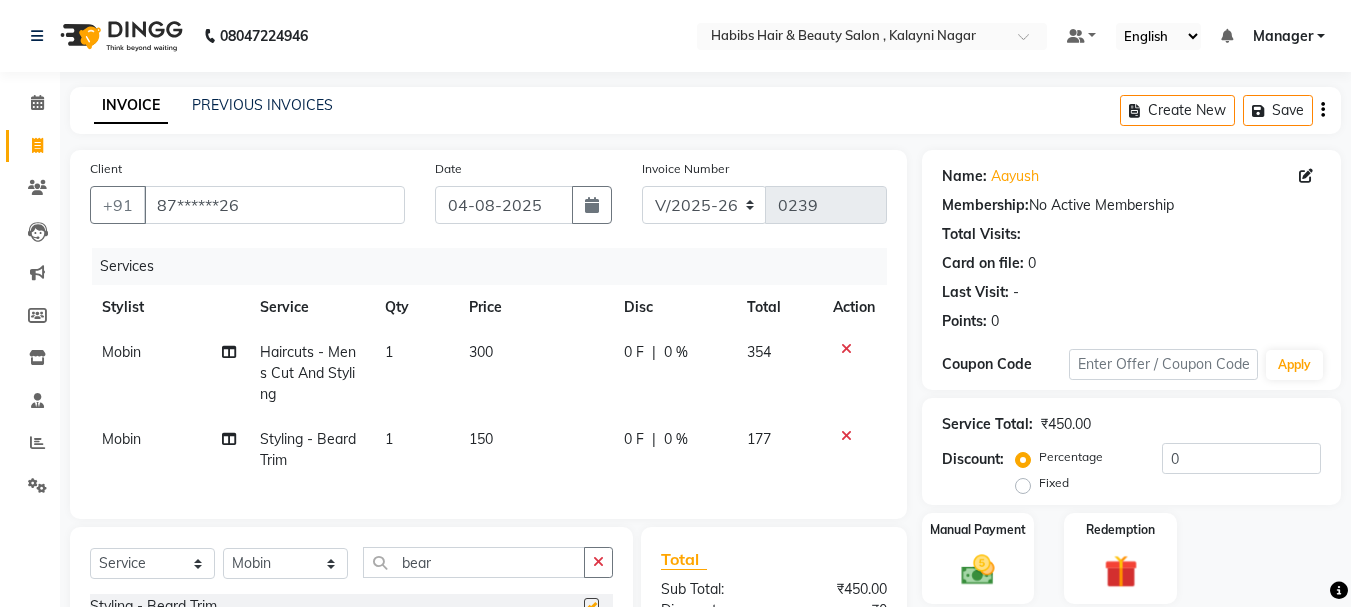 checkbox on "false" 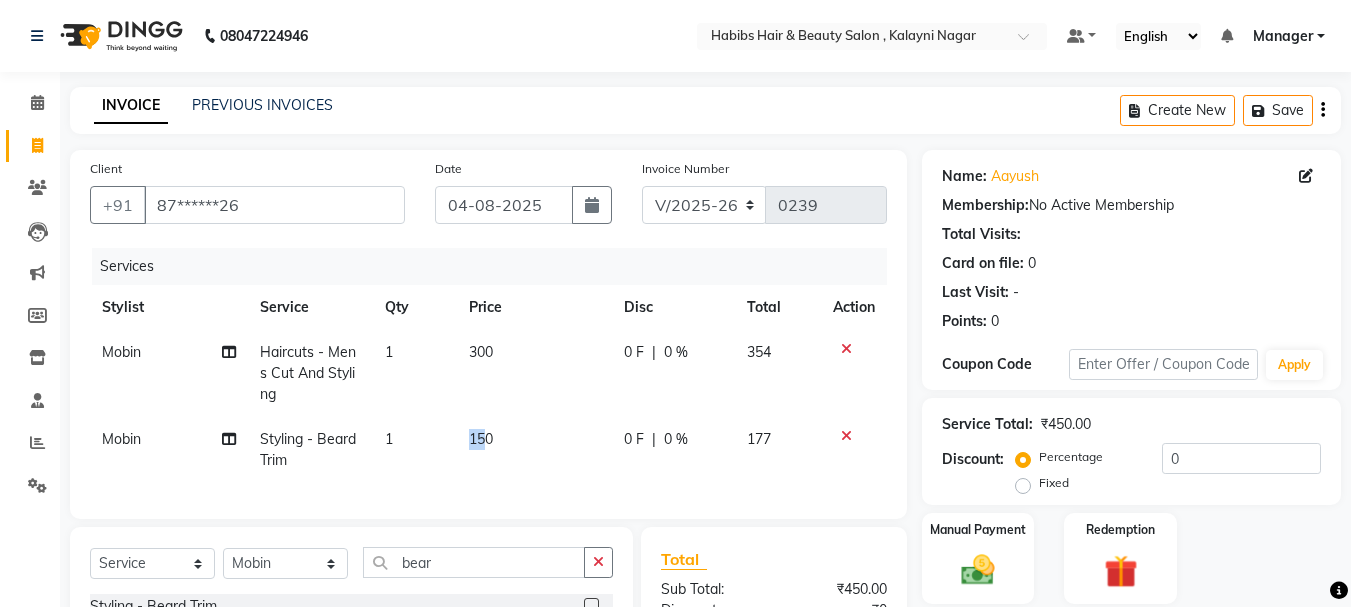 drag, startPoint x: 488, startPoint y: 435, endPoint x: 445, endPoint y: 435, distance: 43 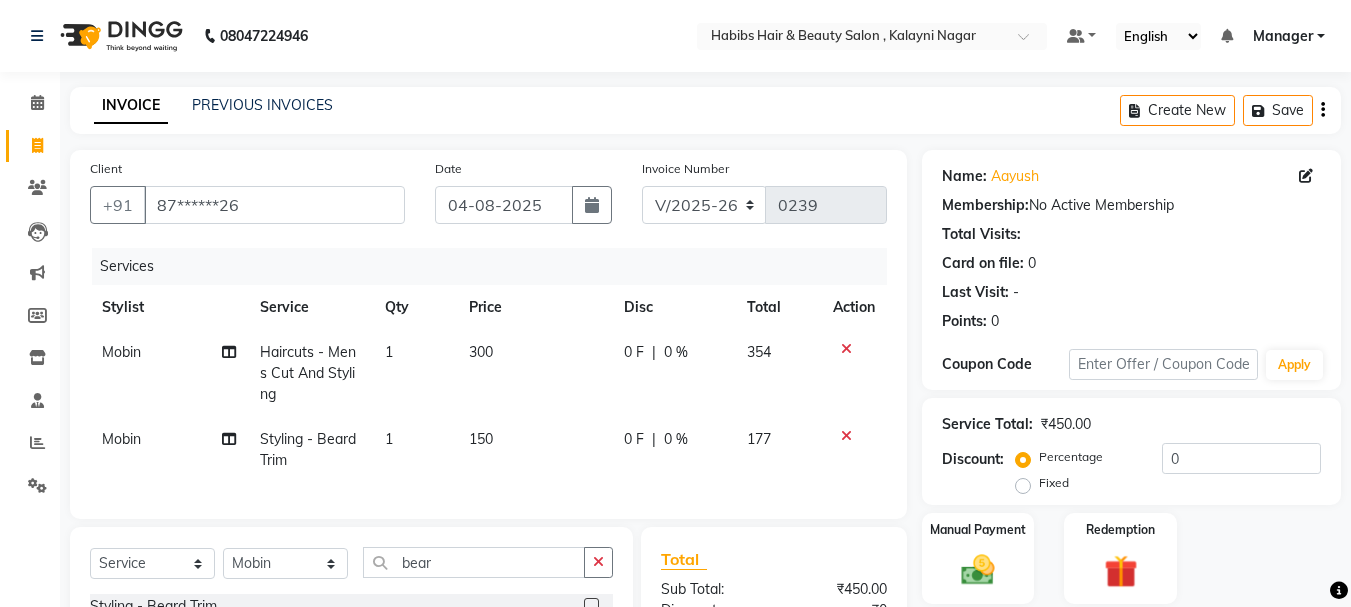 click on "150" 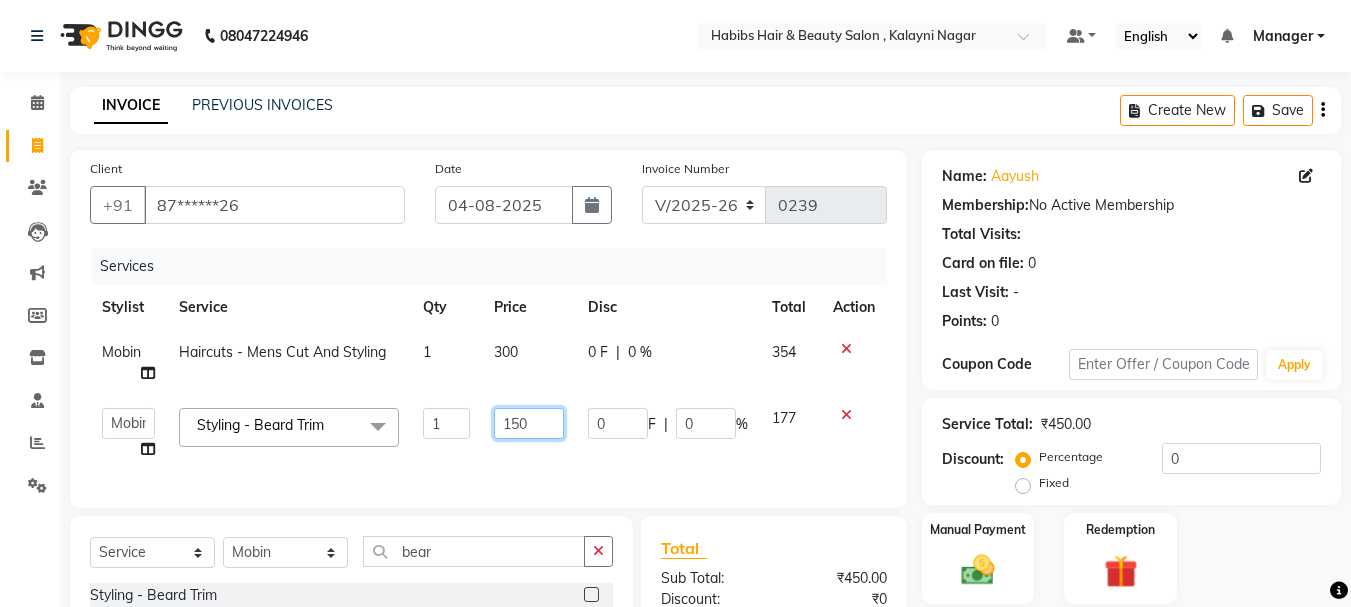 drag, startPoint x: 527, startPoint y: 423, endPoint x: 490, endPoint y: 415, distance: 37.85499 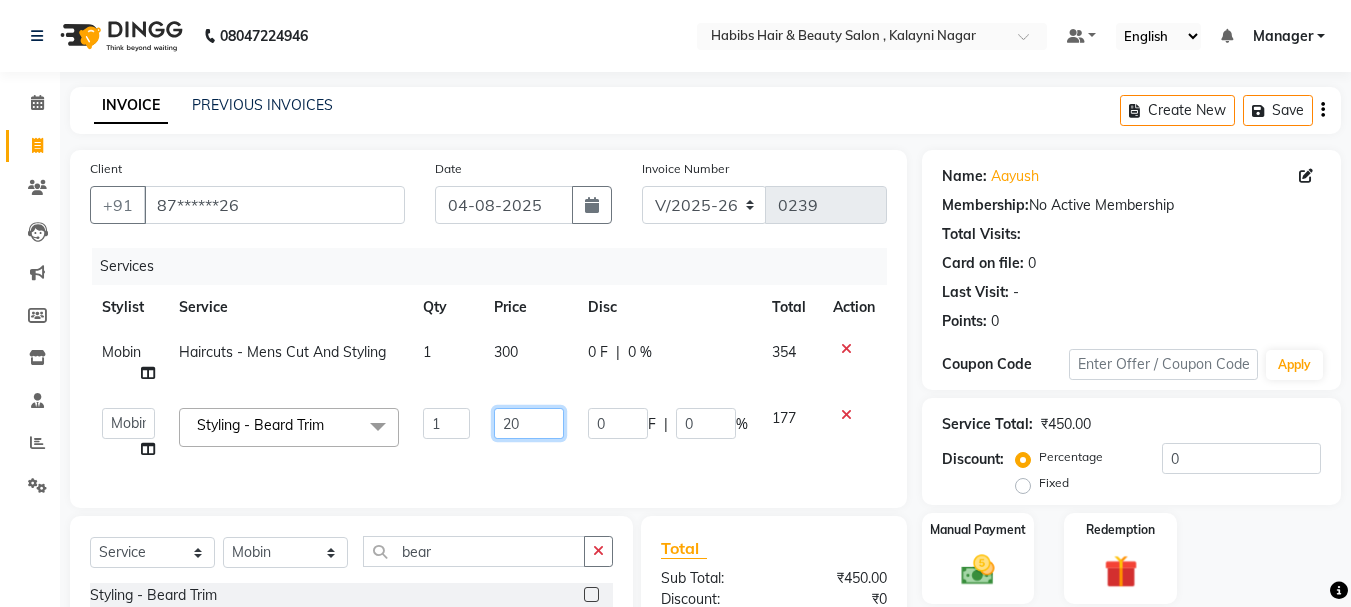 type on "200" 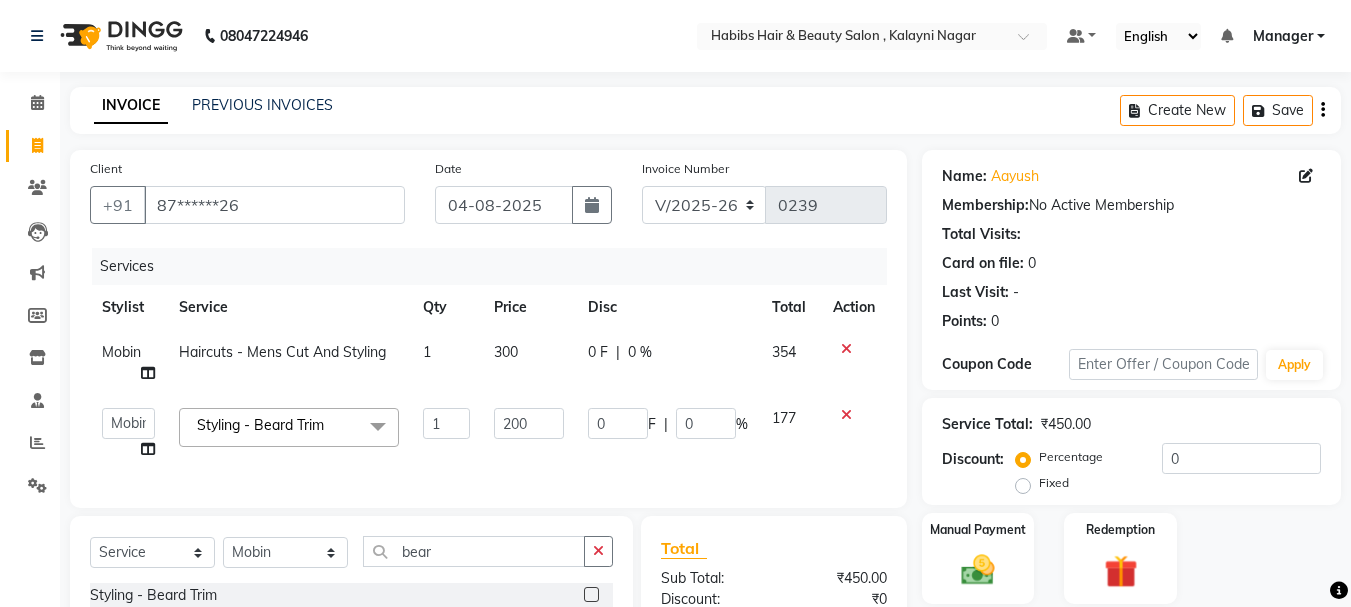 click on "200" 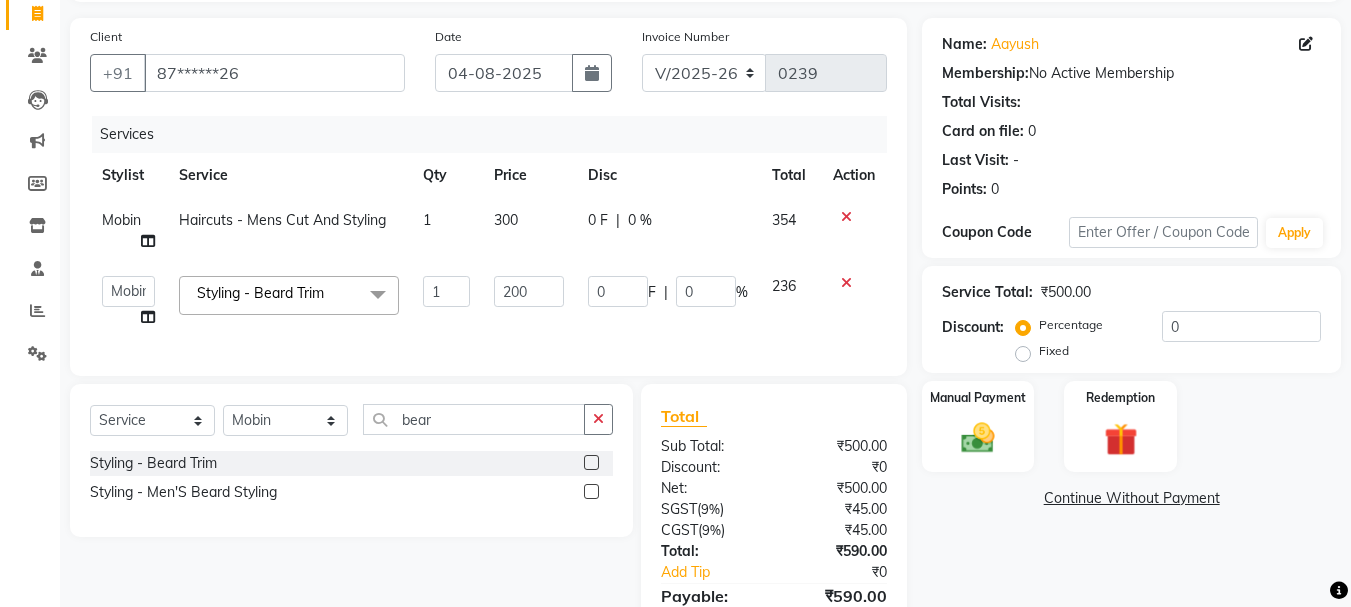 scroll, scrollTop: 0, scrollLeft: 0, axis: both 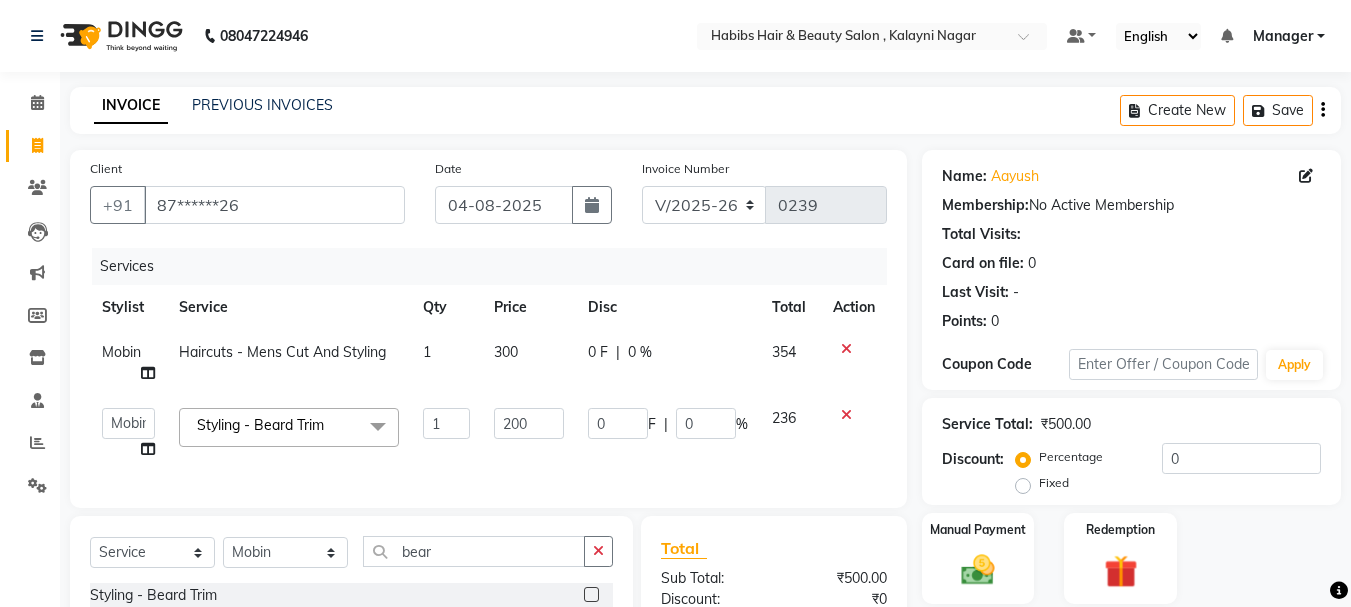 click 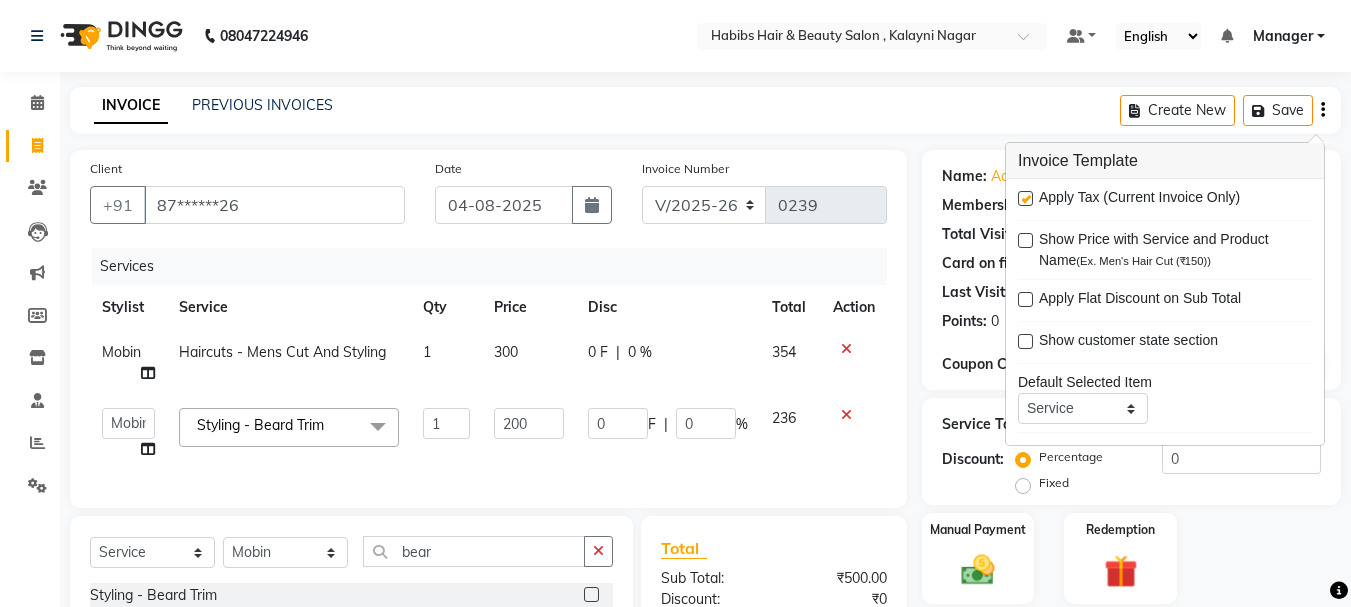 click at bounding box center (1025, 198) 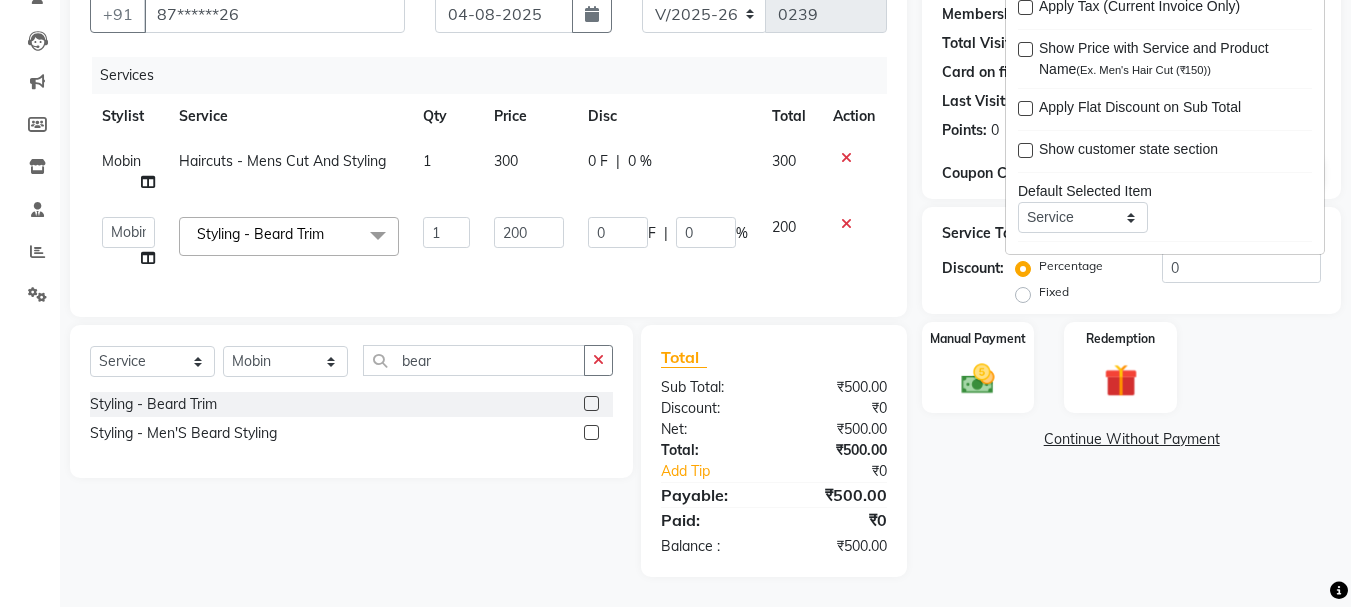 scroll, scrollTop: 206, scrollLeft: 0, axis: vertical 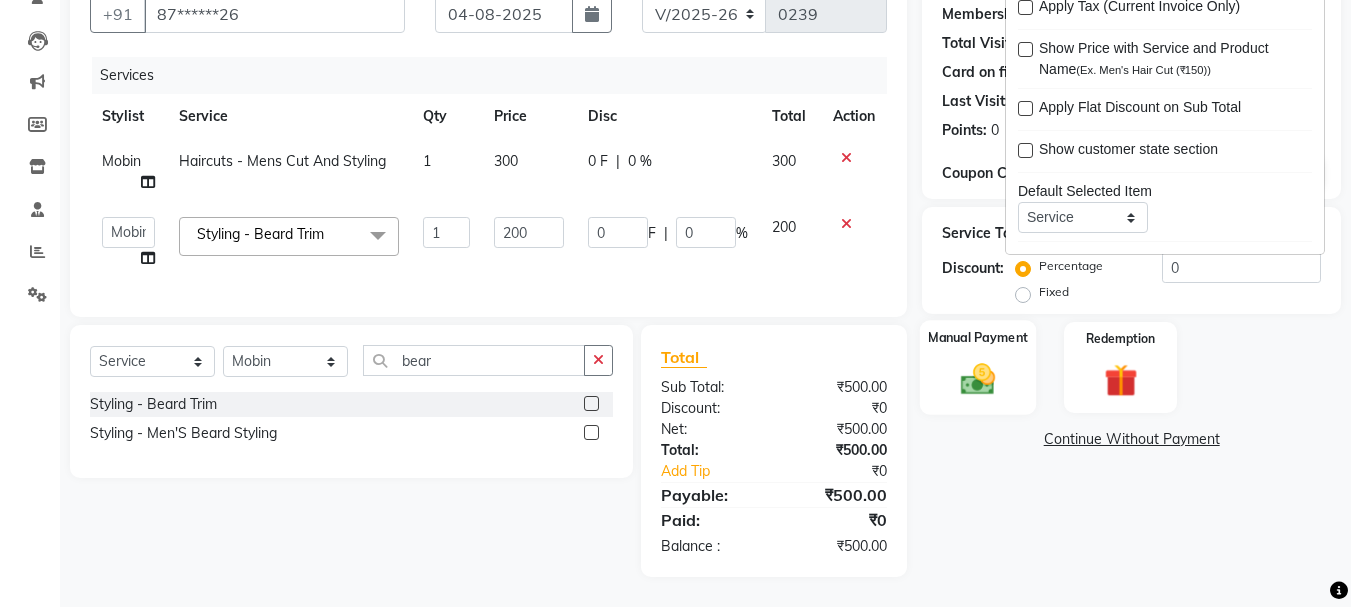 click 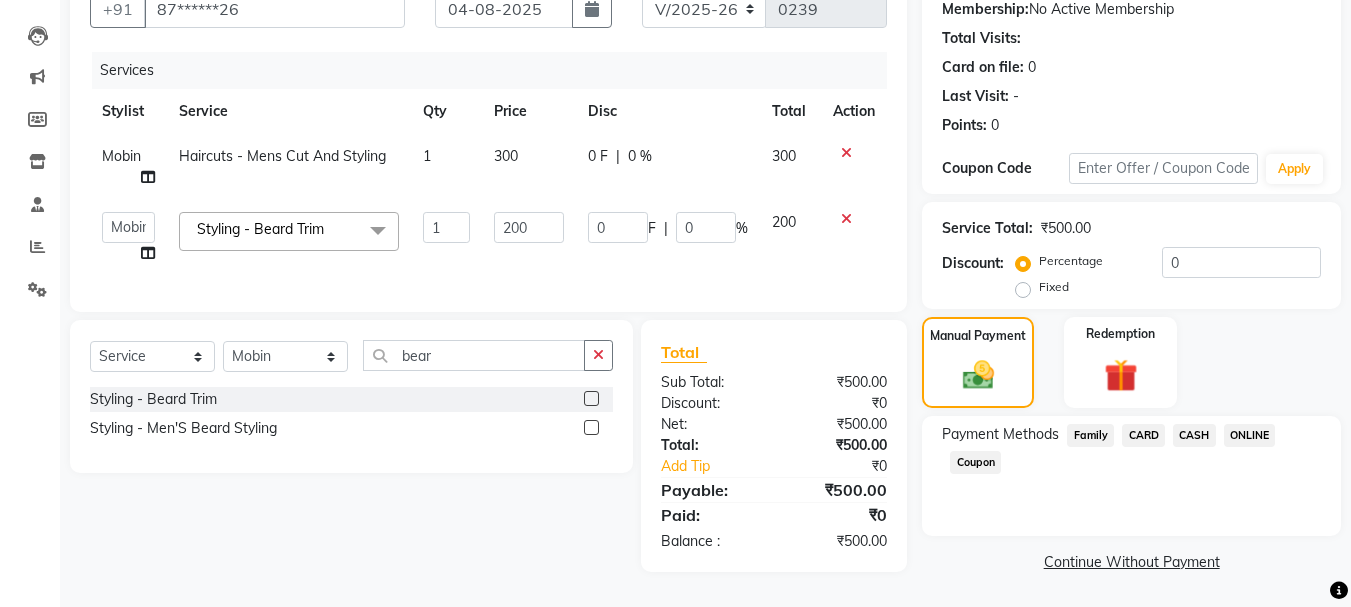 click on "ONLINE" 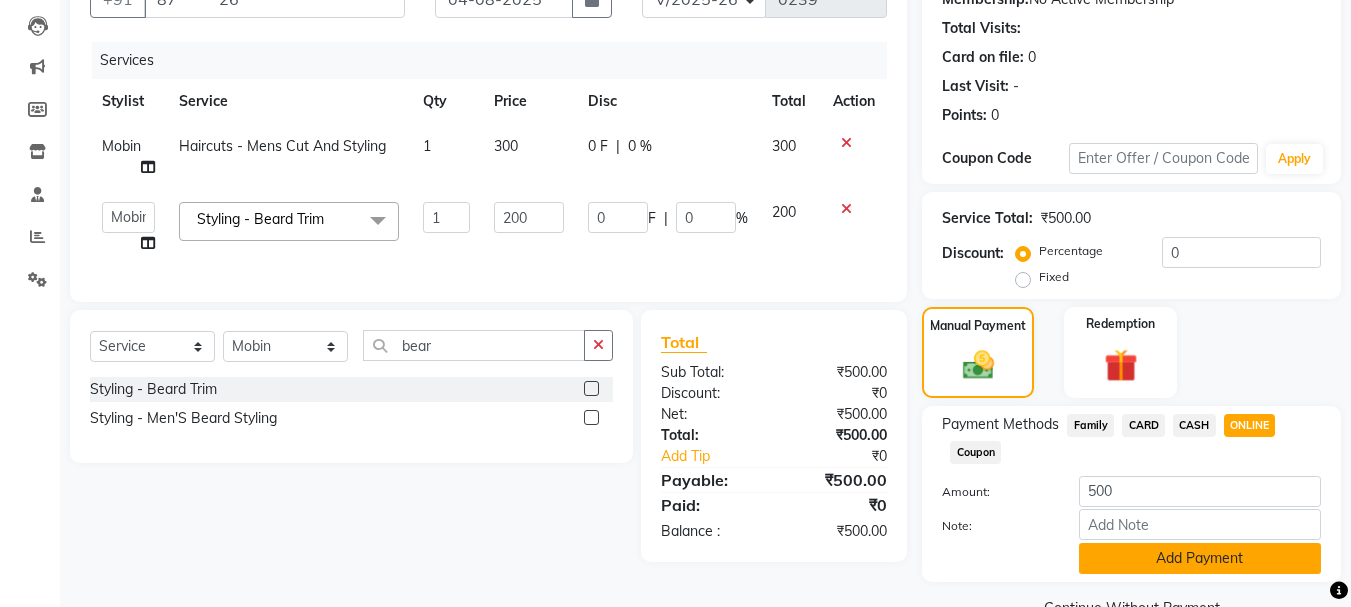 click on "Add Payment" 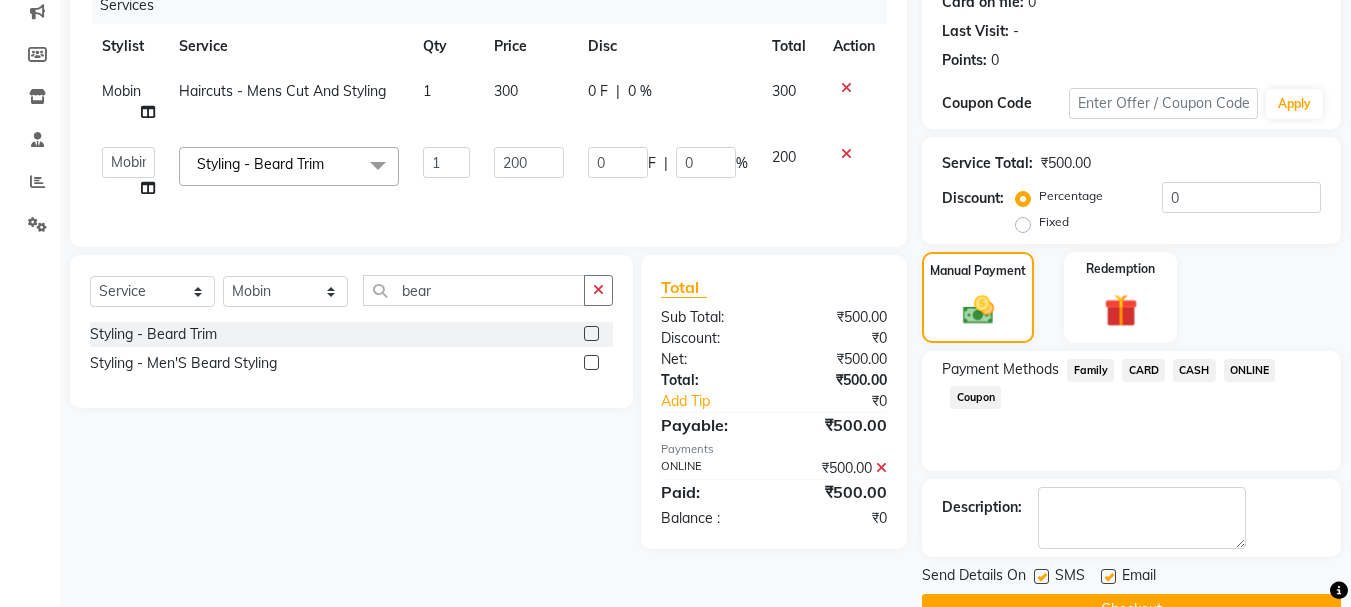 scroll, scrollTop: 309, scrollLeft: 0, axis: vertical 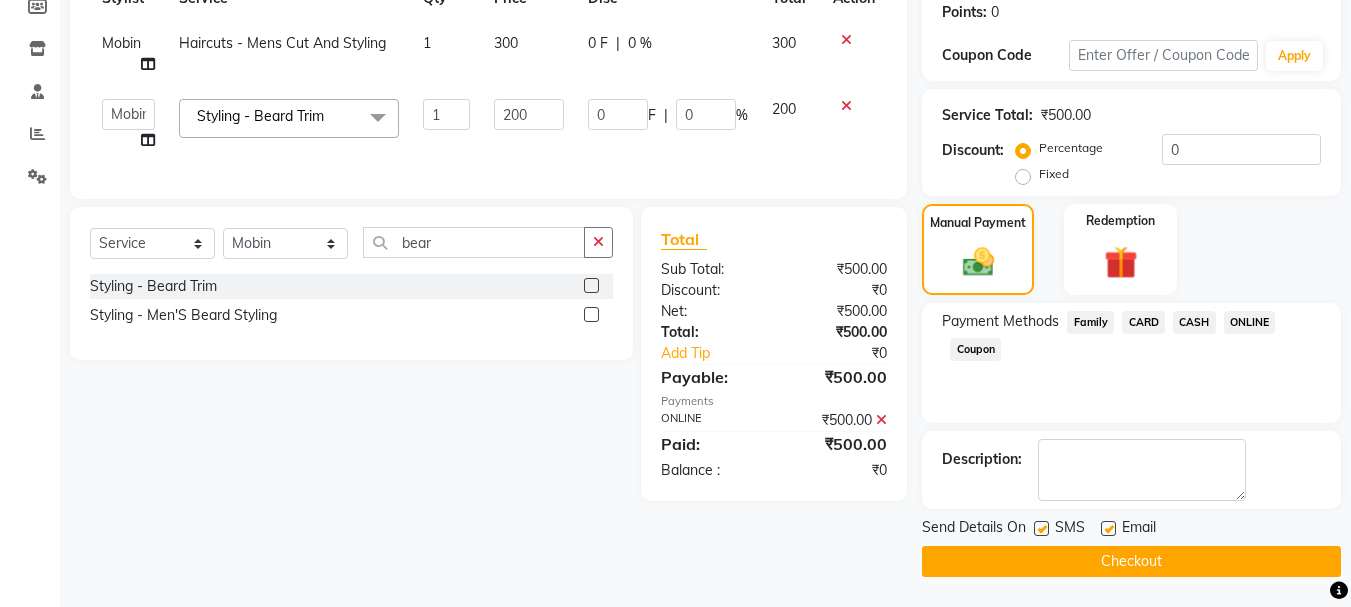 click on "Checkout" 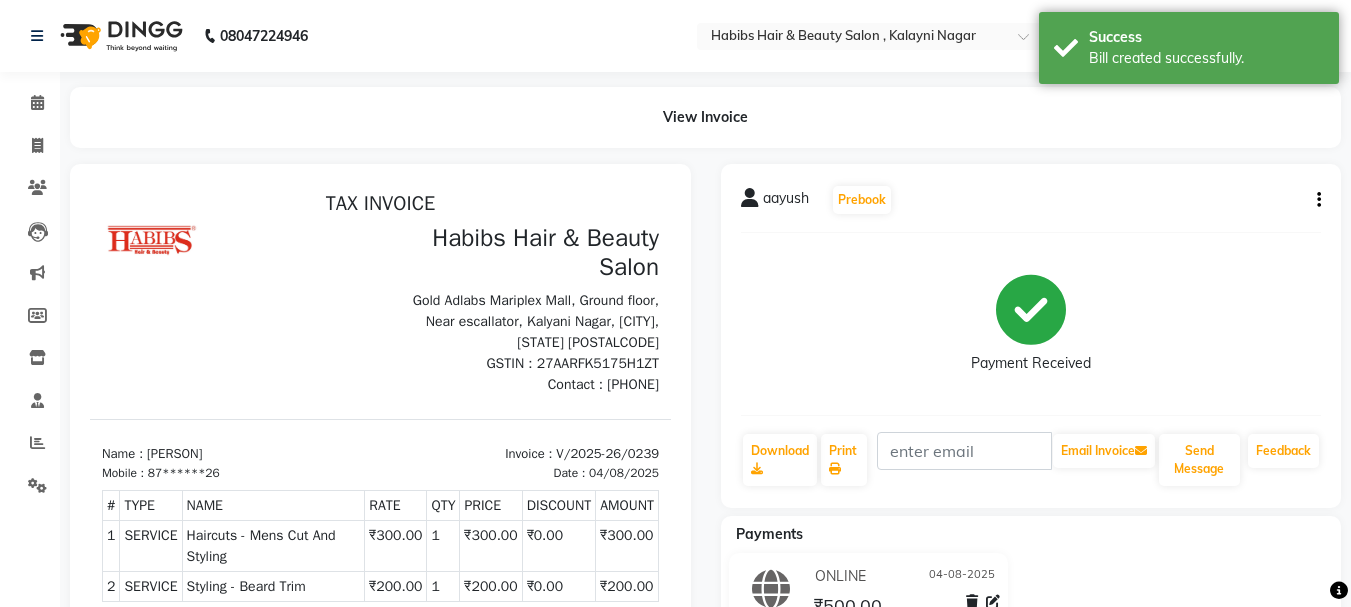 scroll, scrollTop: 0, scrollLeft: 0, axis: both 